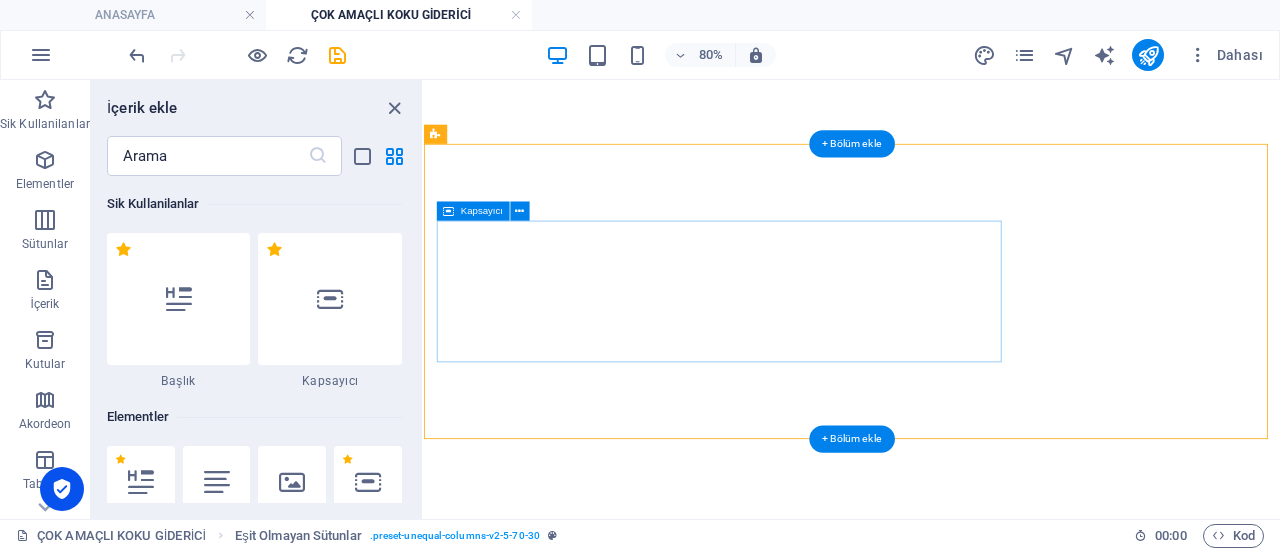 scroll, scrollTop: 0, scrollLeft: 0, axis: both 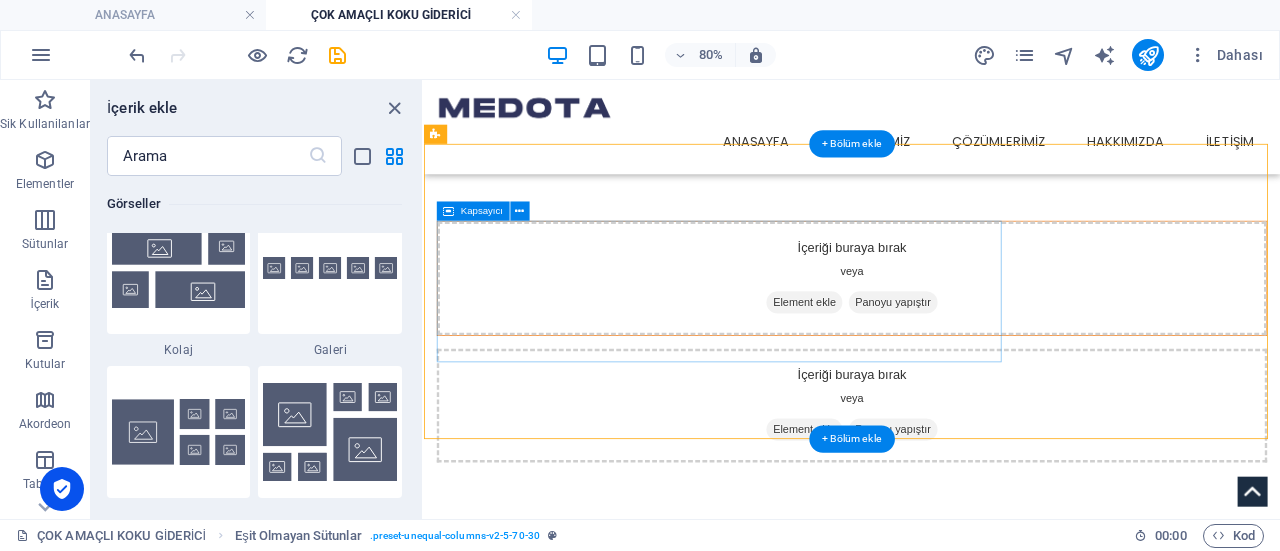 click on "Element ekle" at bounding box center [899, 358] 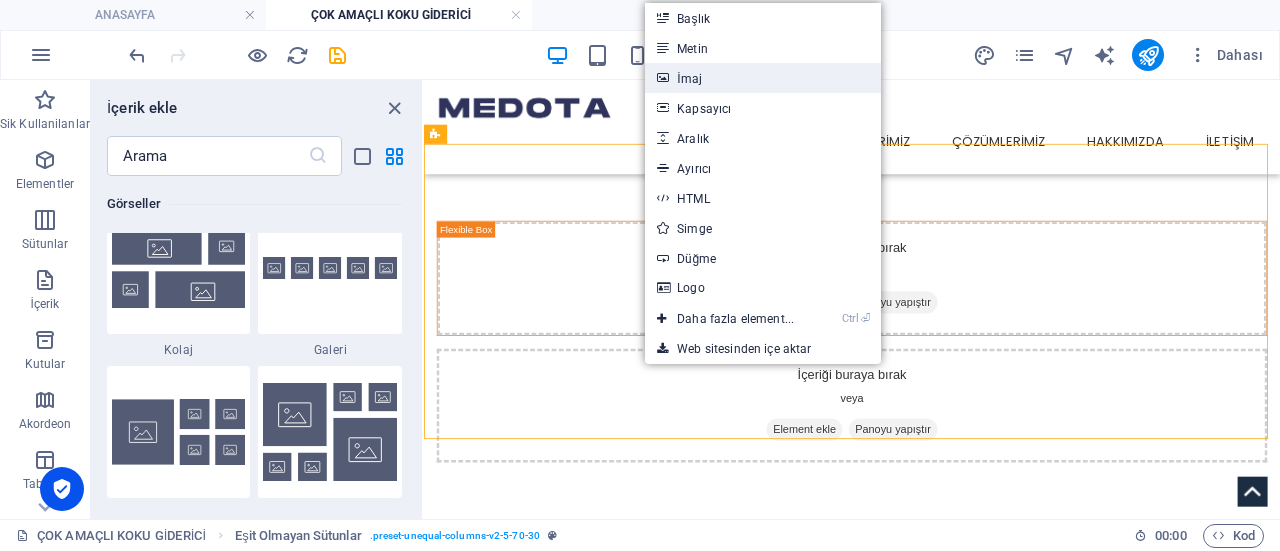 click on "İmaj" at bounding box center [763, 78] 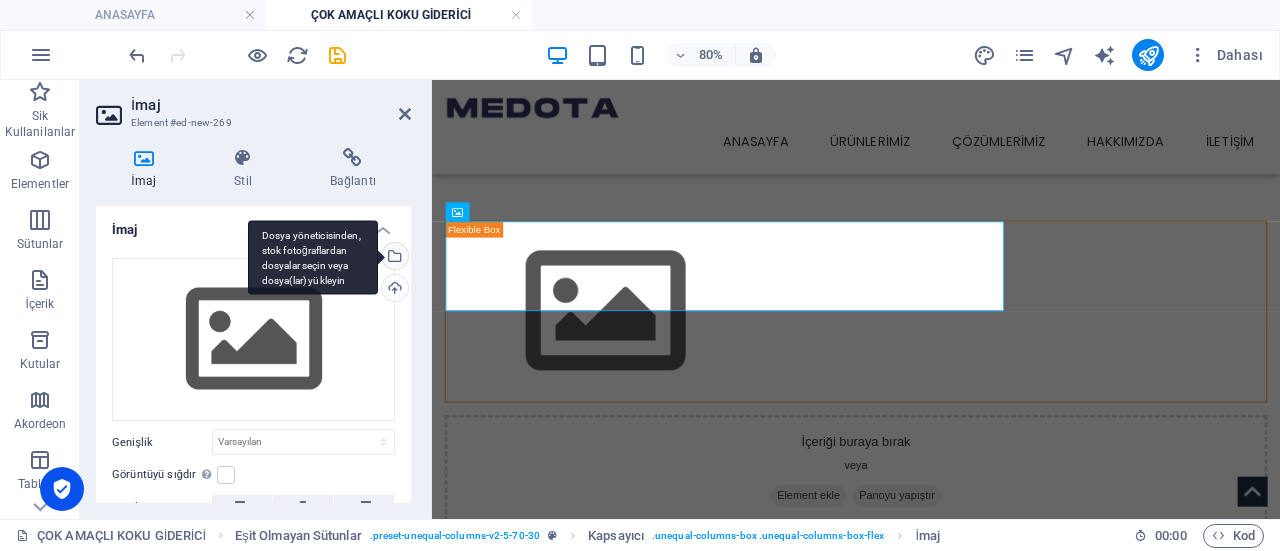 click on "Dosya yöneticisinden, stok fotoğraflardan dosyalar seçin veya dosya(lar) yükleyin" at bounding box center (393, 258) 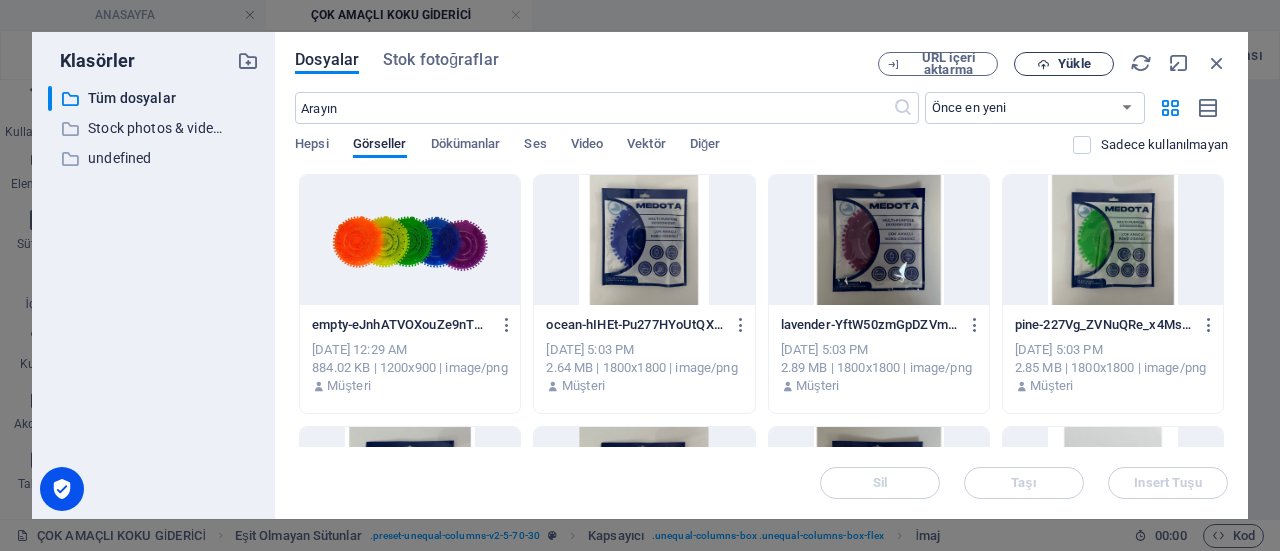 click on "Yükle" at bounding box center [1074, 64] 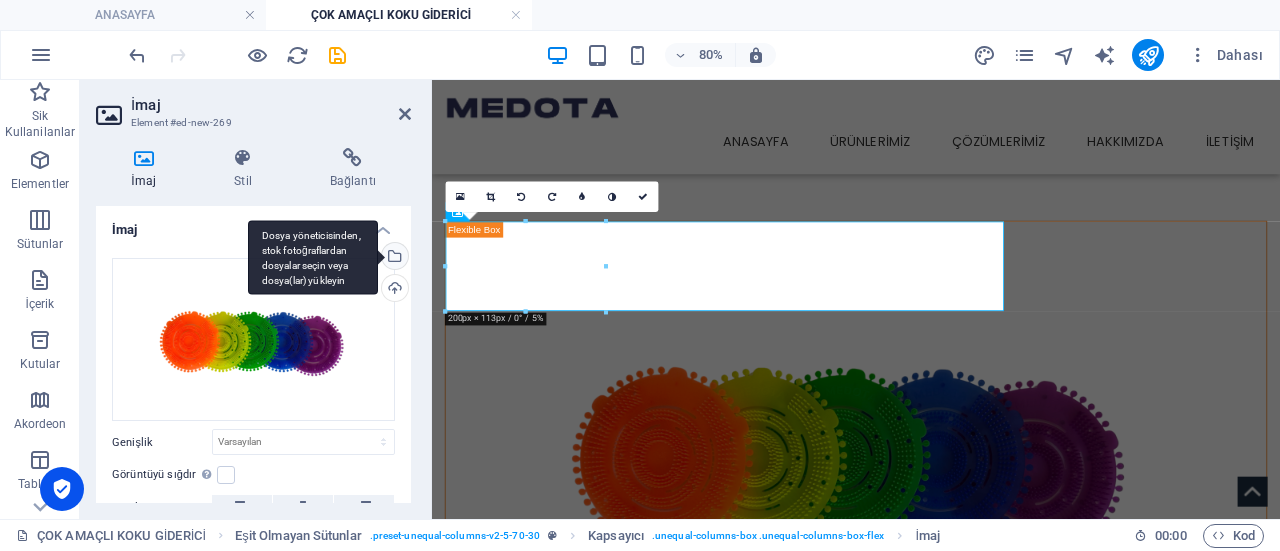 click on "Dosya yöneticisinden, stok fotoğraflardan dosyalar seçin veya dosya(lar) yükleyin" at bounding box center [393, 258] 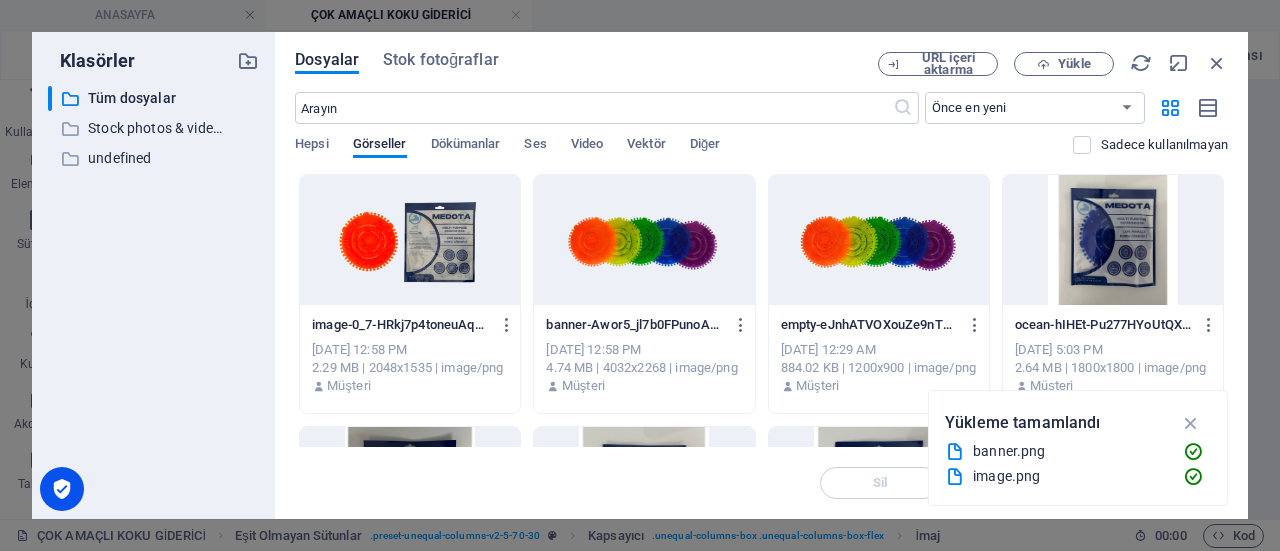 click at bounding box center [410, 240] 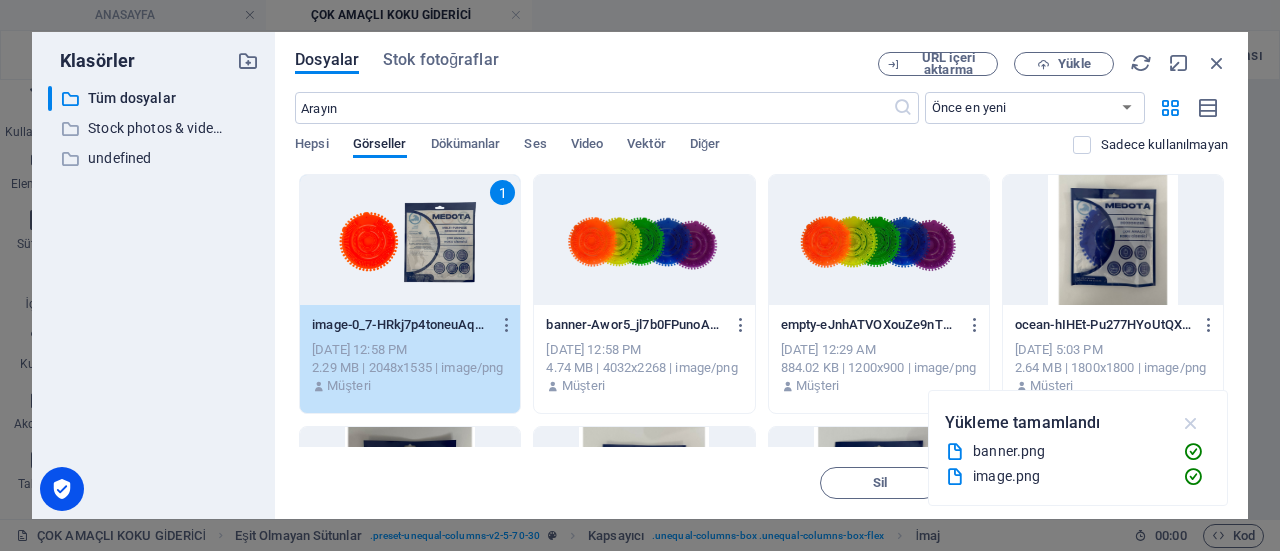 click at bounding box center [1191, 423] 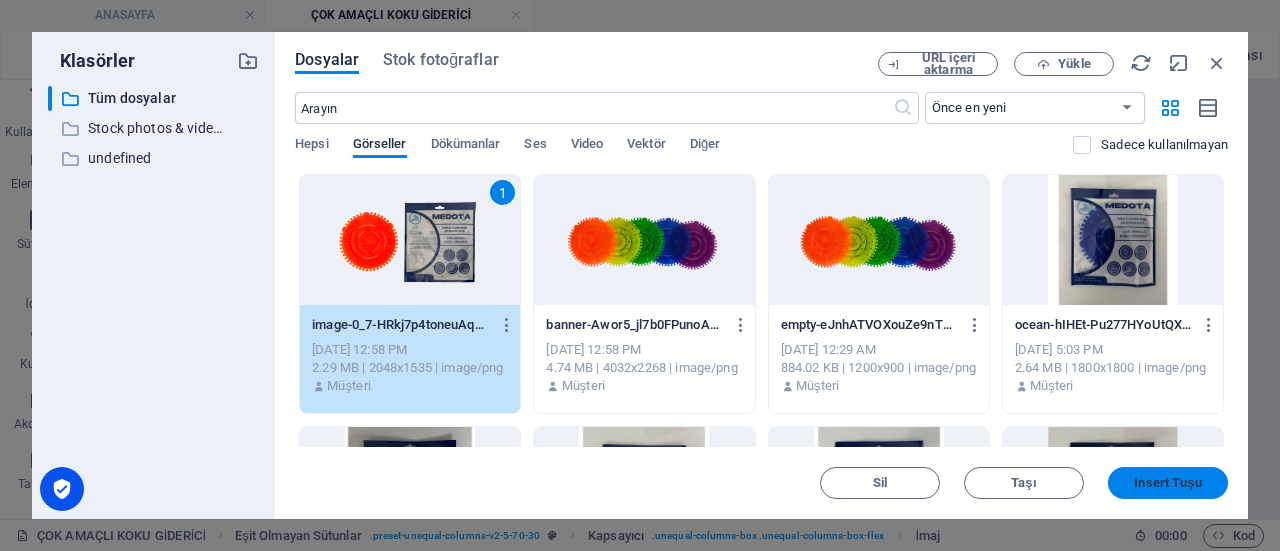 click on "Insert Tuşu" at bounding box center [1168, 483] 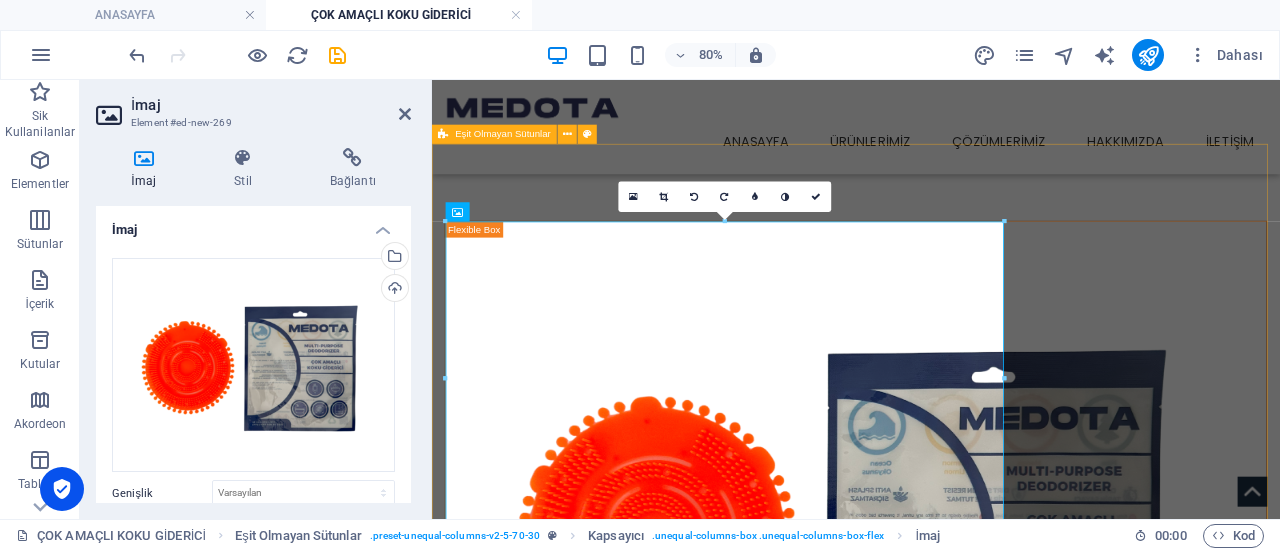 click on "İçeriği buraya bırak veya  Element ekle  Panoyu yapıştır" at bounding box center [962, 720] 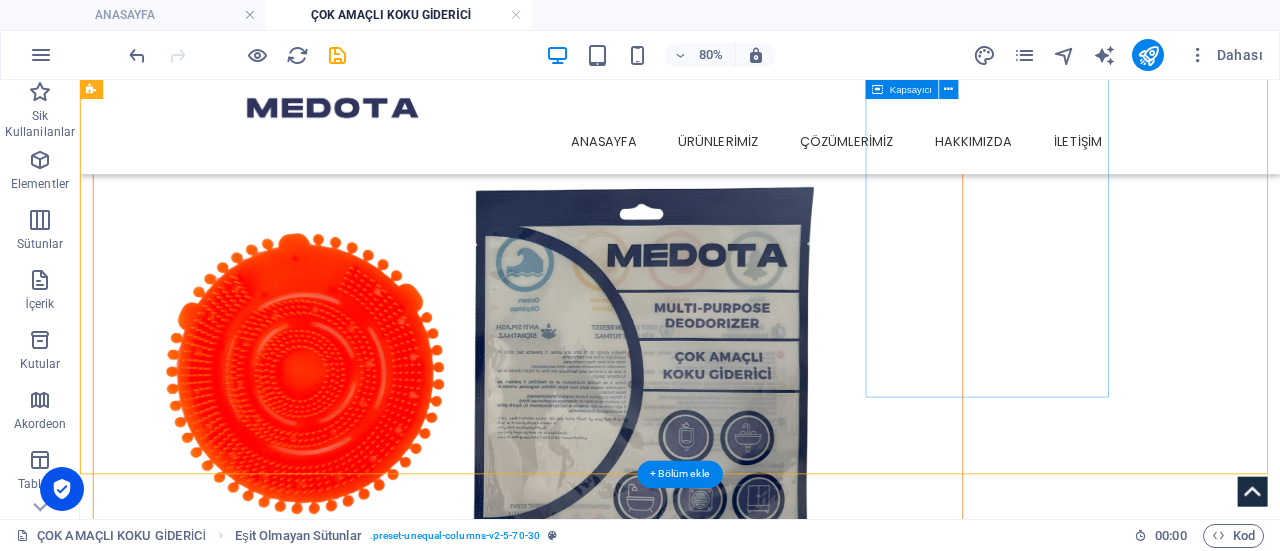 scroll, scrollTop: 141, scrollLeft: 0, axis: vertical 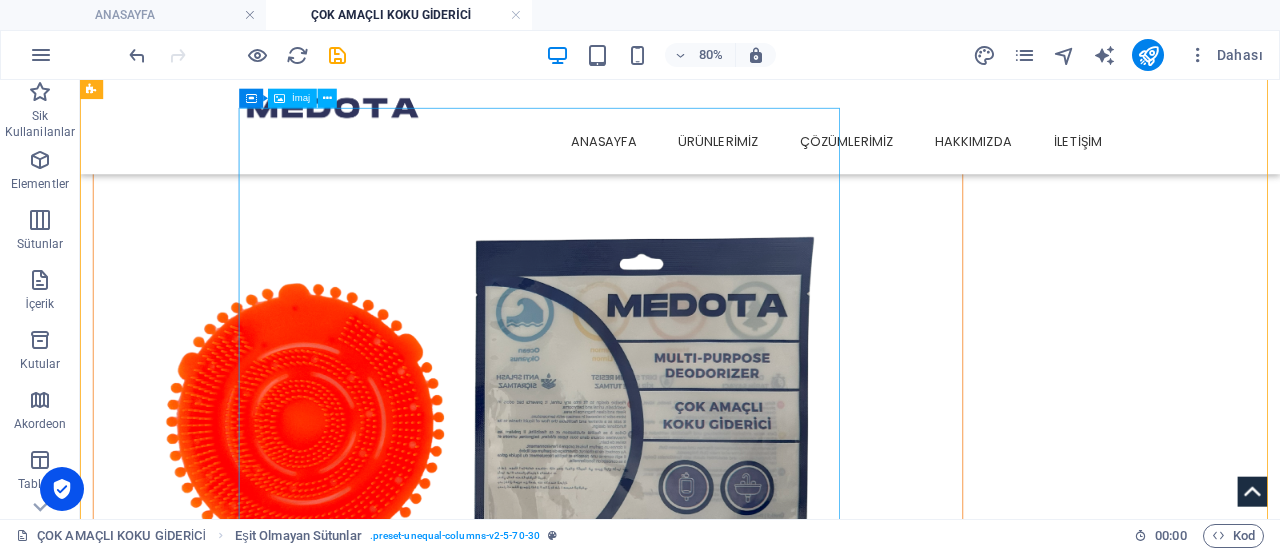 click at bounding box center [640, 500] 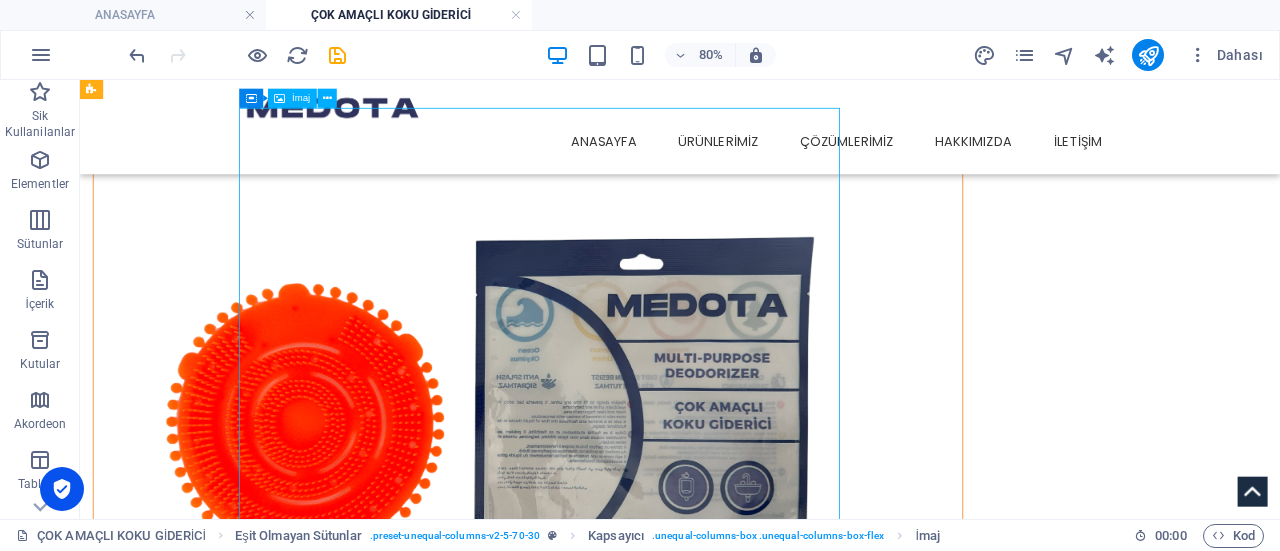 click at bounding box center (640, 500) 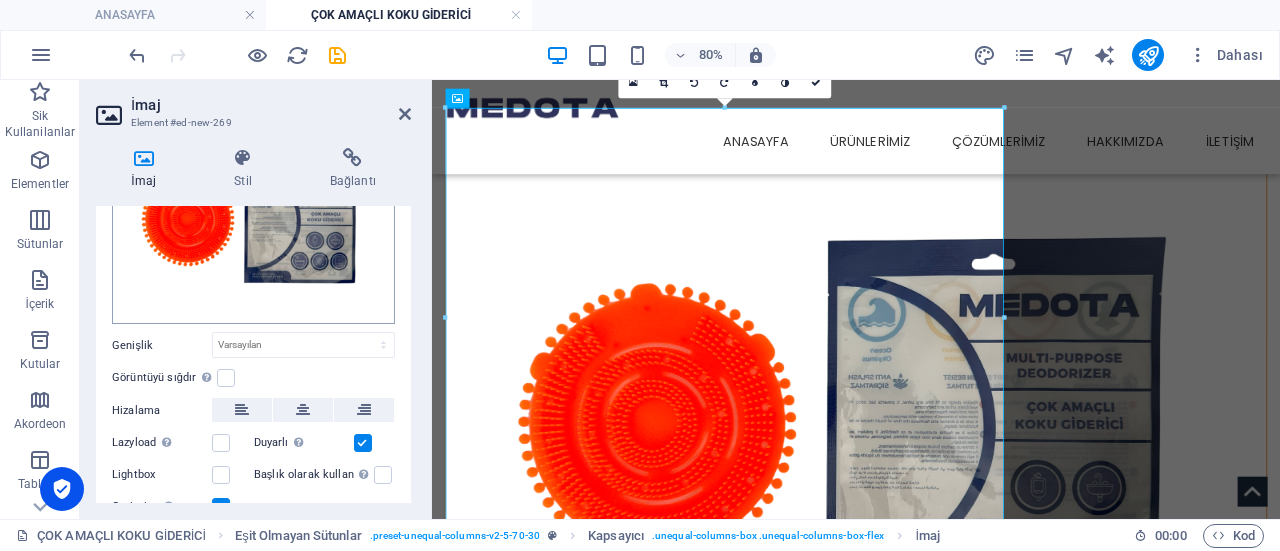 scroll, scrollTop: 150, scrollLeft: 0, axis: vertical 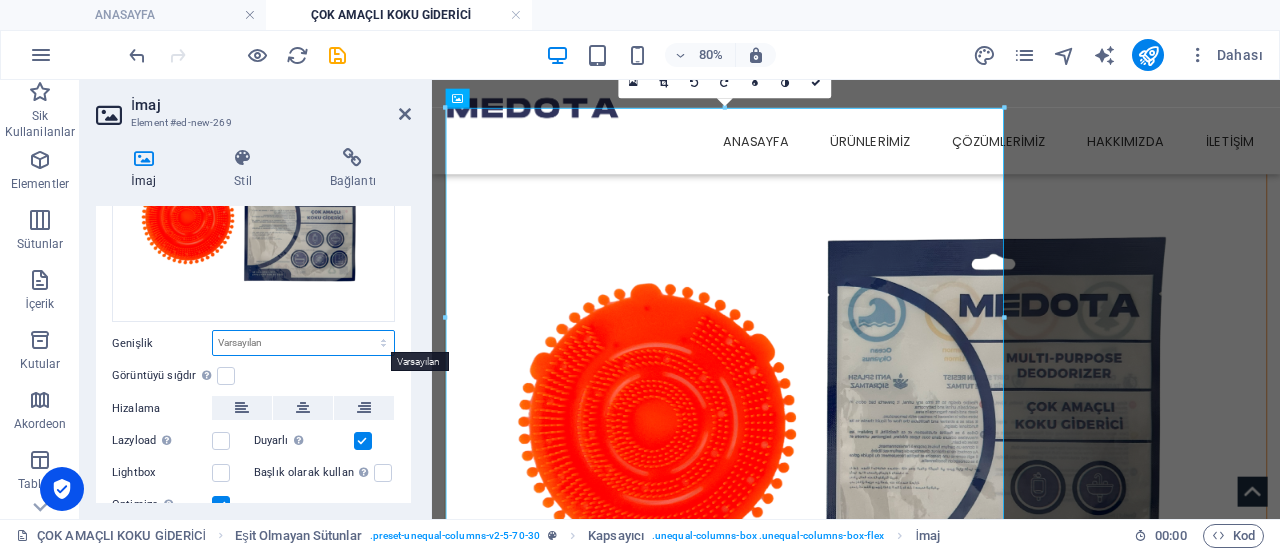 click on "Varsayılan otomatik px rem % em vh vw" at bounding box center (303, 343) 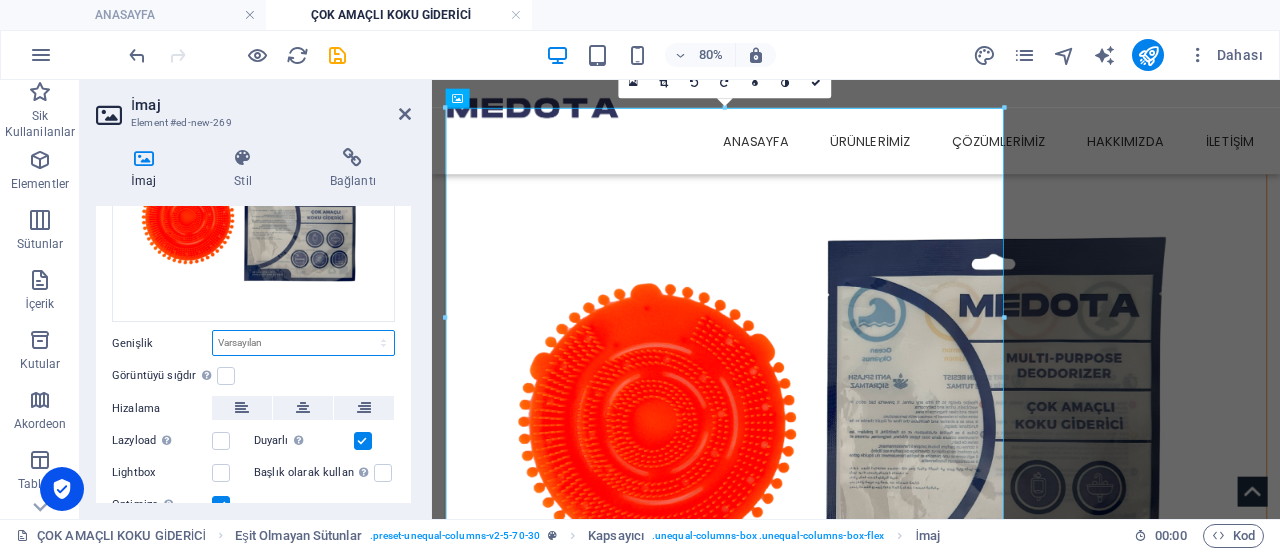 select on "px" 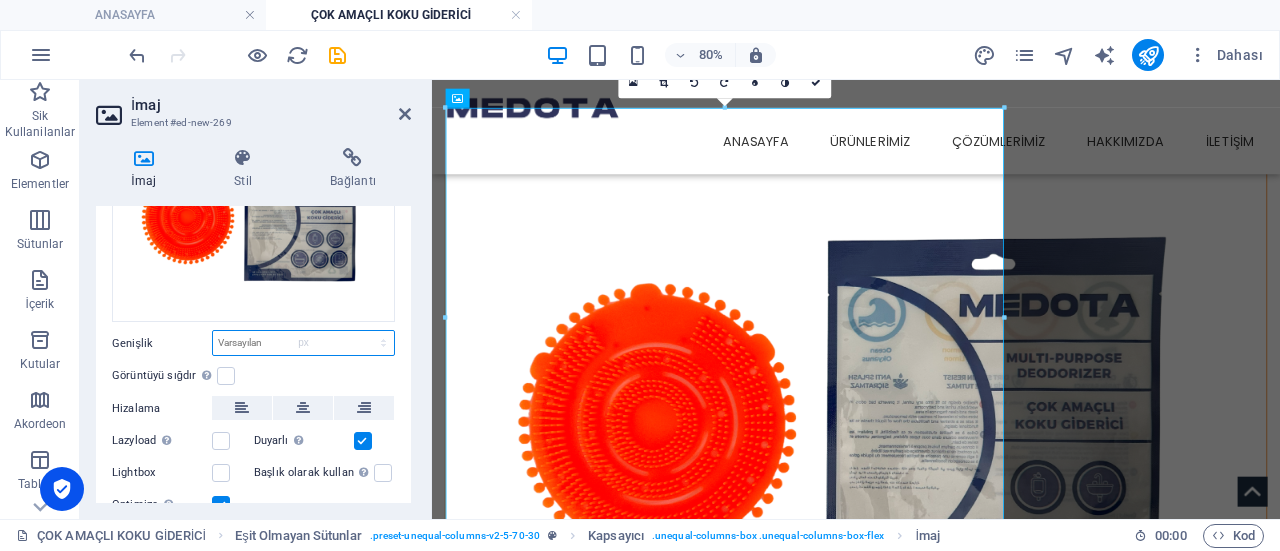 click on "Varsayılan otomatik px rem % em vh vw" at bounding box center (303, 343) 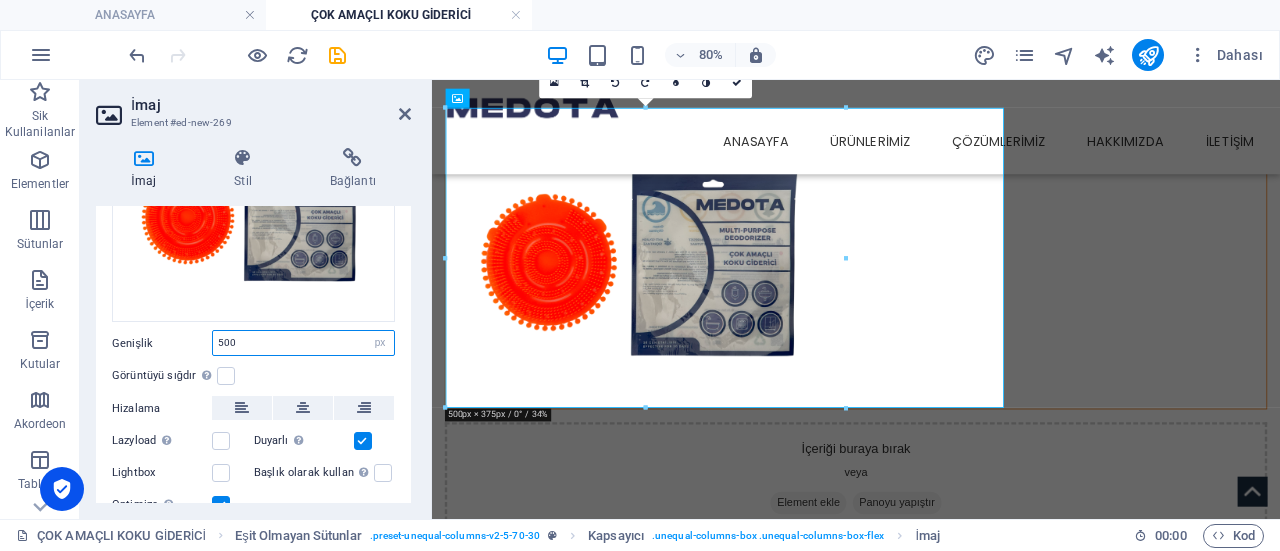 click on "500" at bounding box center (303, 343) 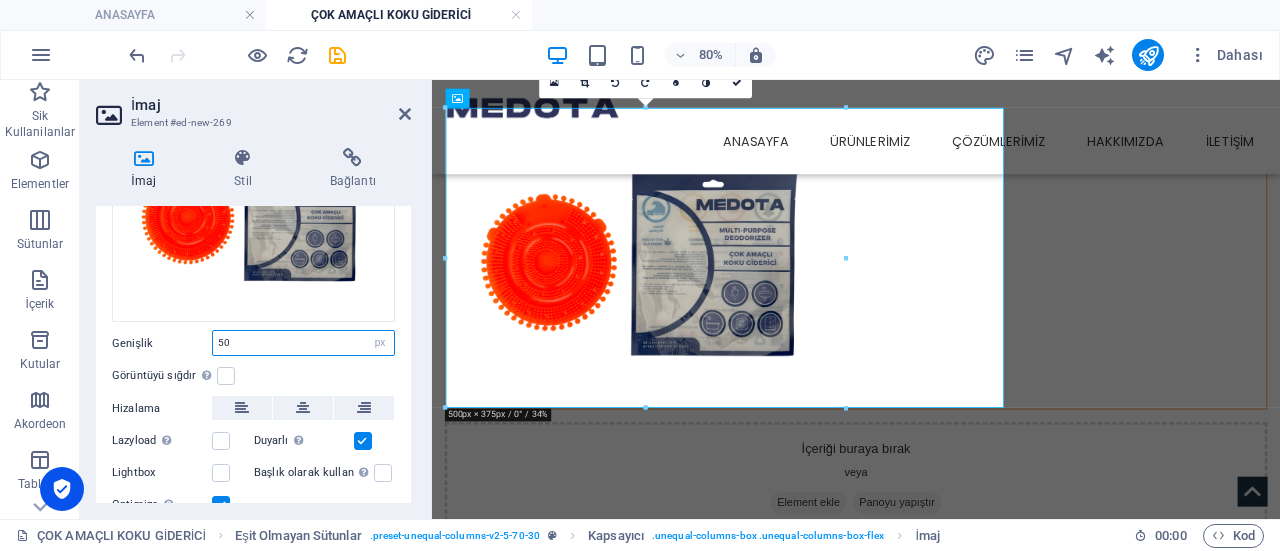 type on "5" 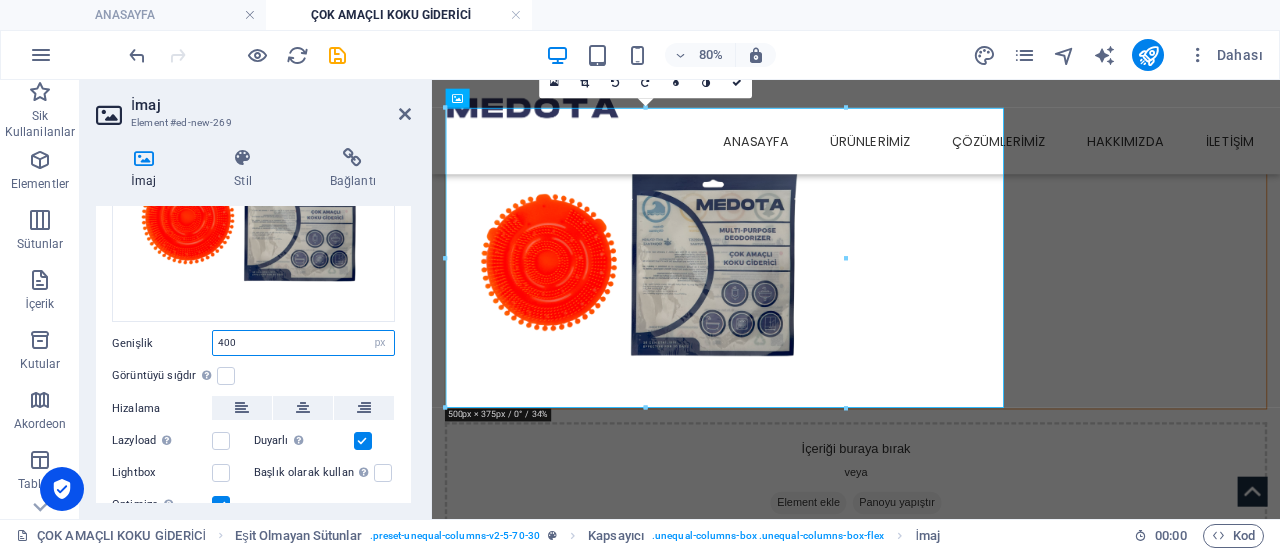 type on "400" 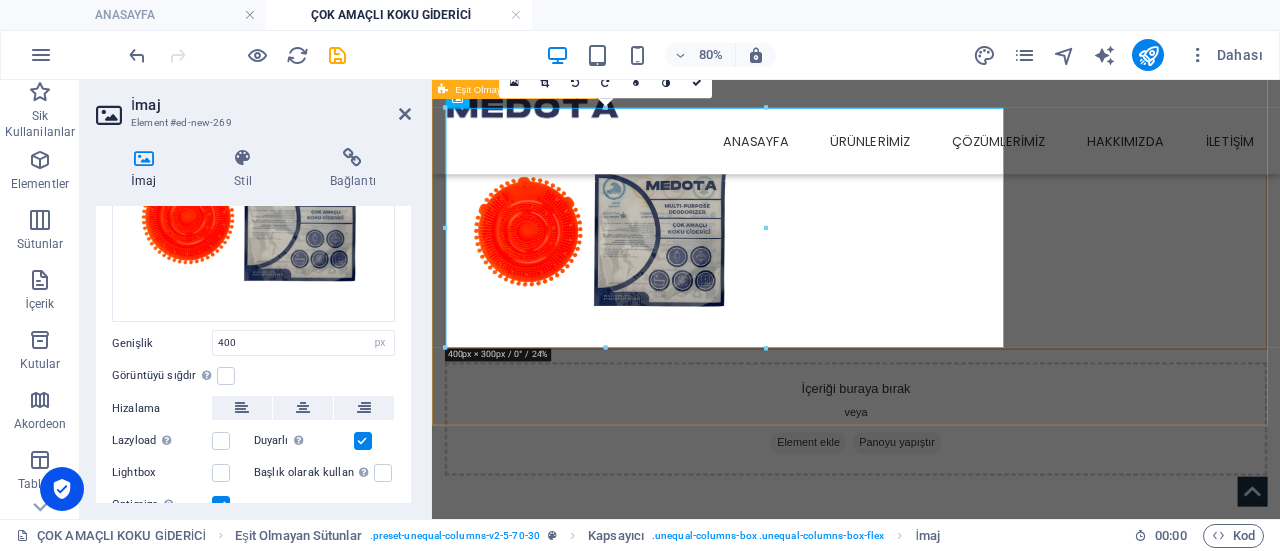 click on "İçeriği buraya bırak veya  Element ekle  Panoyu yapıştır" at bounding box center (962, 345) 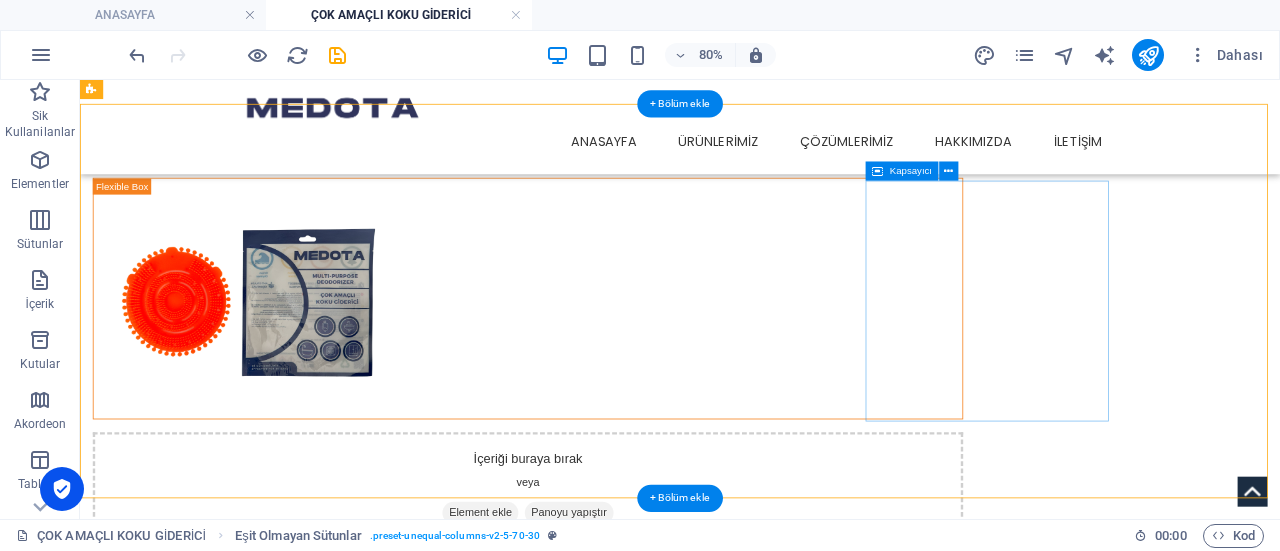 scroll, scrollTop: 49, scrollLeft: 0, axis: vertical 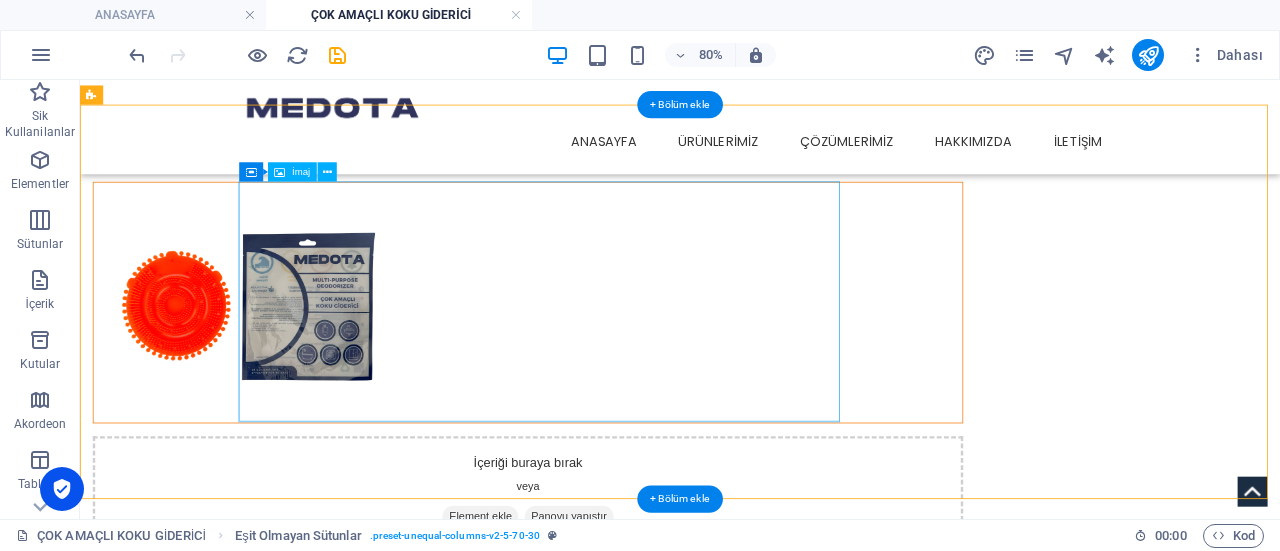 click at bounding box center (640, 358) 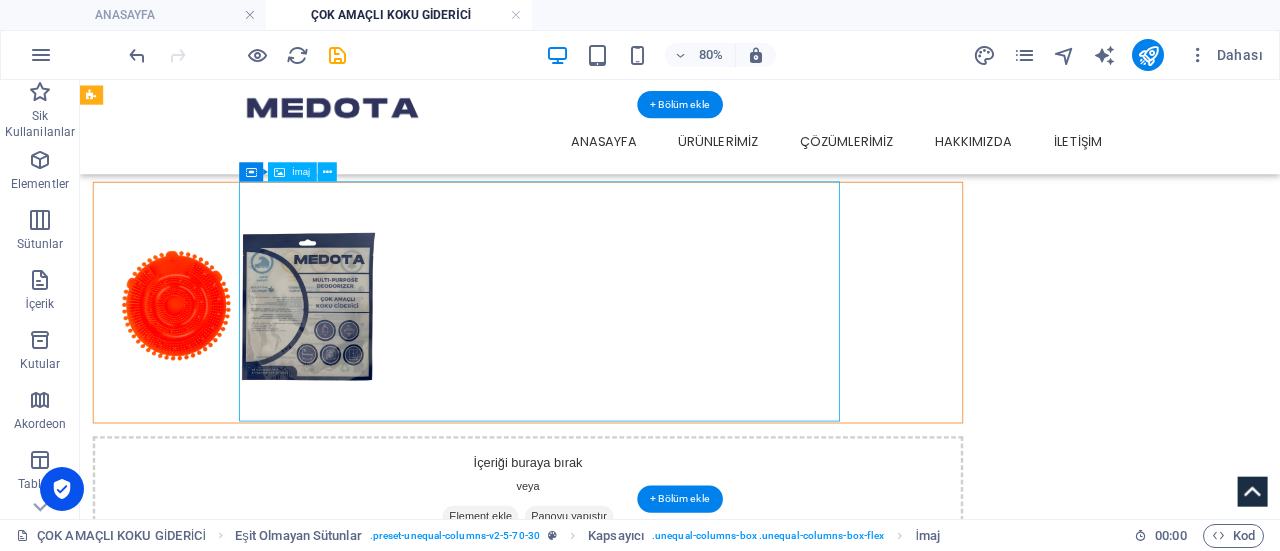 click at bounding box center [640, 358] 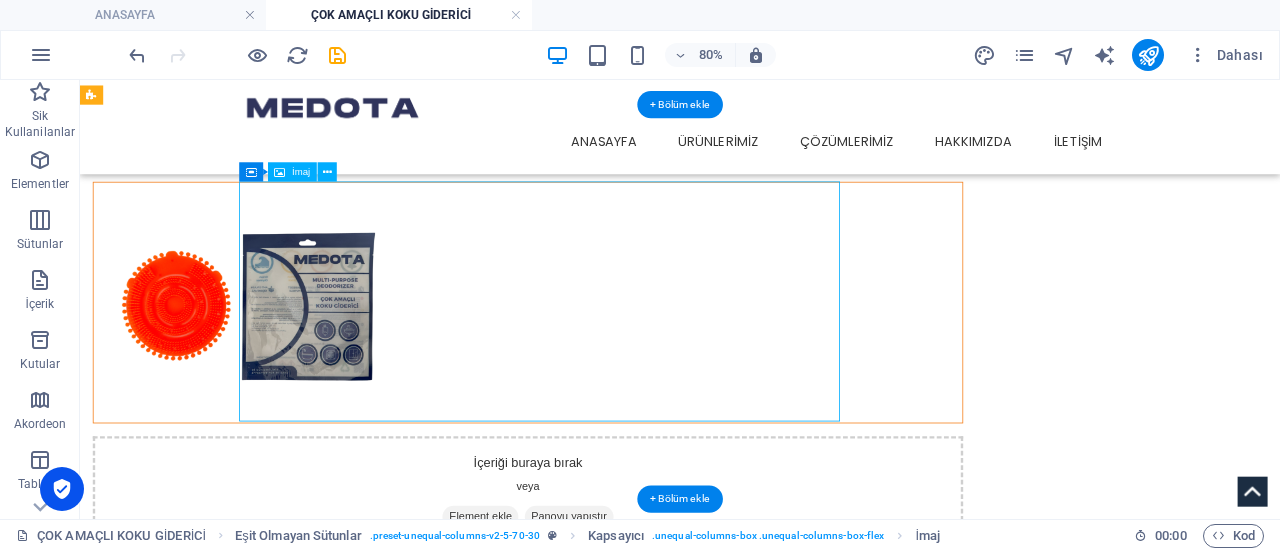 select on "px" 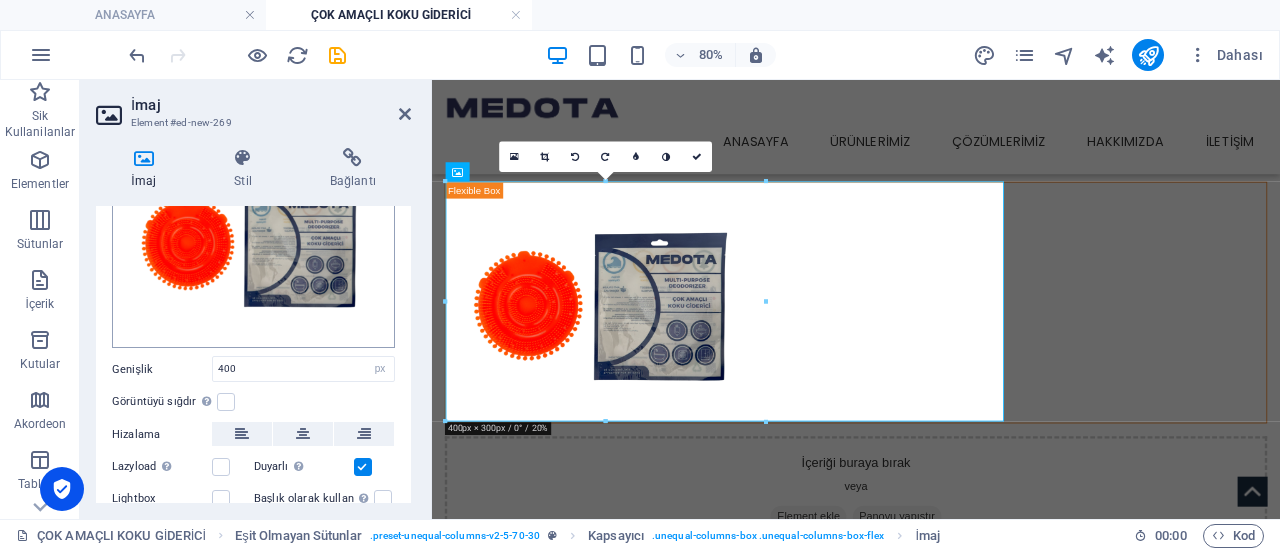 scroll, scrollTop: 130, scrollLeft: 0, axis: vertical 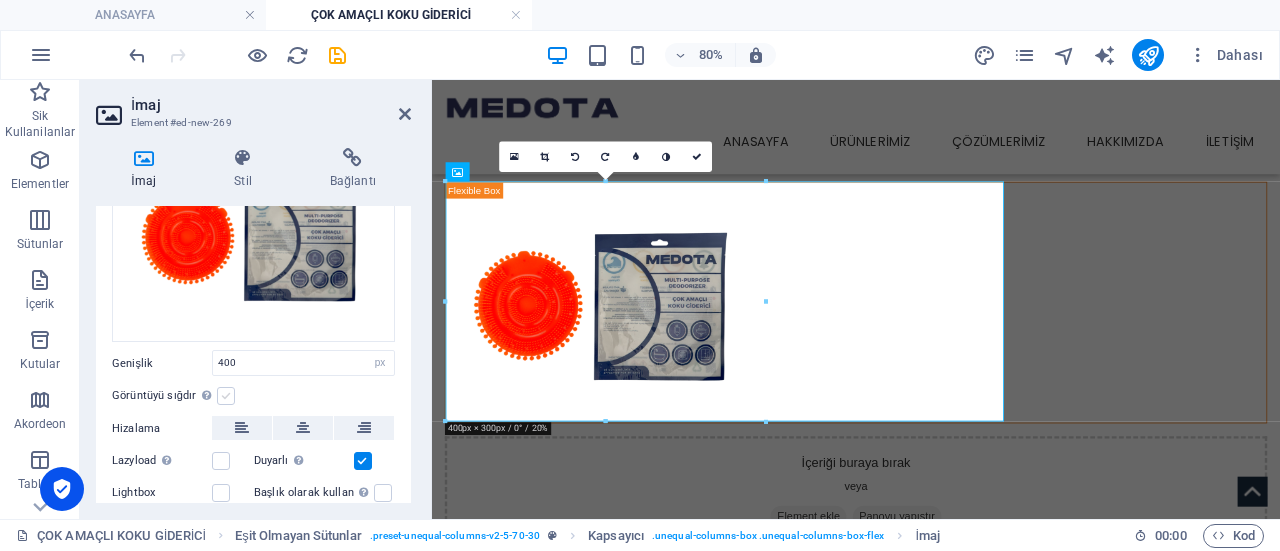 click at bounding box center [226, 396] 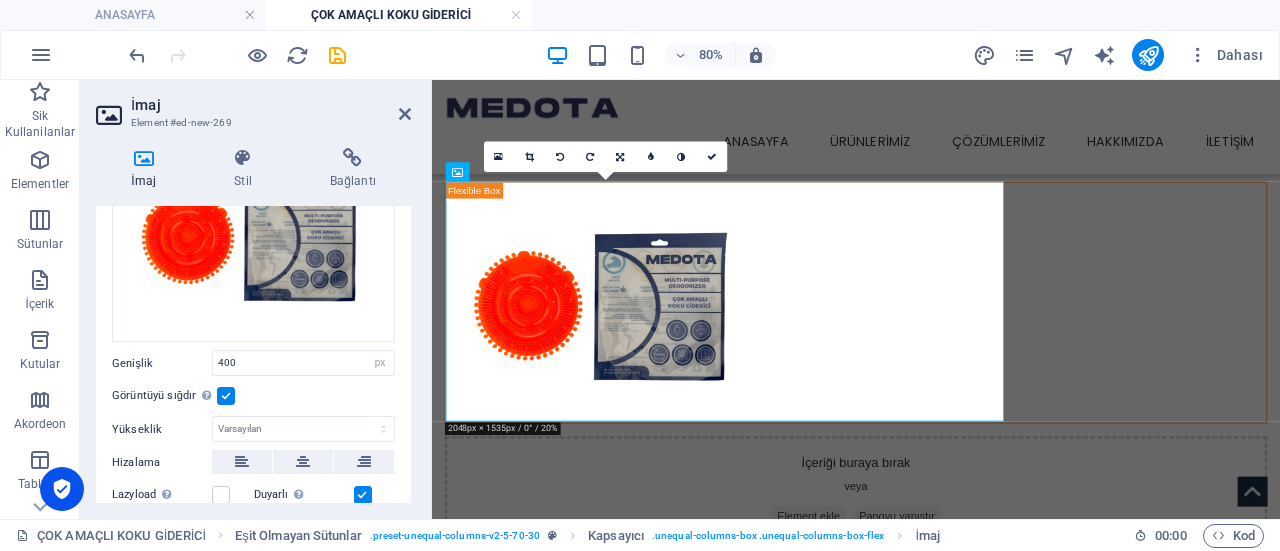 click at bounding box center [226, 396] 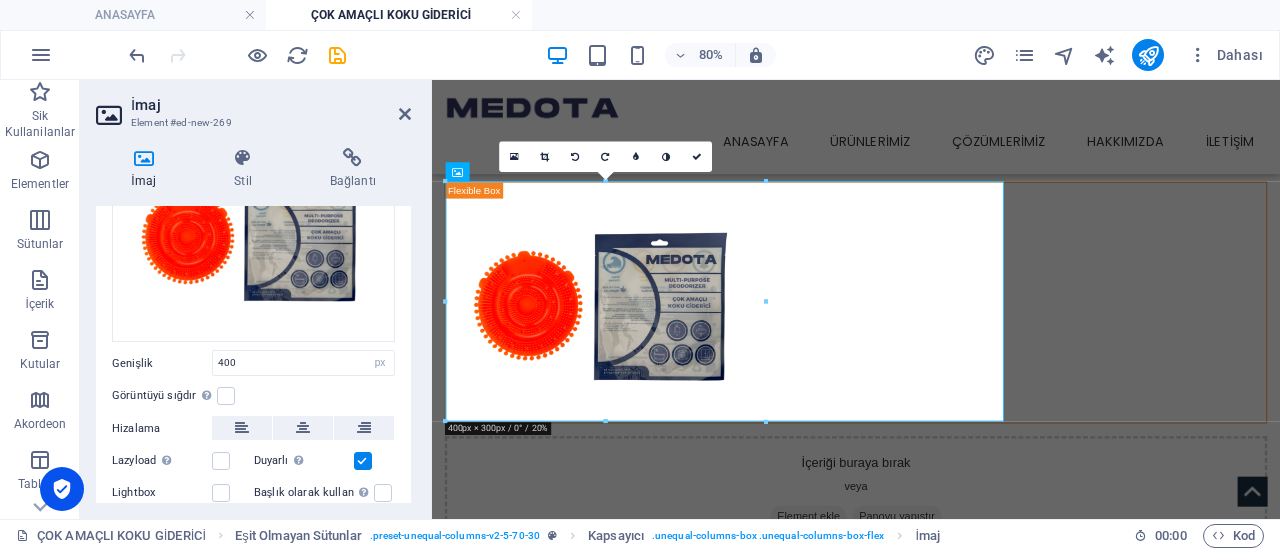 scroll, scrollTop: 189, scrollLeft: 0, axis: vertical 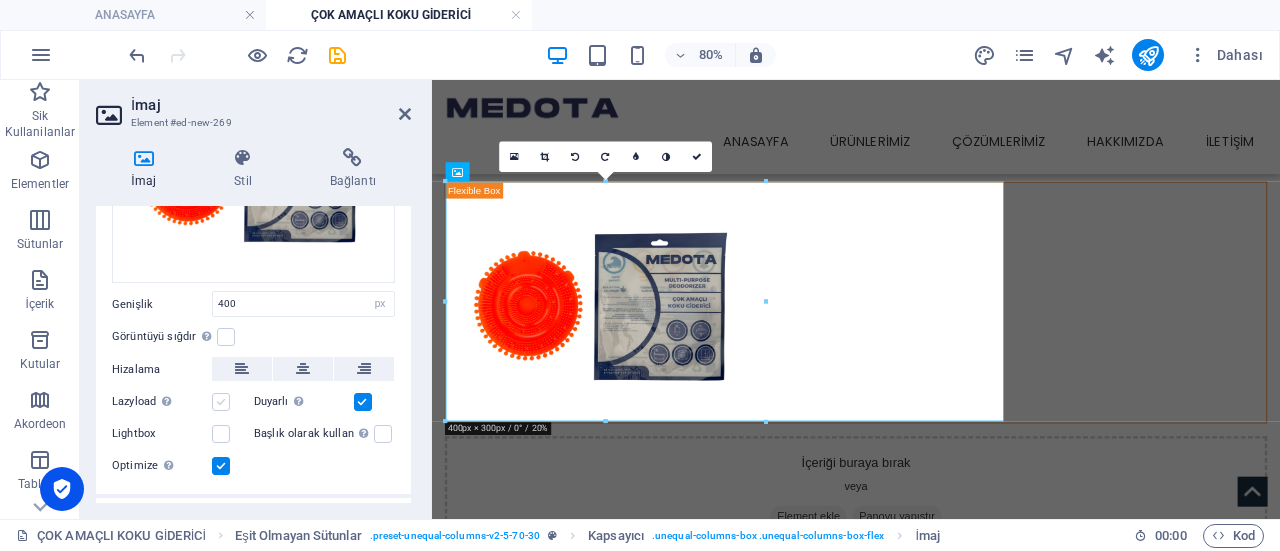 click at bounding box center (221, 402) 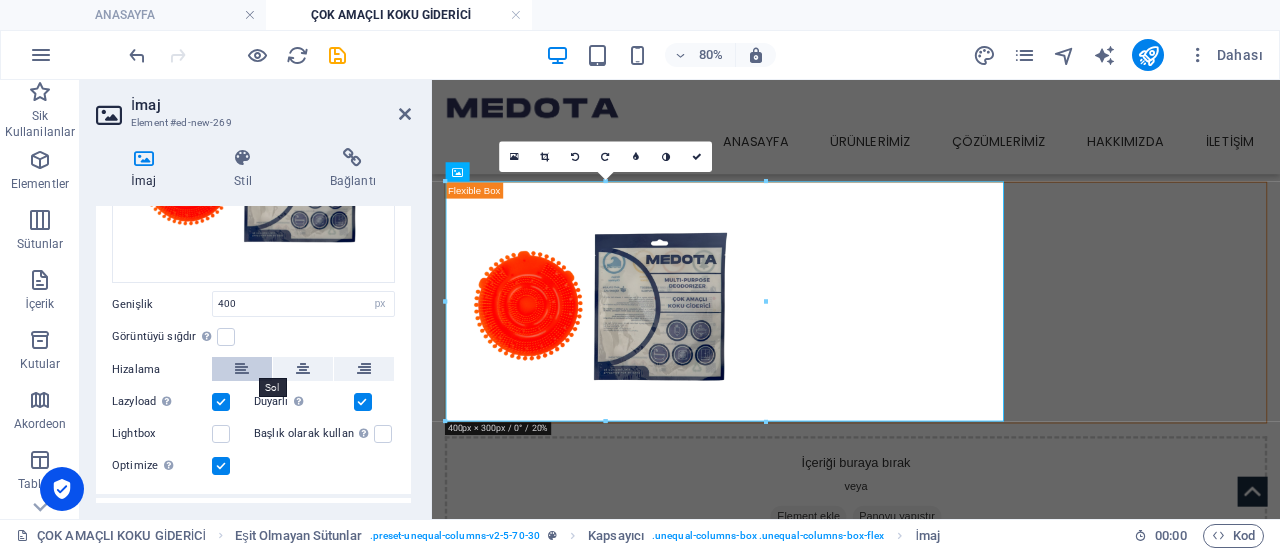 click at bounding box center (242, 369) 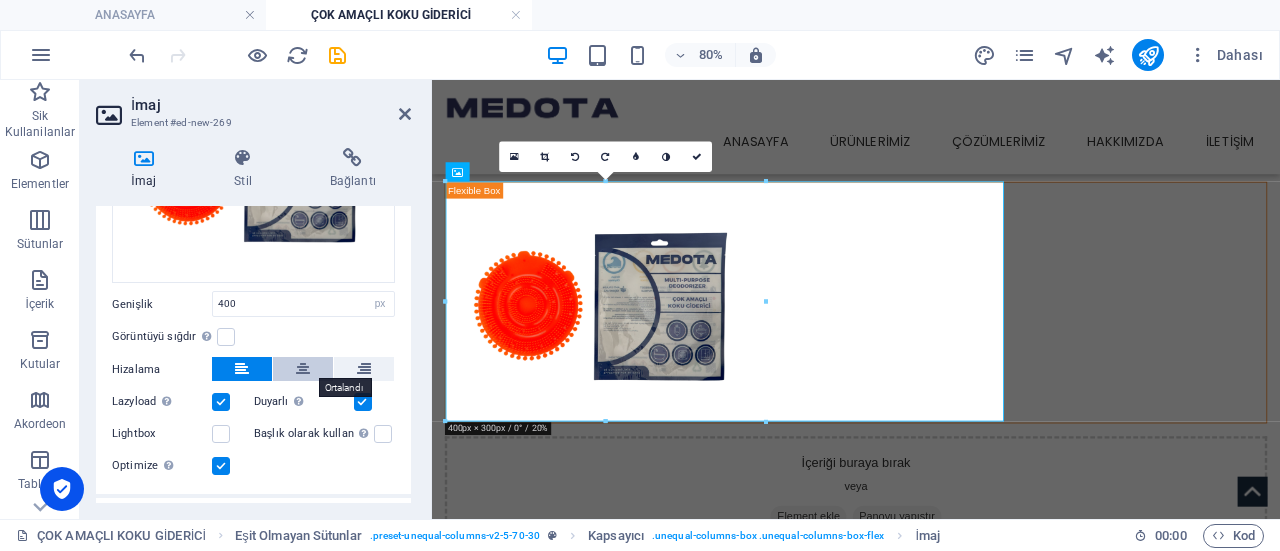click at bounding box center (303, 369) 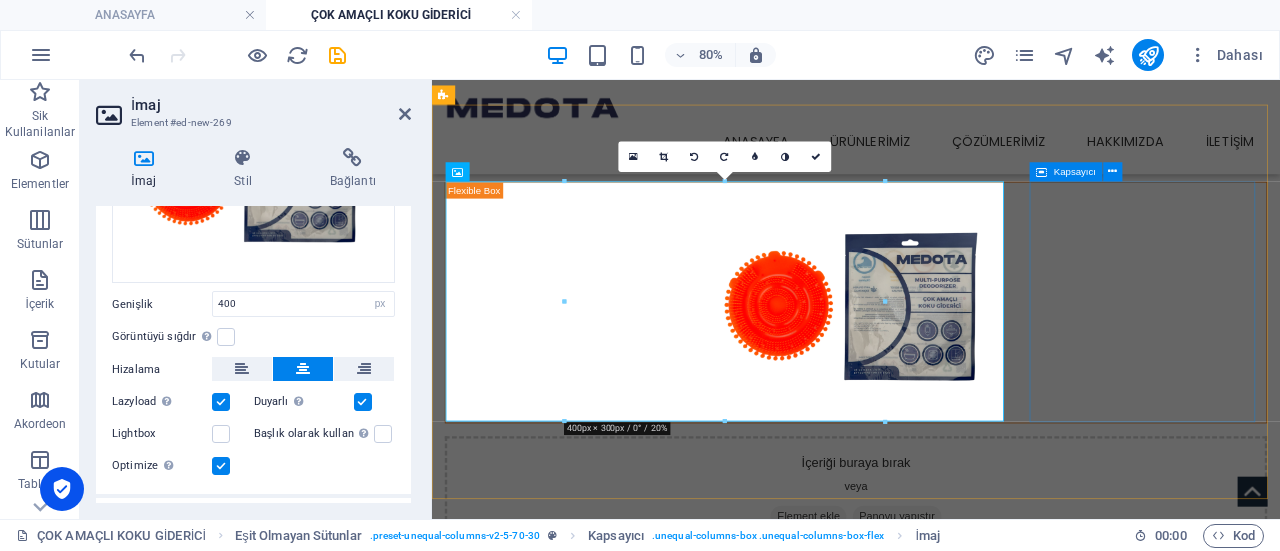 click on "İçeriği buraya bırak veya  Element ekle  Panoyu yapıştır" at bounding box center [962, 596] 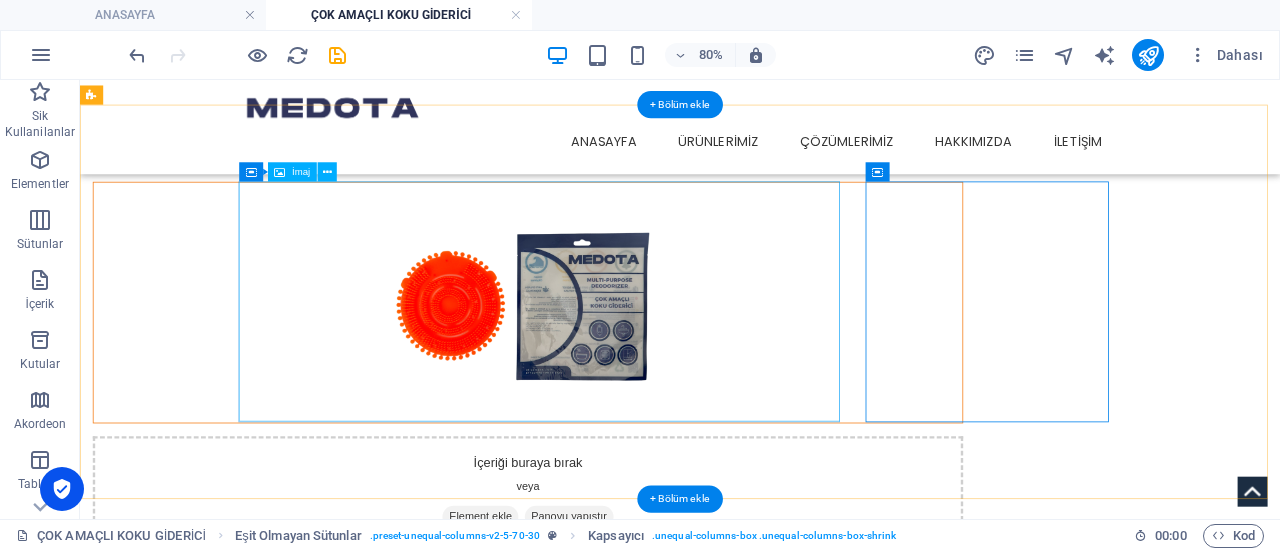 click at bounding box center (640, 358) 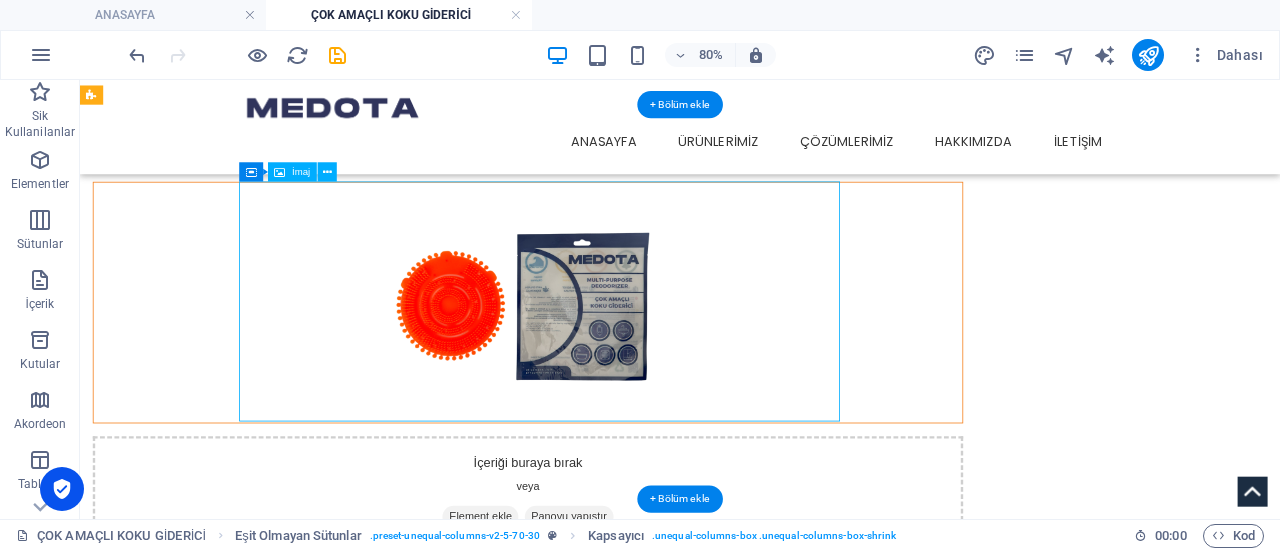 click at bounding box center [640, 358] 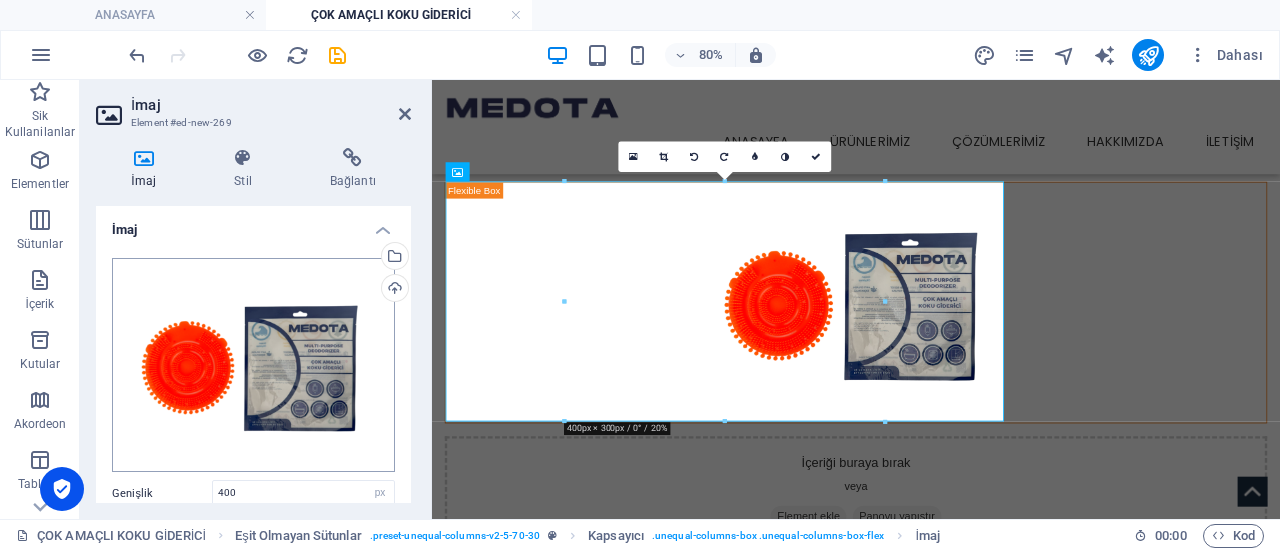 scroll, scrollTop: 228, scrollLeft: 0, axis: vertical 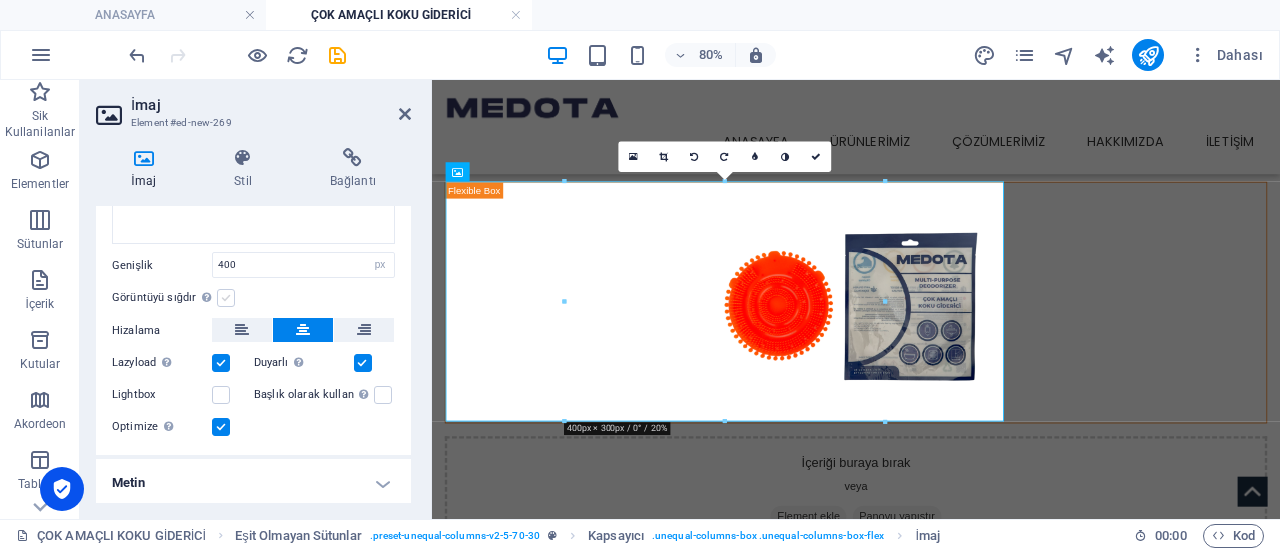 click at bounding box center (226, 298) 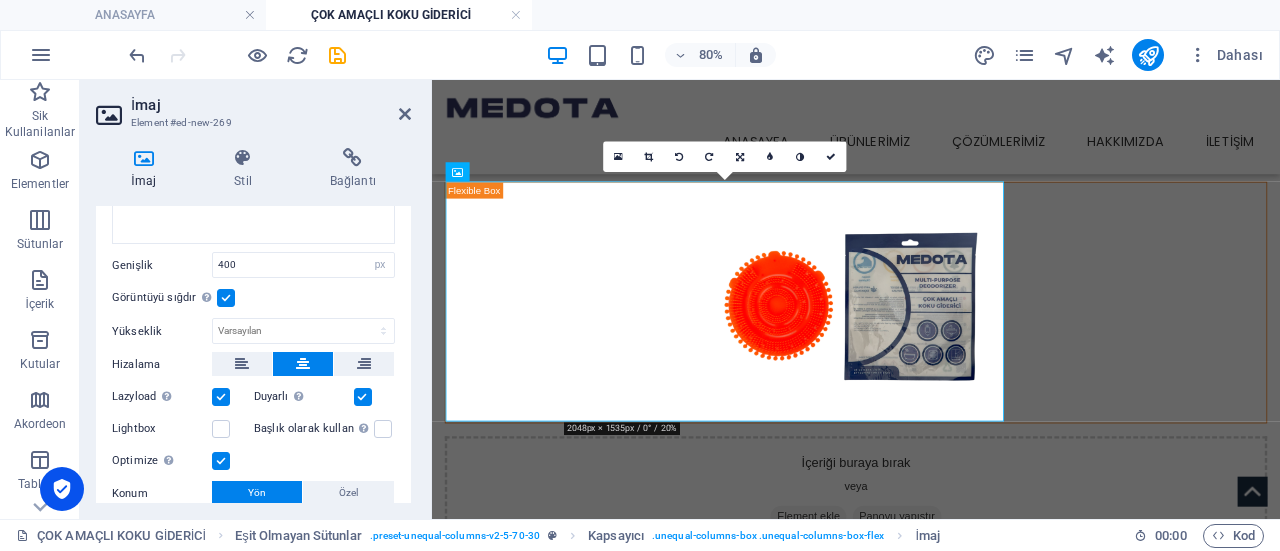 click at bounding box center [226, 298] 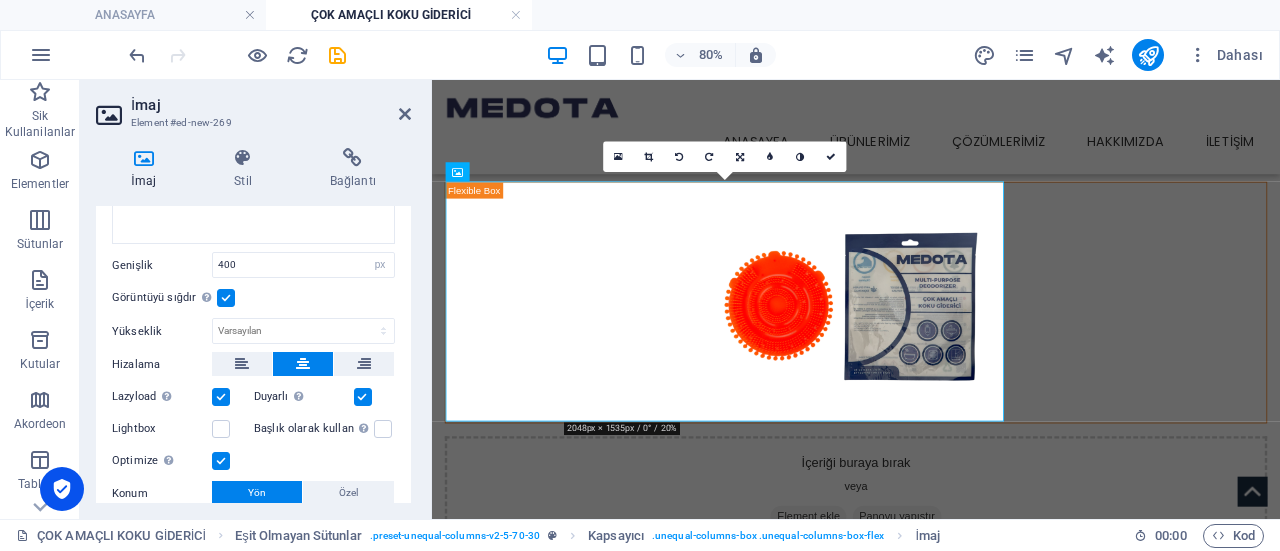 click on "Görüntüyü sığdır Görüntüyü otomatik olarak sabit bir genişliğe ve yüksekliğe sığdır" at bounding box center [0, 0] 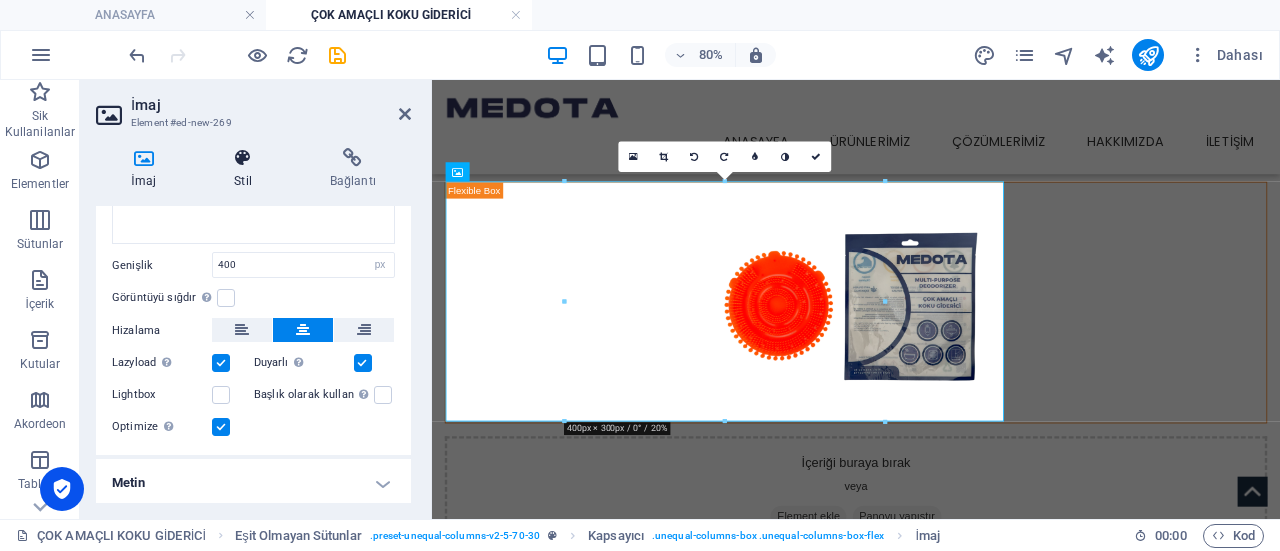 click at bounding box center (243, 158) 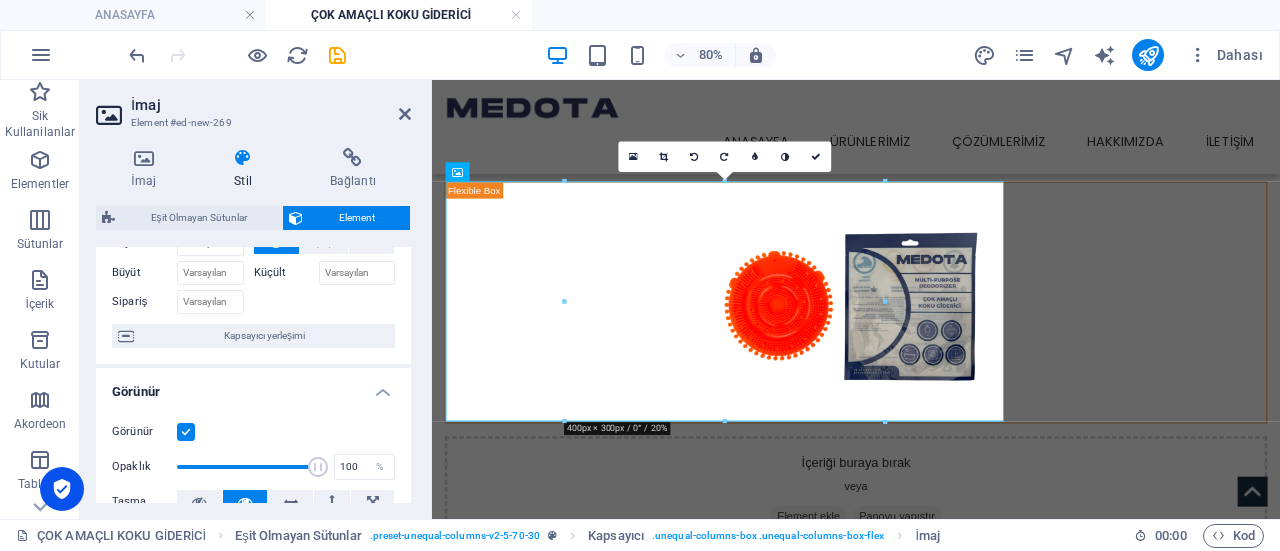 scroll, scrollTop: 0, scrollLeft: 0, axis: both 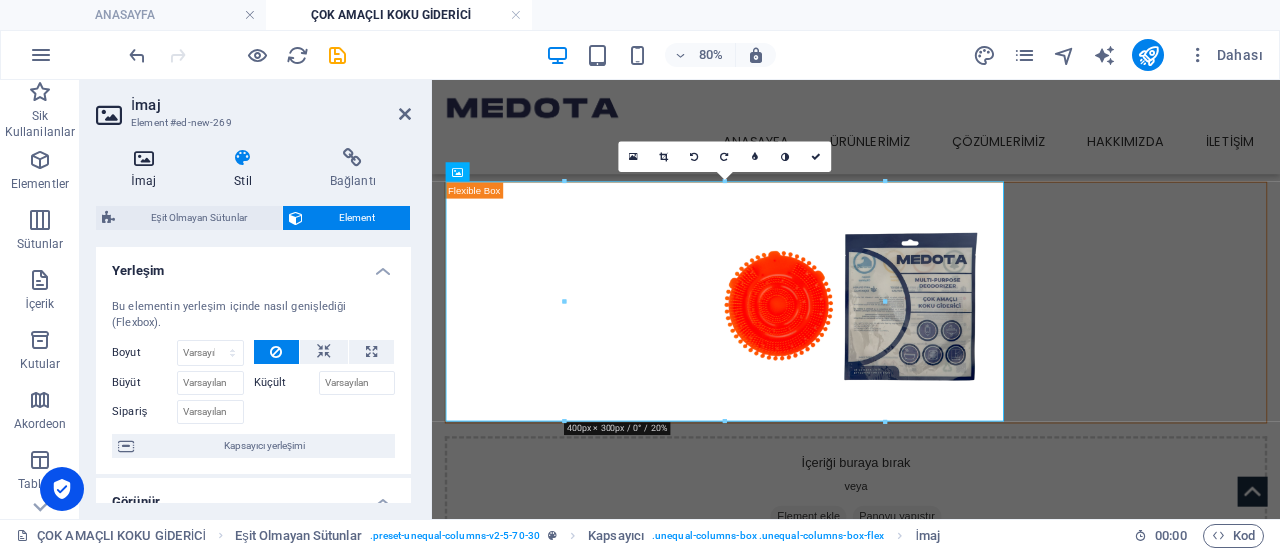 click on "İmaj" at bounding box center [147, 169] 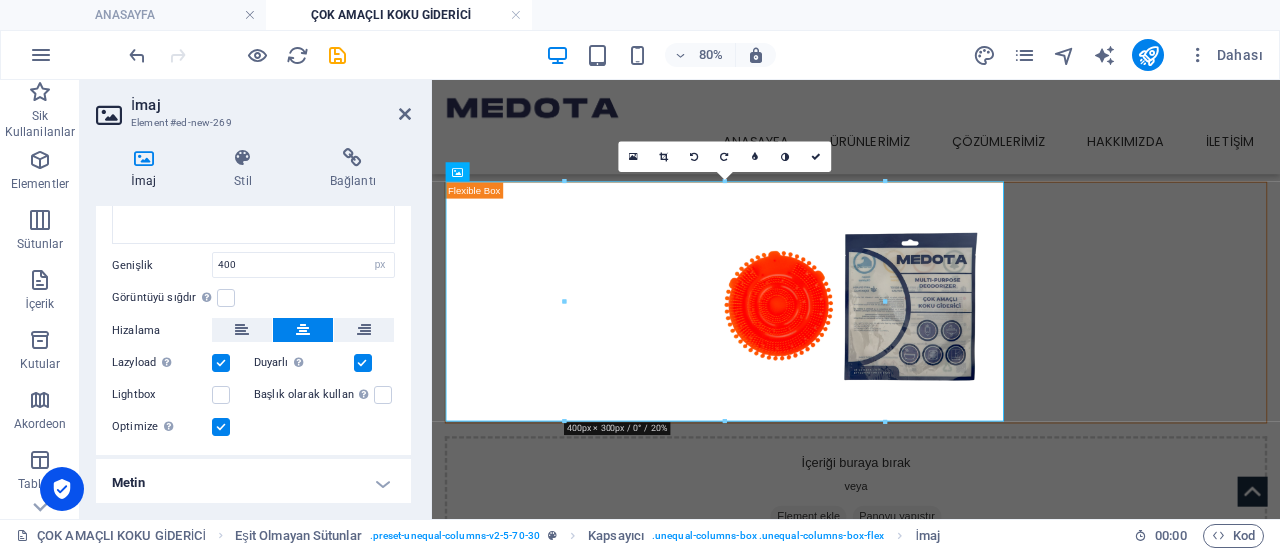 click on "İmaj Element #ed-new-269 İmaj Stil Bağlantı İmaj Dosyaları buraya sürükleyin, dosyaları seçmek için tıklayın veya Dosyalardan ya da ücretsiz stok fotoğraf ve videolarımızdan dosyalar seçin Dosya yöneticisinden, stok fotoğraflardan dosyalar seçin veya dosya(lar) yükleyin Yükle Genişlik 400 Varsayılan otomatik px rem % em vh vw Görüntüyü sığdır Görüntüyü otomatik olarak sabit bir genişliğe ve yüksekliğe sığdır Yükseklik Varsayılan otomatik px Hizalama Lazyload Sayfa yüklendikten sonra görüntülerin yüklenmesi, sayfa hızını artırır. Duyarlı Retina görüntüsünü ve akıllı telefon için optimize edilmiş boyutları otomatik olarak yükle. Lightbox Başlık olarak kullan Görüntü, bir H1 başlık etiketine sığdırılacak. Alternatif metne H1 başlığının genişliğini vermek için kullanışlıdır, ör. logo için. Belirsizse işaretlemeden bırak. Optimize Görseller, sayfa hızını iyileştirmek için sıkıştırılmıştır. Konum Yön Özel %" at bounding box center [256, 299] 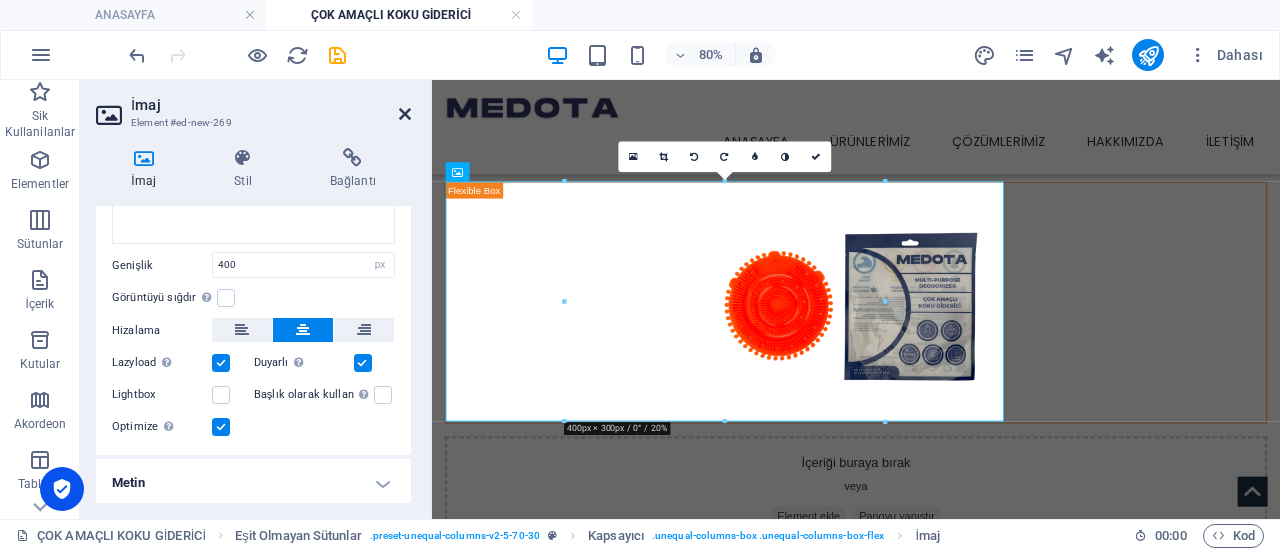 click at bounding box center [405, 114] 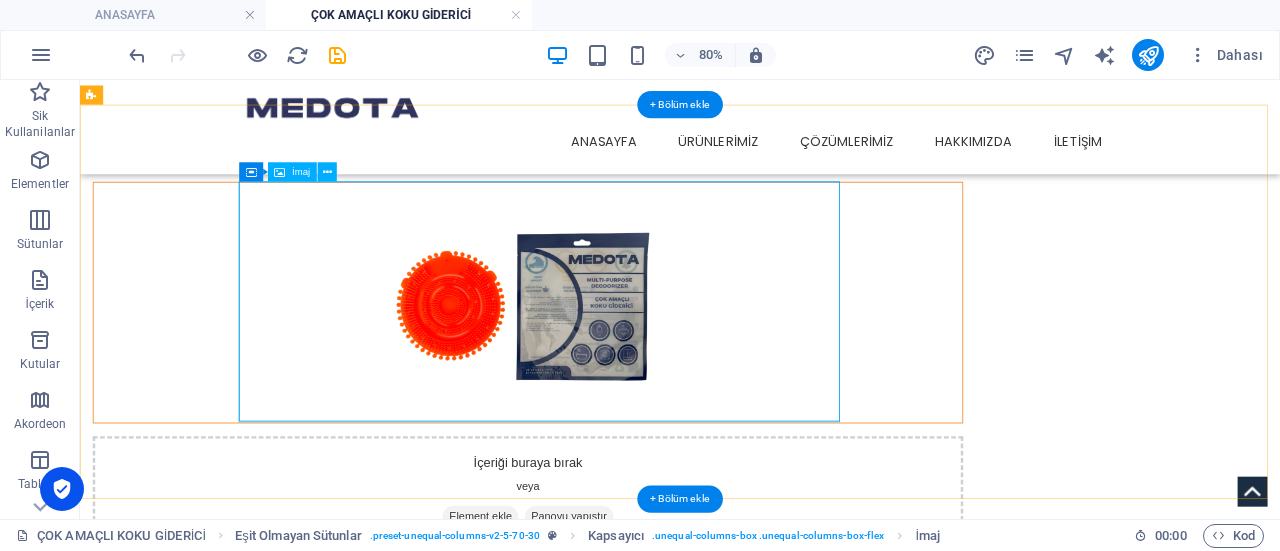 click at bounding box center [640, 358] 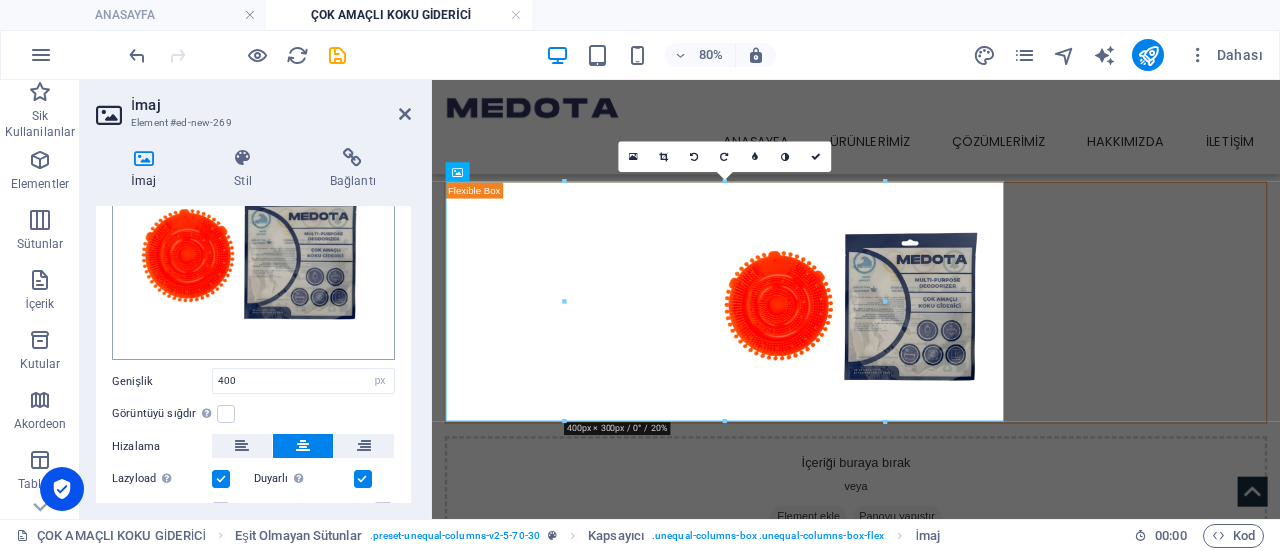scroll, scrollTop: 90, scrollLeft: 0, axis: vertical 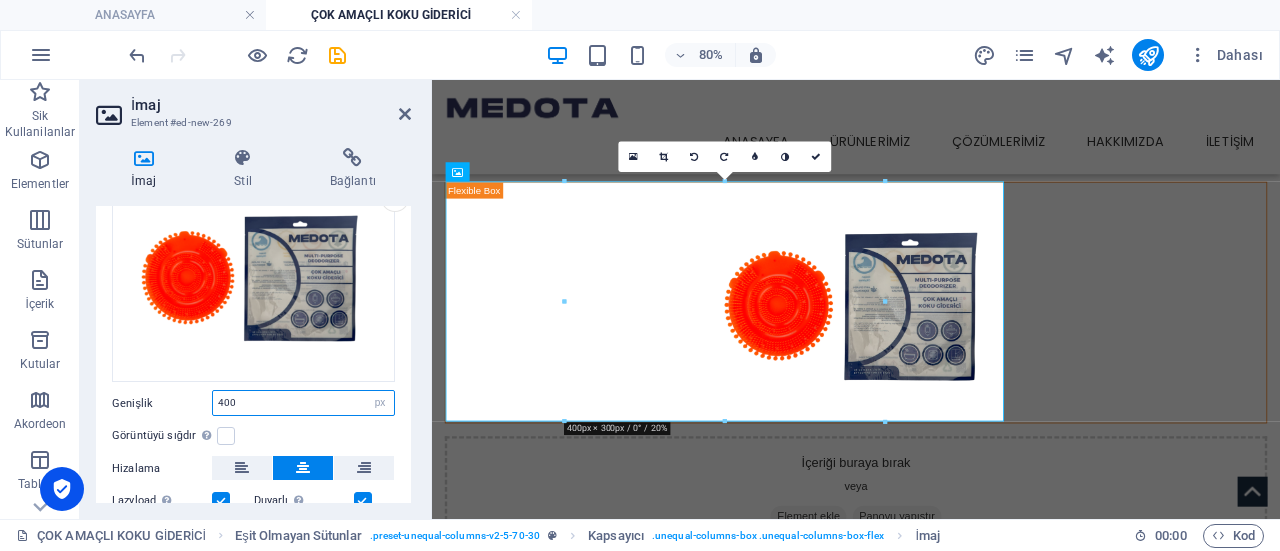 click on "400" at bounding box center (303, 403) 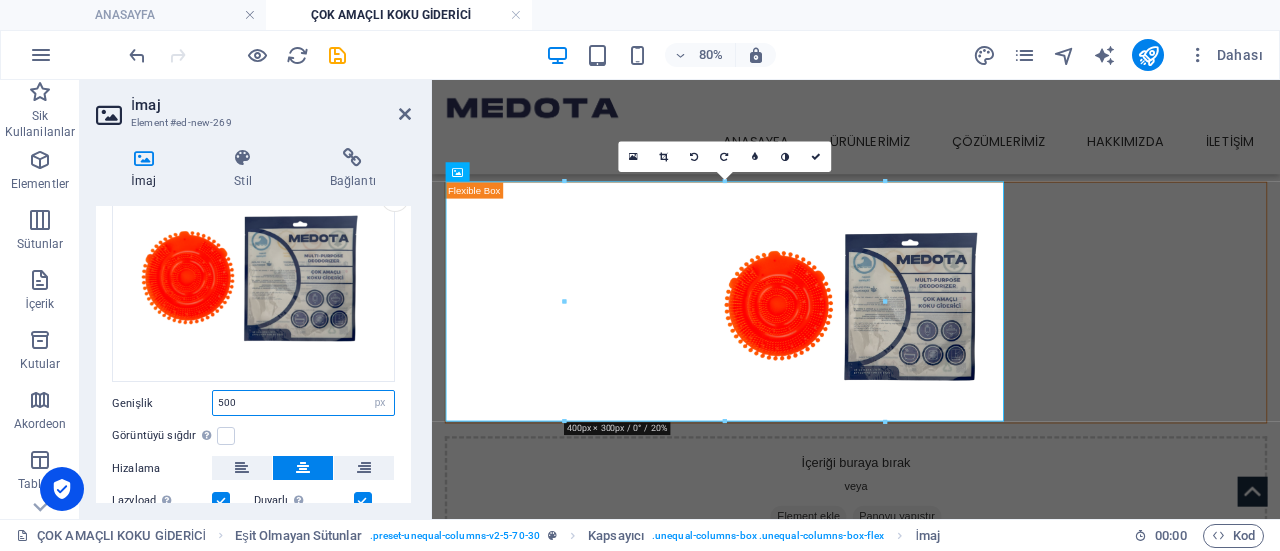 type on "500" 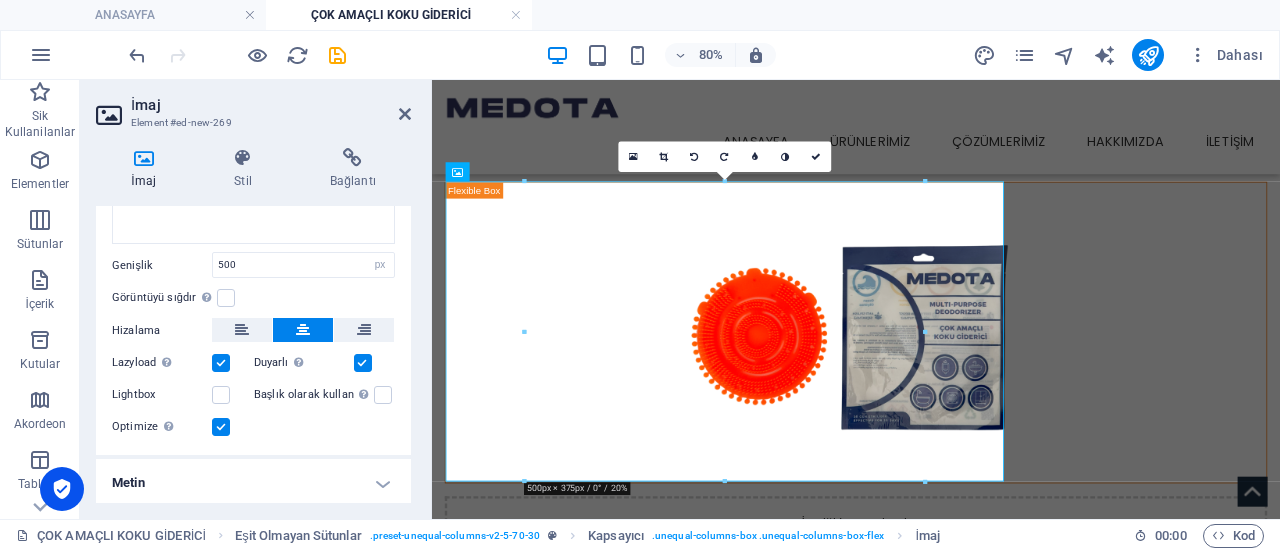 scroll, scrollTop: 0, scrollLeft: 0, axis: both 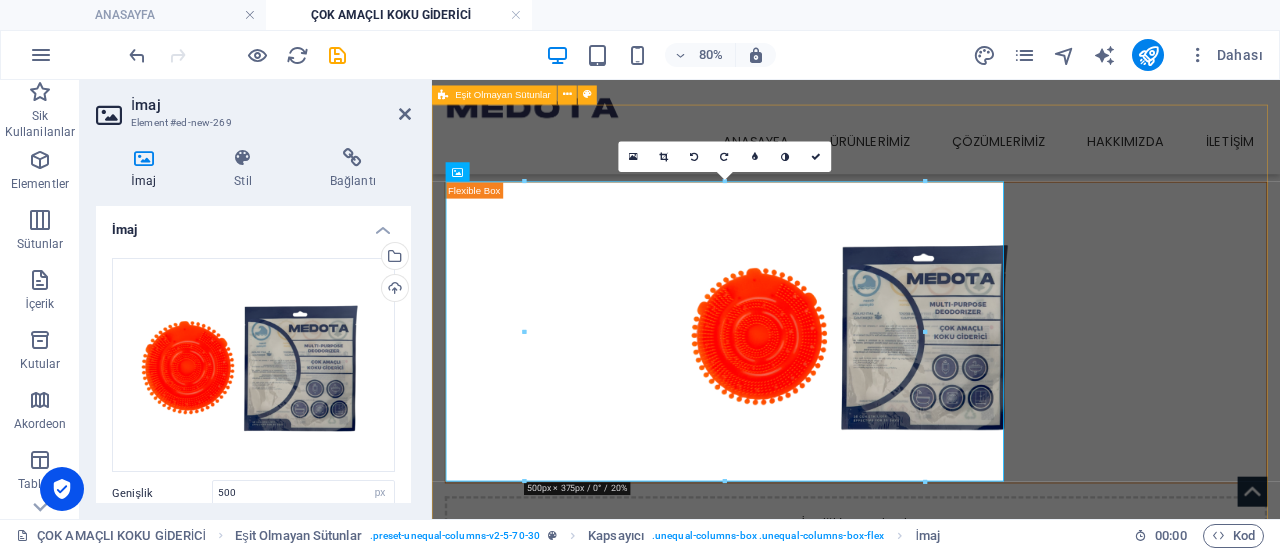 click on "İçeriği buraya bırak veya  Element ekle  Panoyu yapıştır" at bounding box center (962, 474) 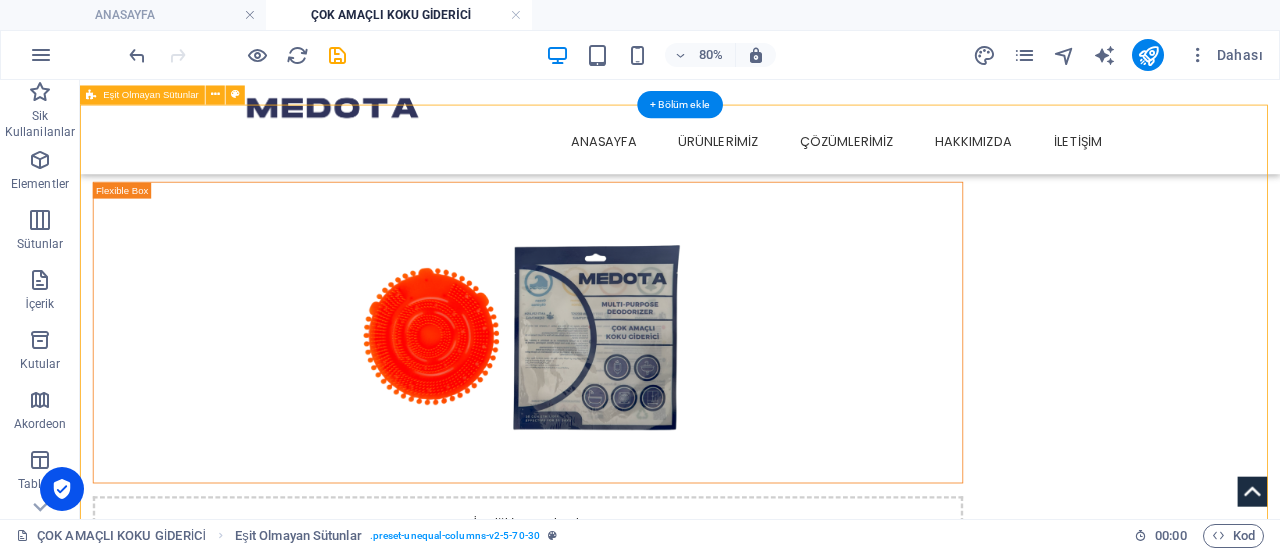 click on "İçeriği buraya bırak veya  Element ekle  Panoyu yapıştır" at bounding box center [830, 474] 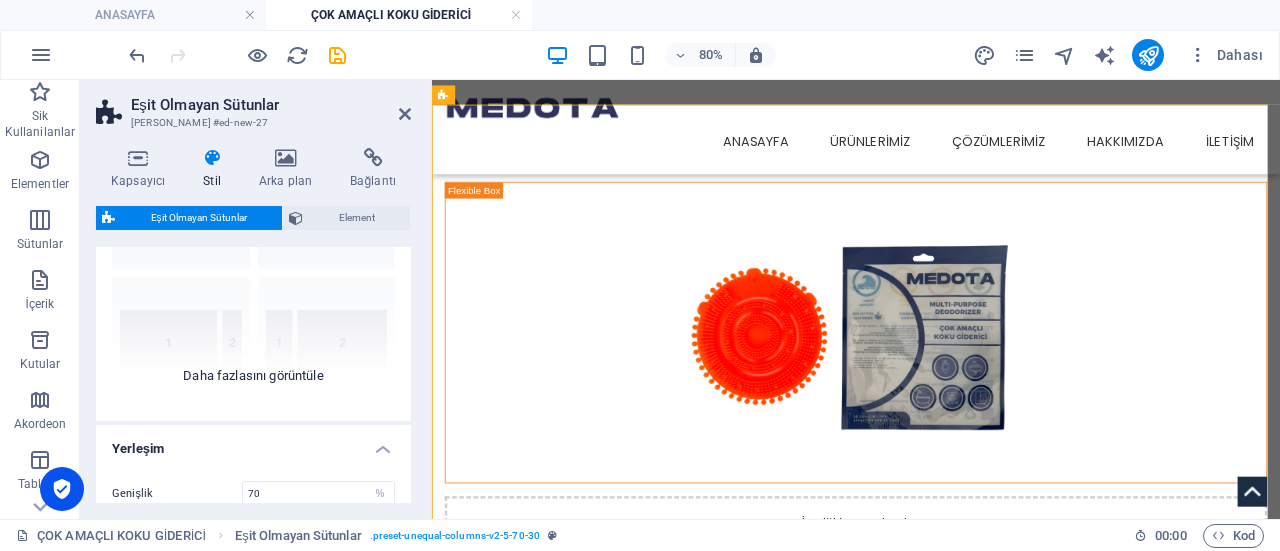 scroll, scrollTop: 286, scrollLeft: 0, axis: vertical 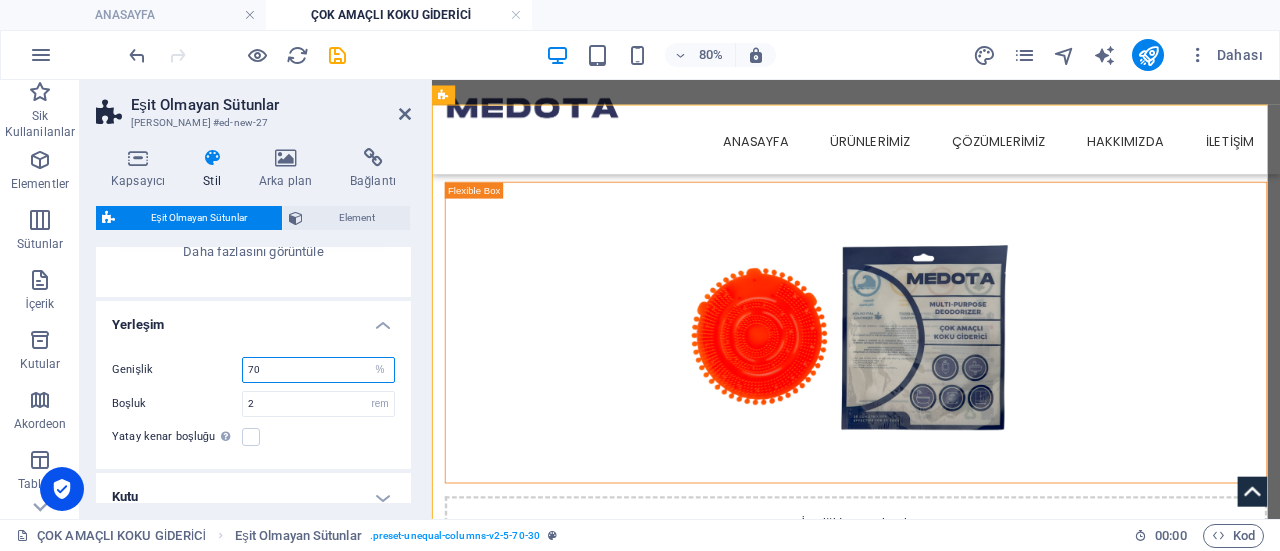 click on "70" at bounding box center (318, 370) 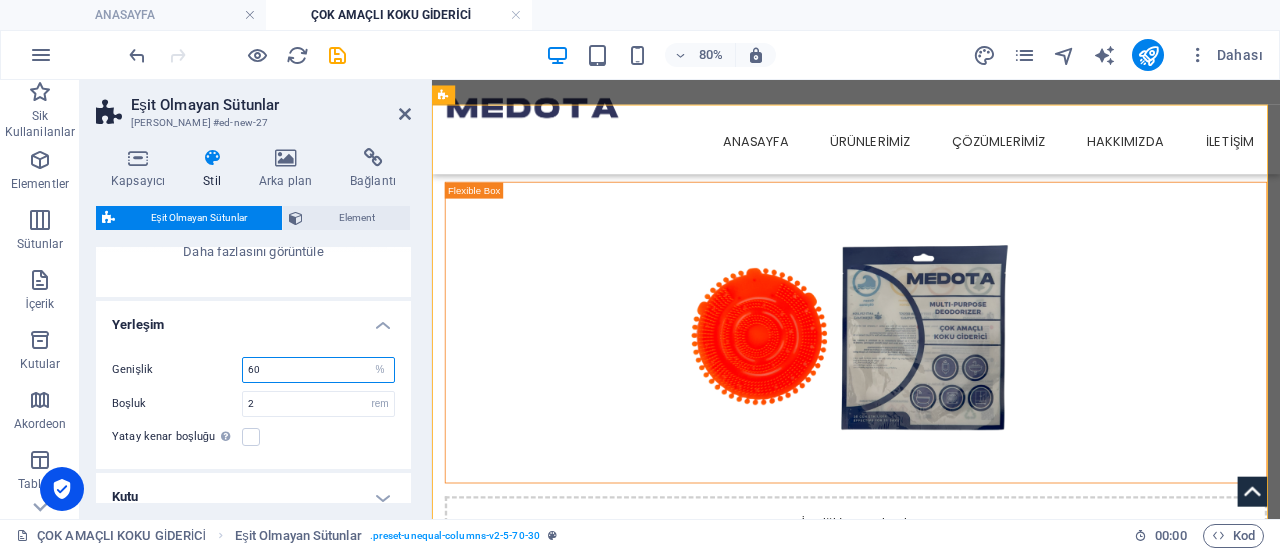 type on "60" 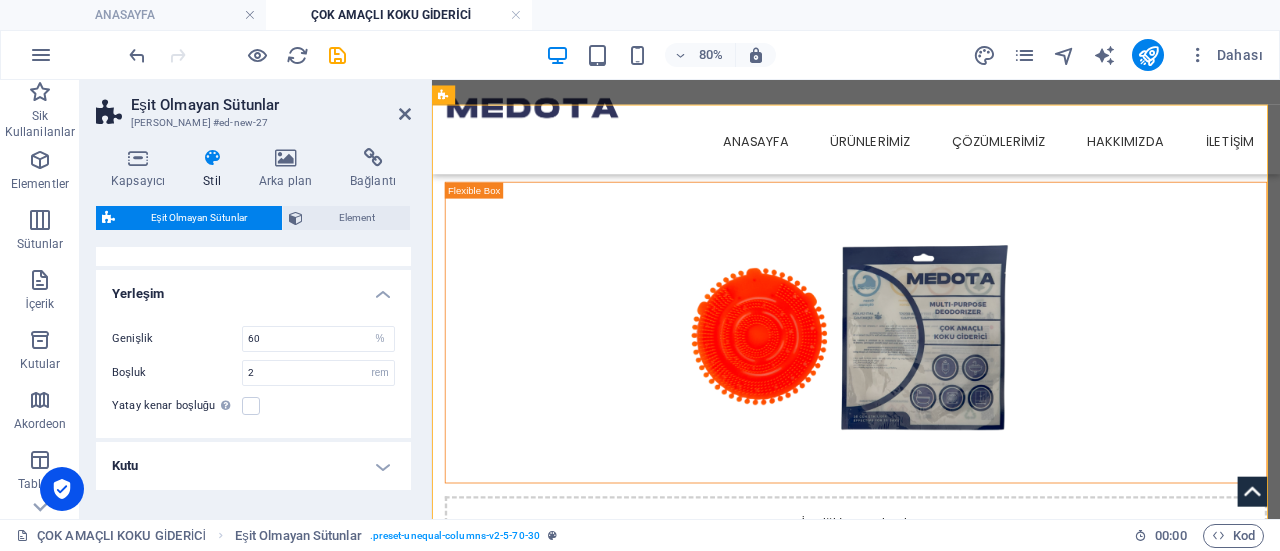 scroll, scrollTop: 319, scrollLeft: 0, axis: vertical 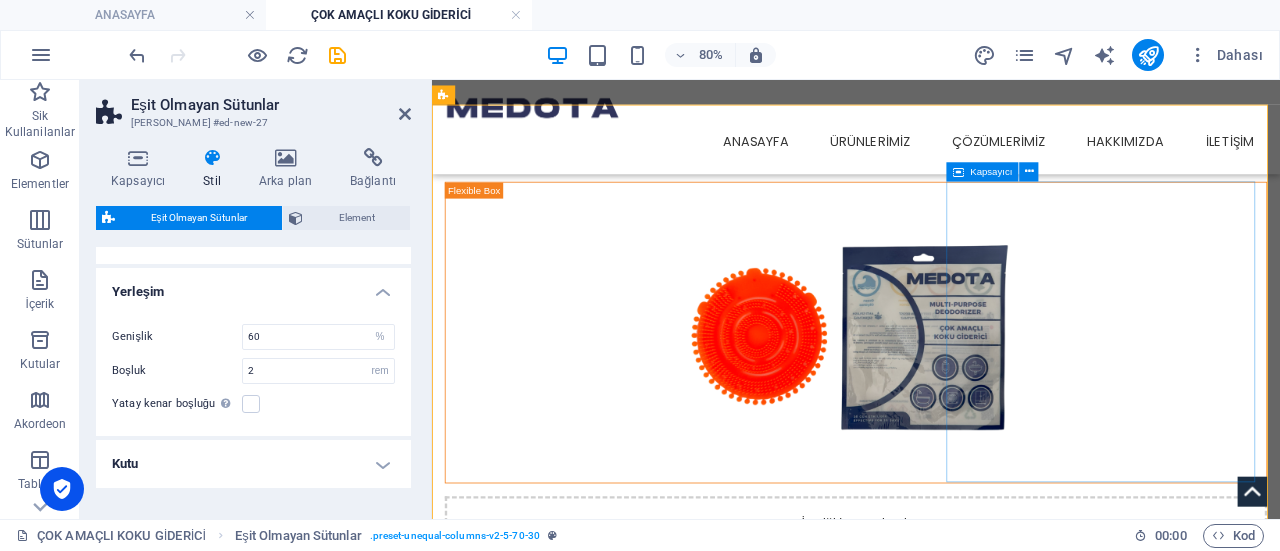 click on "İçeriği buraya bırak veya  Element ekle  Panoyu yapıştır" at bounding box center [962, 671] 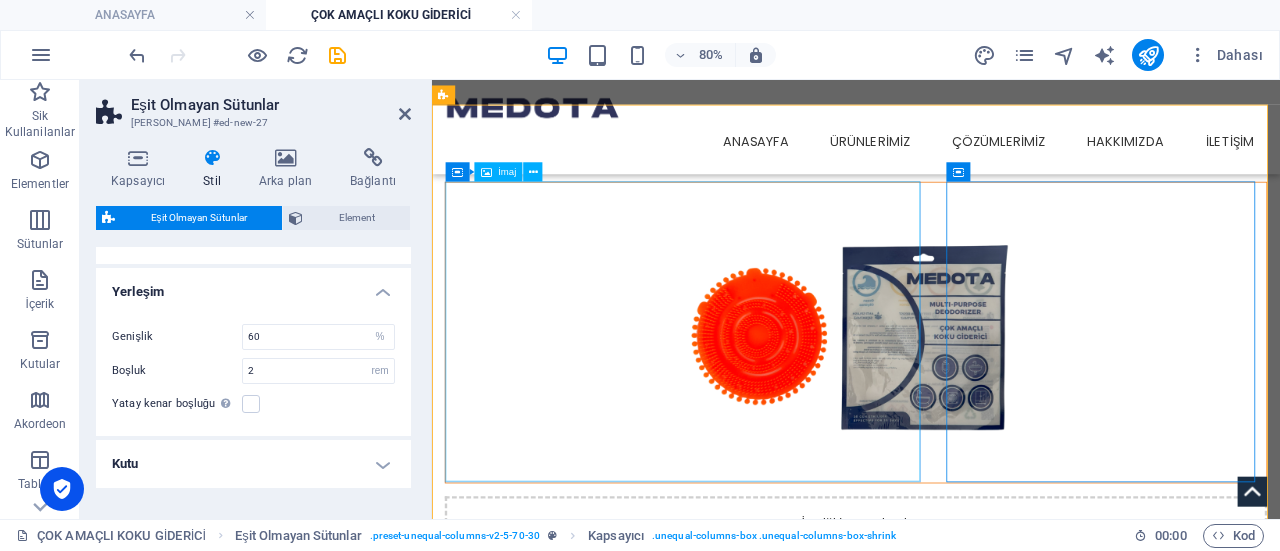 click at bounding box center (962, 395) 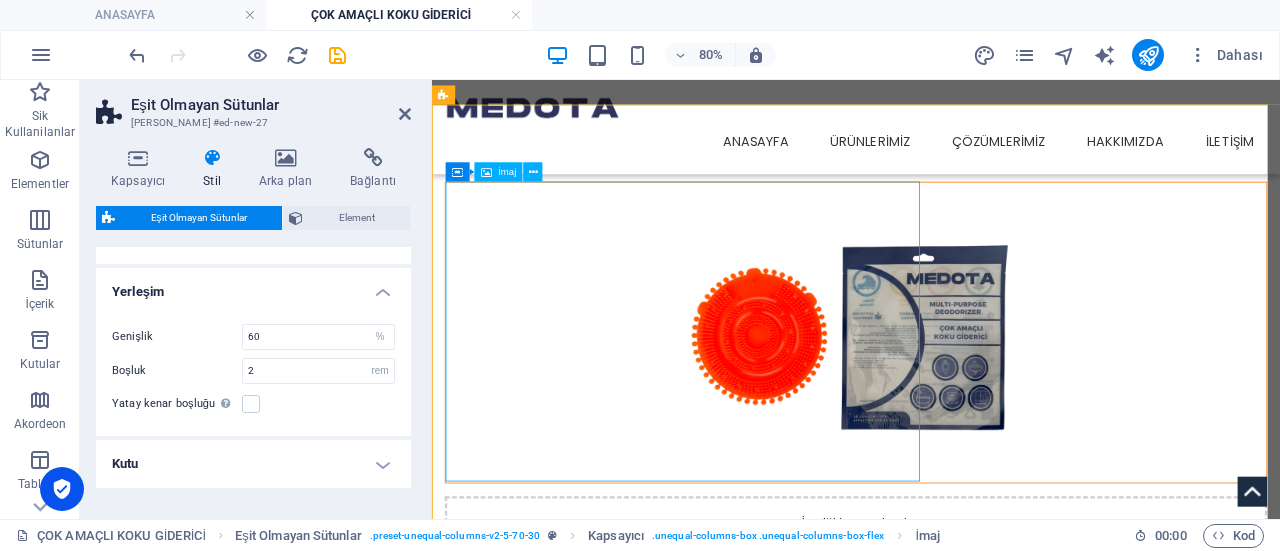 click at bounding box center [962, 395] 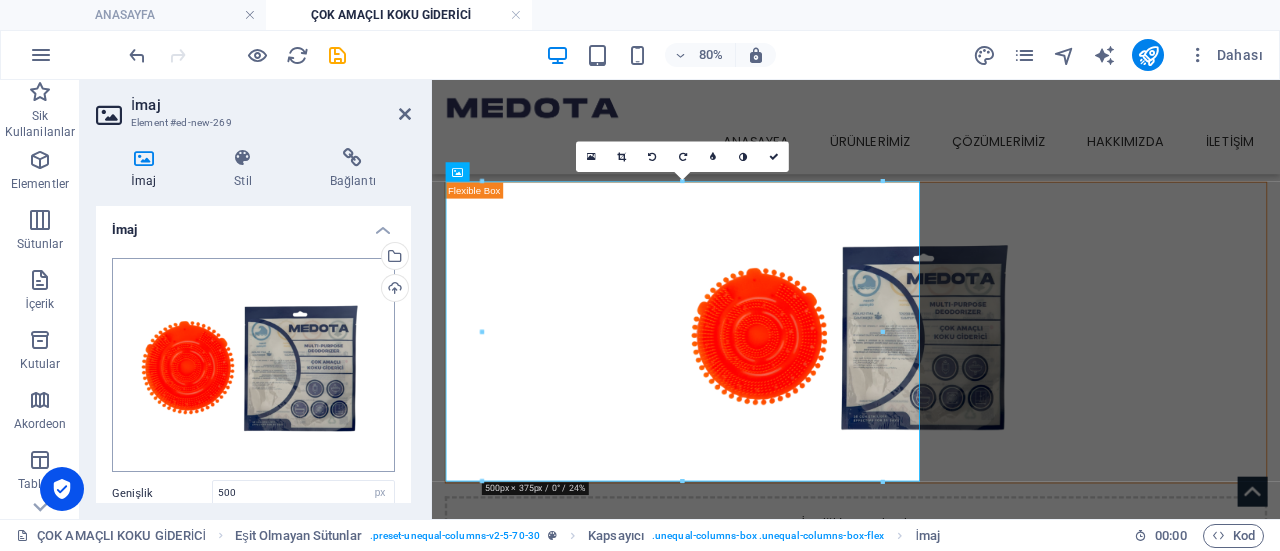scroll, scrollTop: 208, scrollLeft: 0, axis: vertical 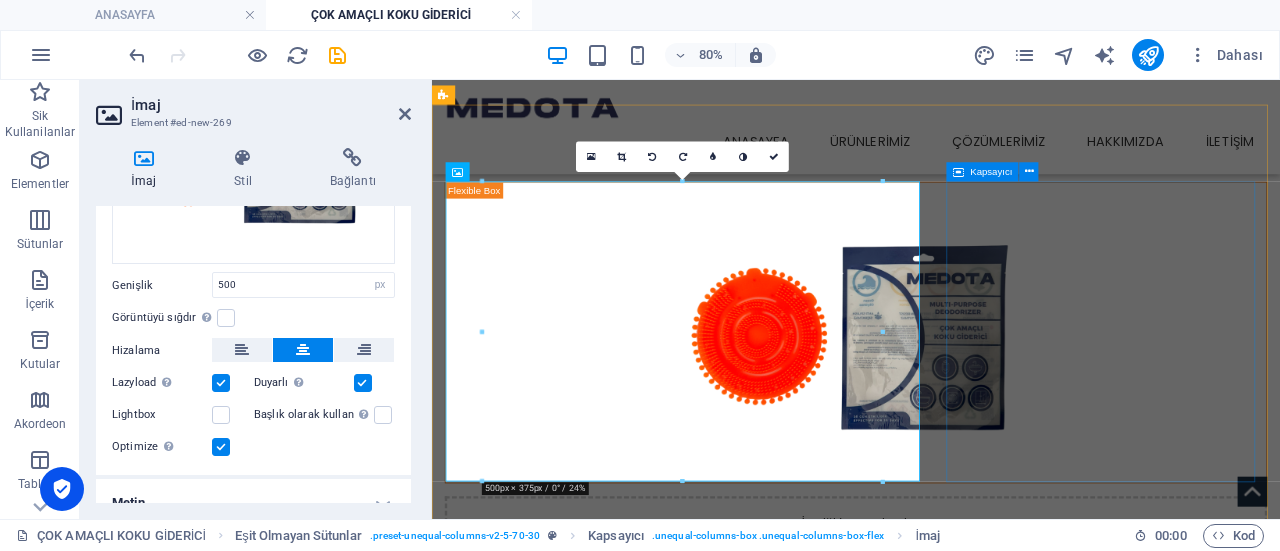 click on "İçeriği buraya bırak veya  Element ekle  Panoyu yapıştır" at bounding box center (962, 671) 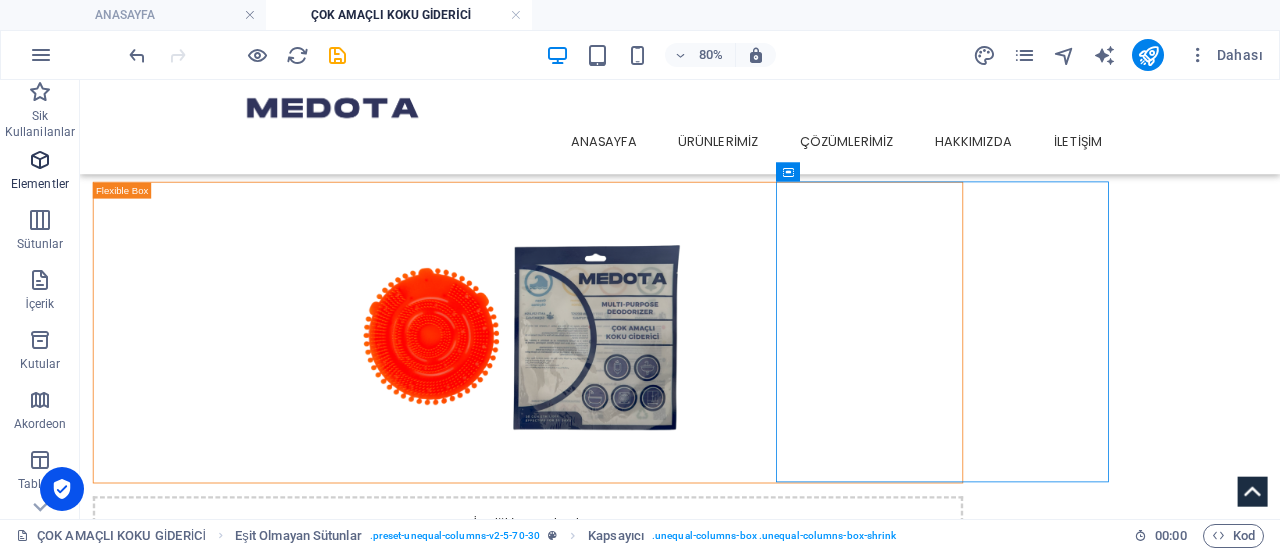 click on "Elementler" at bounding box center [40, 172] 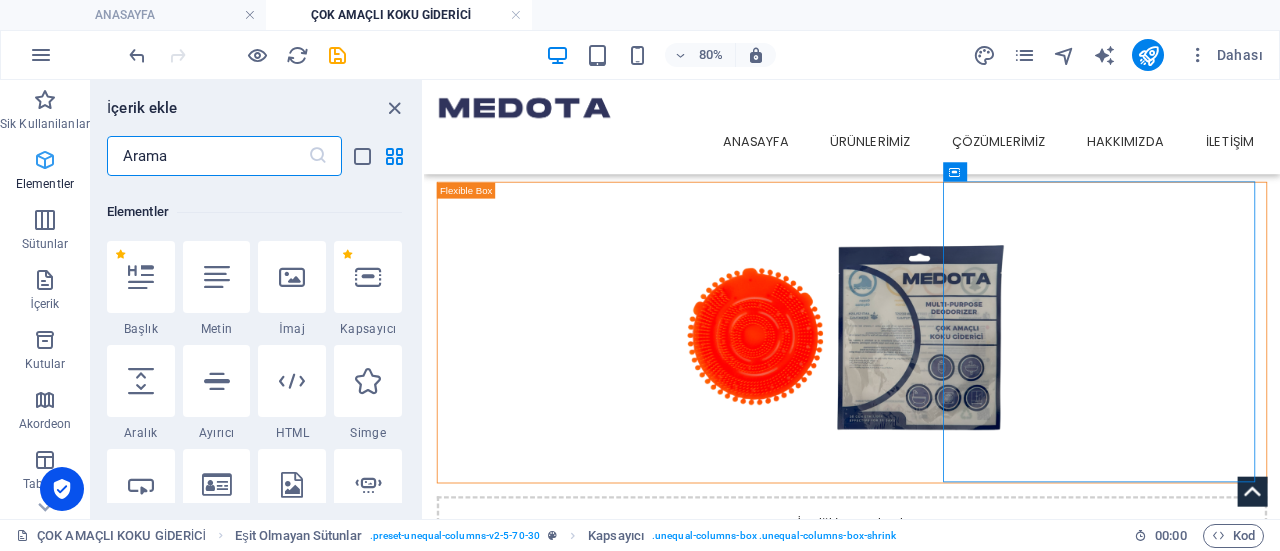 scroll, scrollTop: 213, scrollLeft: 0, axis: vertical 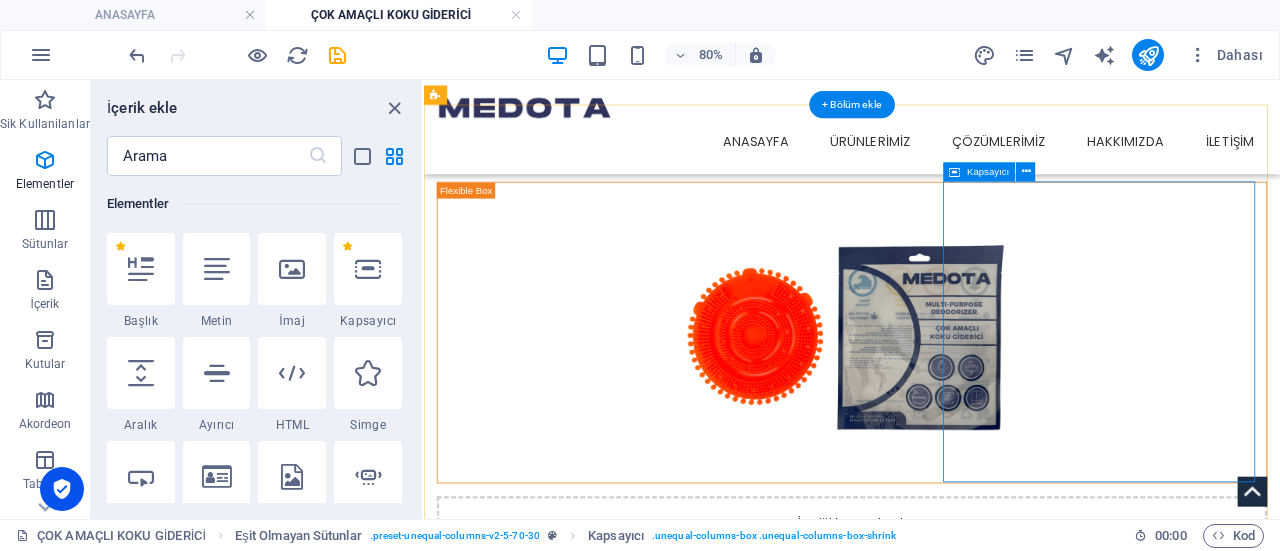 click on "İçeriği buraya bırak veya  Element ekle  Panoyu yapıştır" at bounding box center [959, 671] 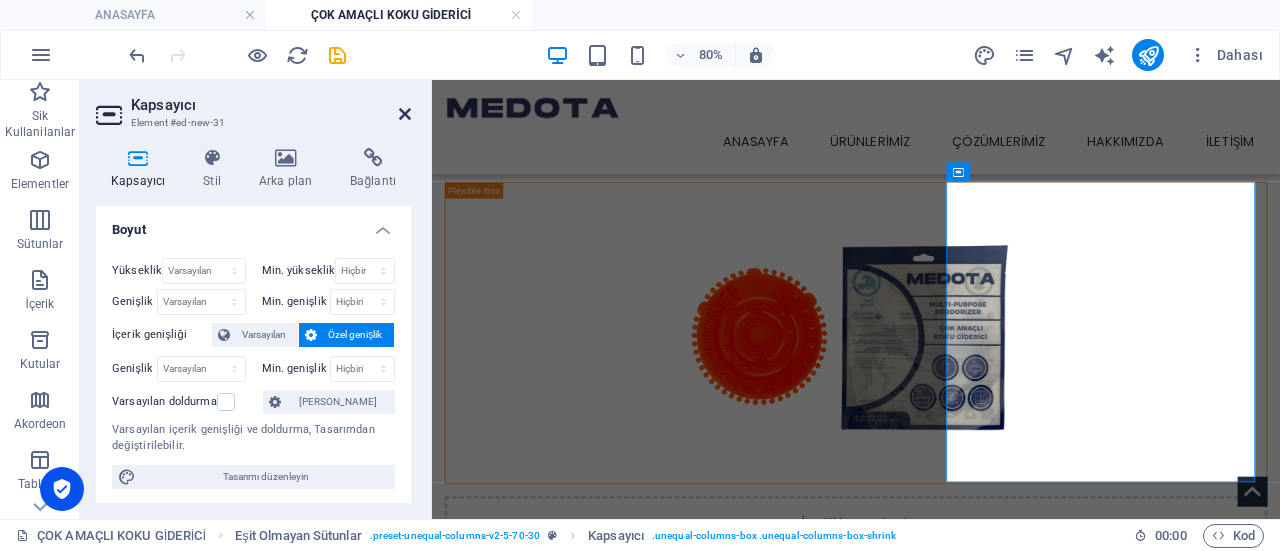click at bounding box center [405, 114] 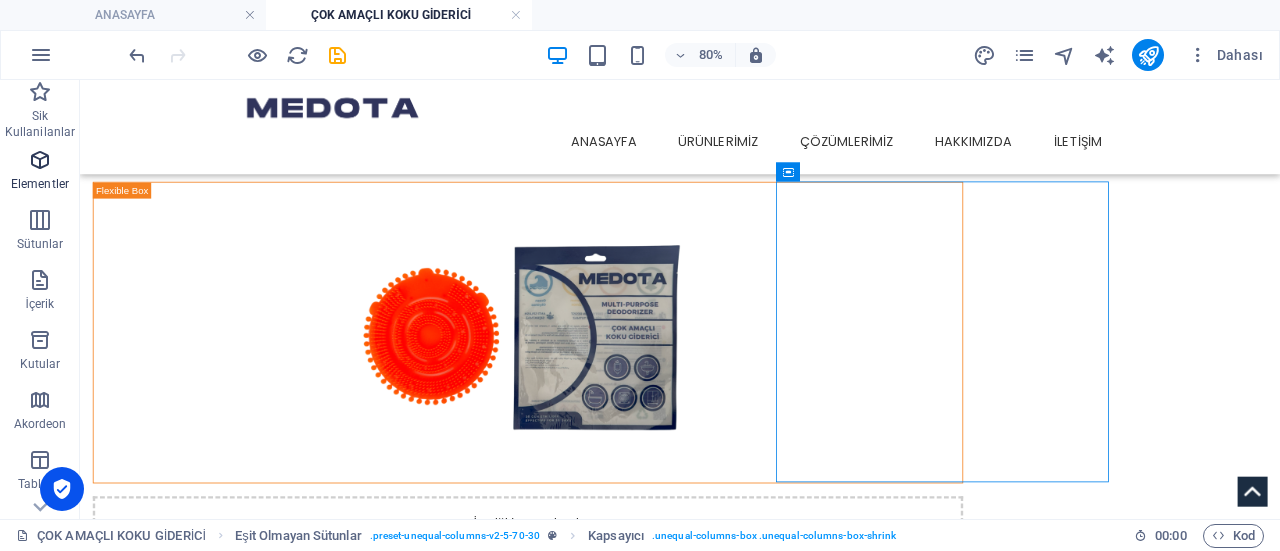 click at bounding box center [40, 160] 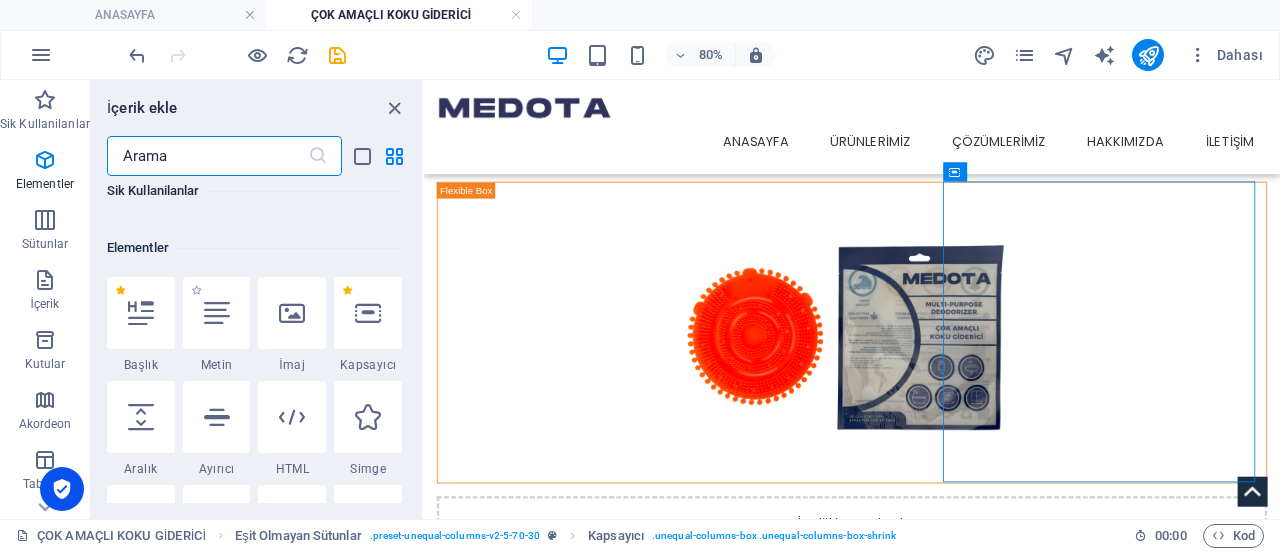 scroll, scrollTop: 213, scrollLeft: 0, axis: vertical 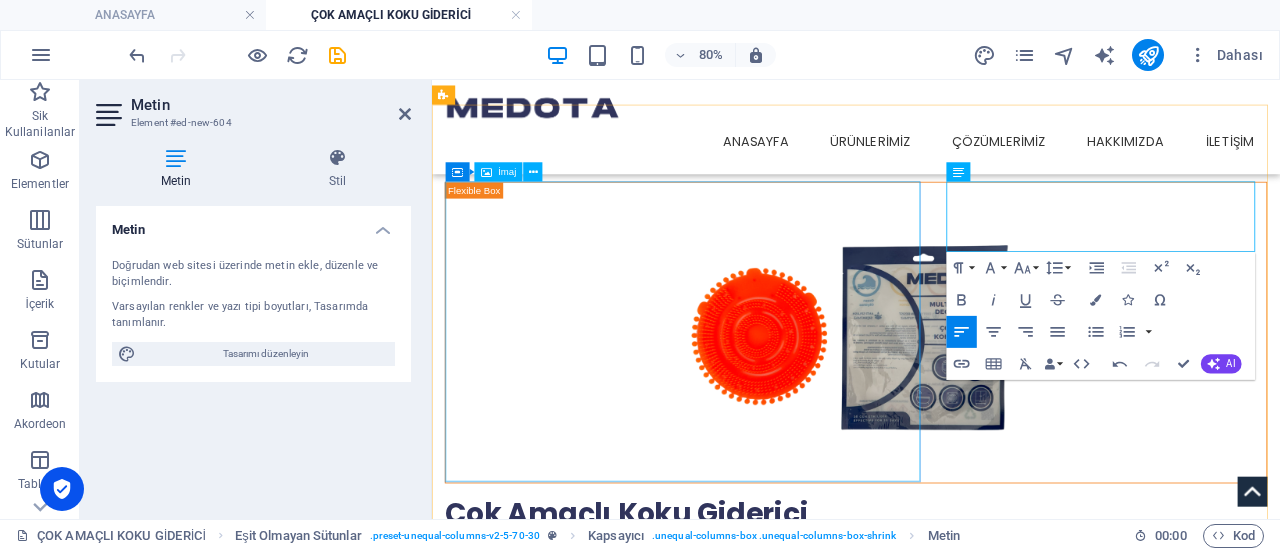 click on "İmaj" at bounding box center [498, 172] 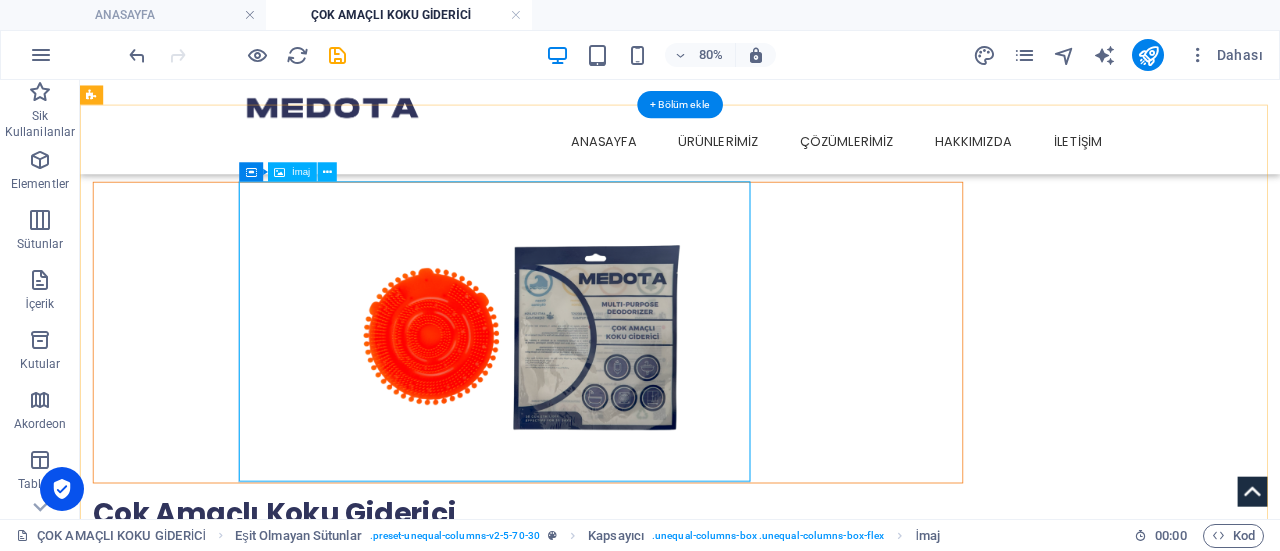 click at bounding box center (640, 395) 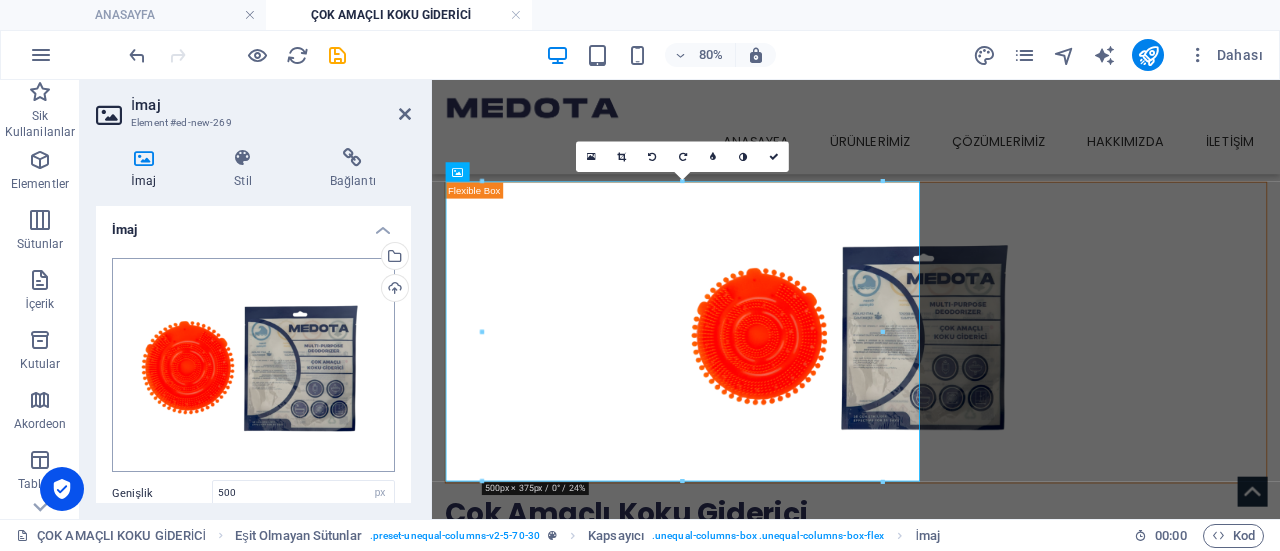 scroll, scrollTop: 188, scrollLeft: 0, axis: vertical 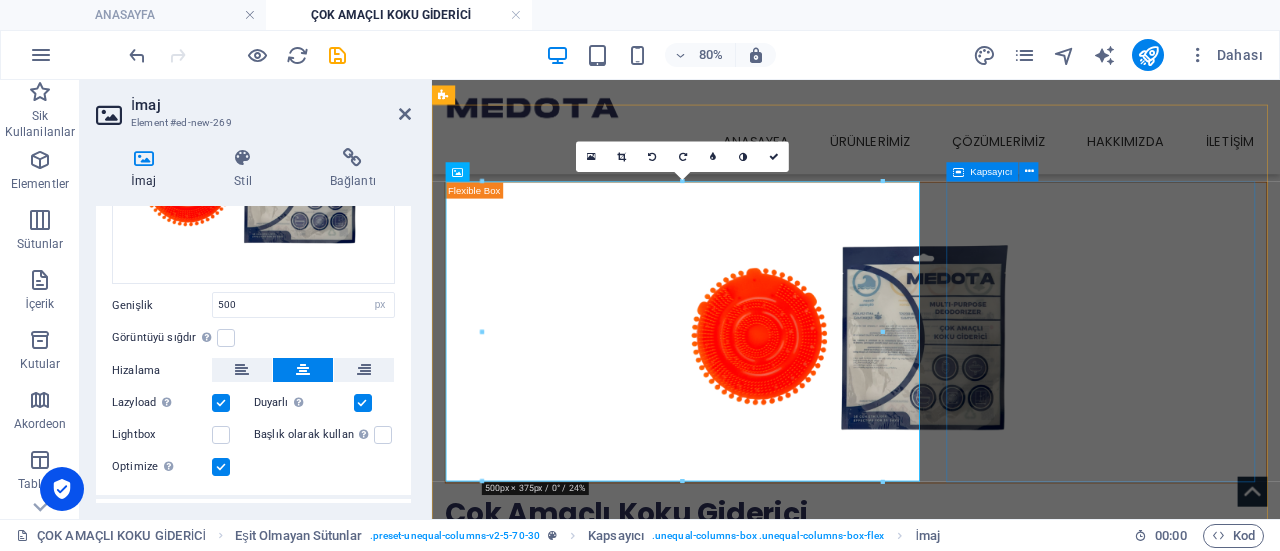 click on "Çok Amaçlı Koku Giderici" at bounding box center (962, 622) 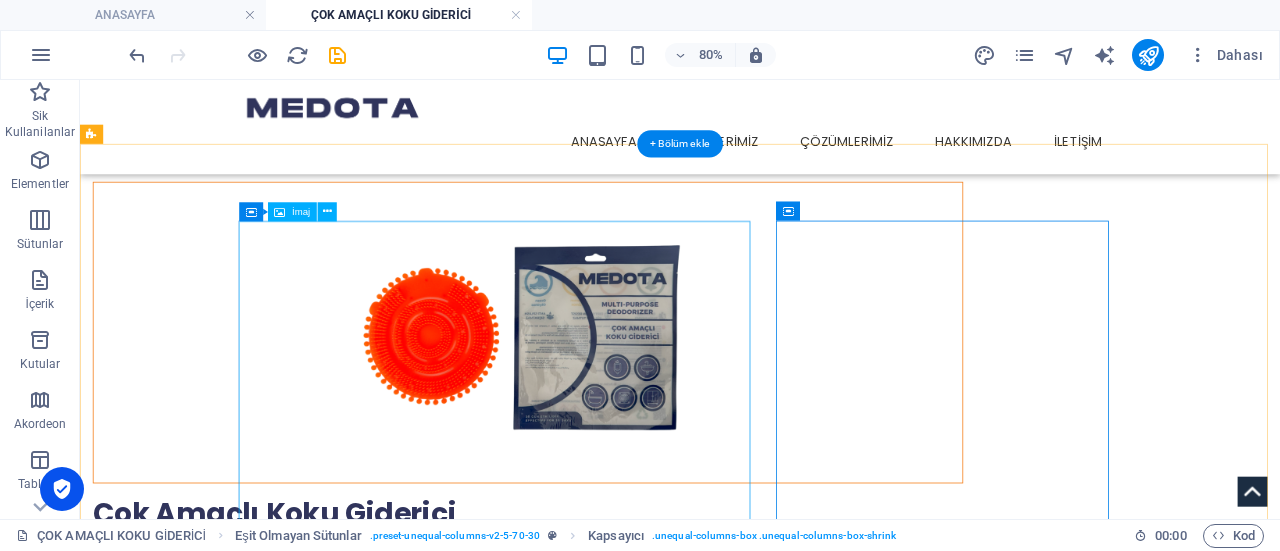 scroll, scrollTop: 0, scrollLeft: 0, axis: both 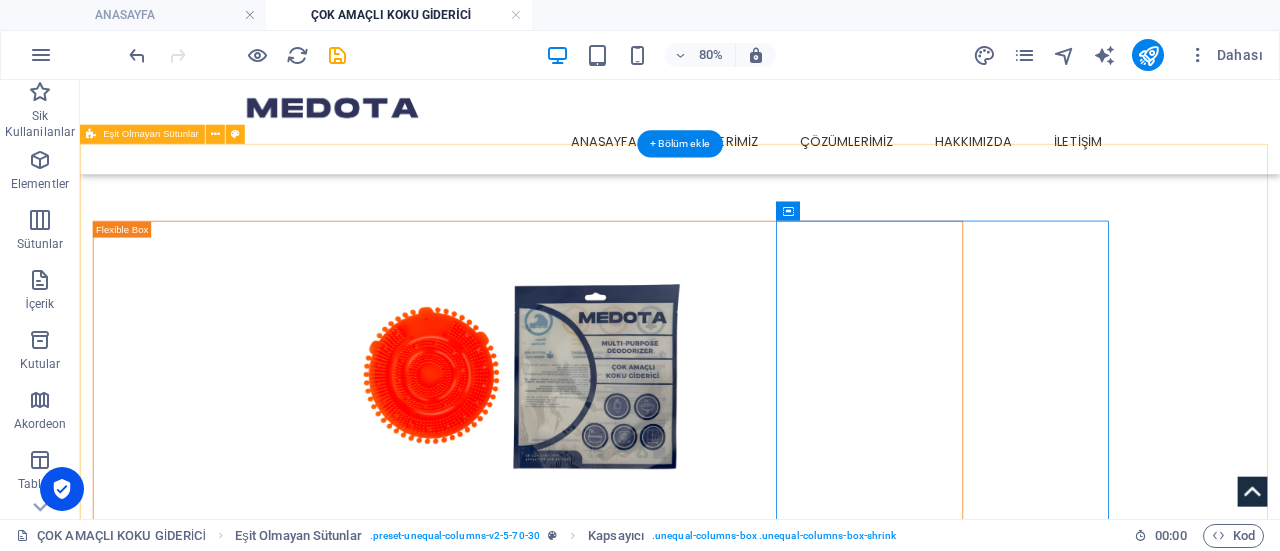 click on "Çok Amaçlı Koku Giderici" at bounding box center [830, 474] 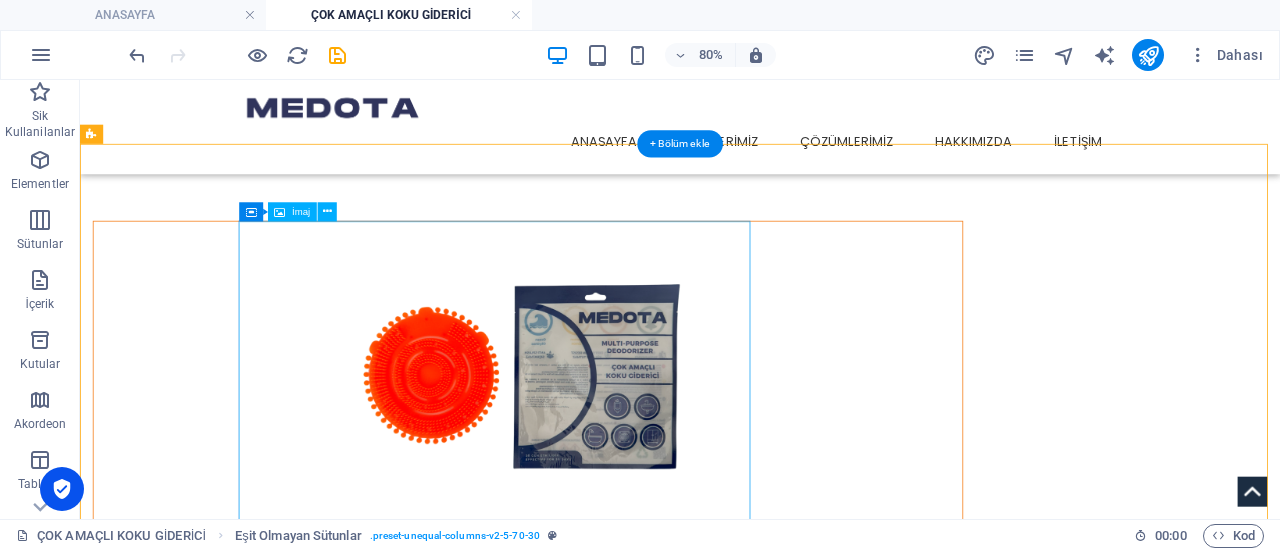 click at bounding box center [640, 444] 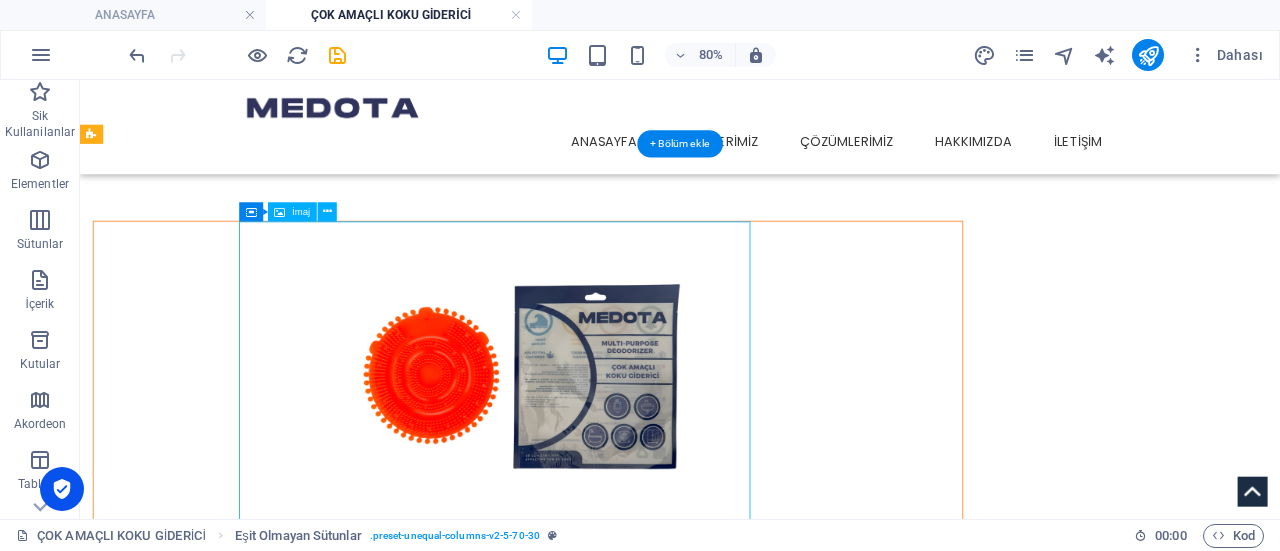 click at bounding box center [640, 444] 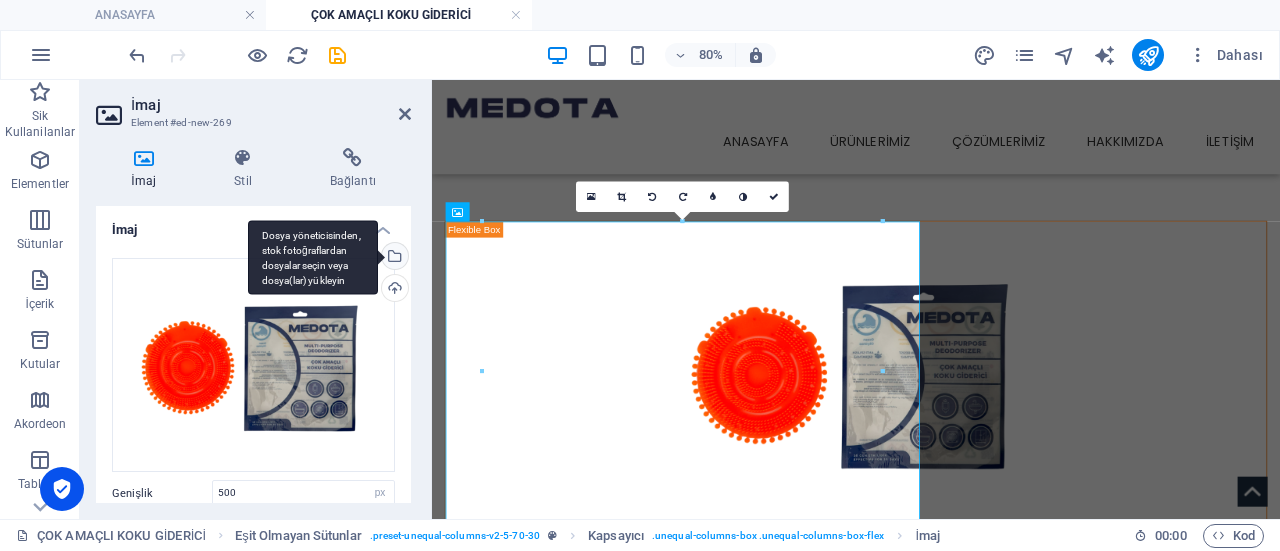click on "Dosya yöneticisinden, stok fotoğraflardan dosyalar seçin veya dosya(lar) yükleyin" at bounding box center [393, 258] 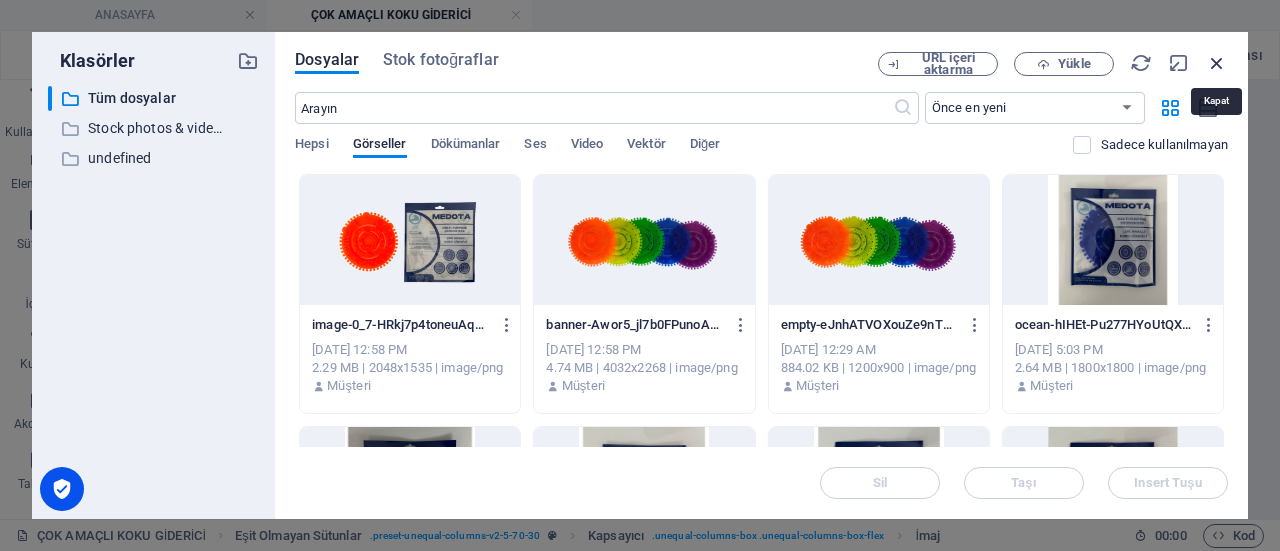 click at bounding box center [1217, 63] 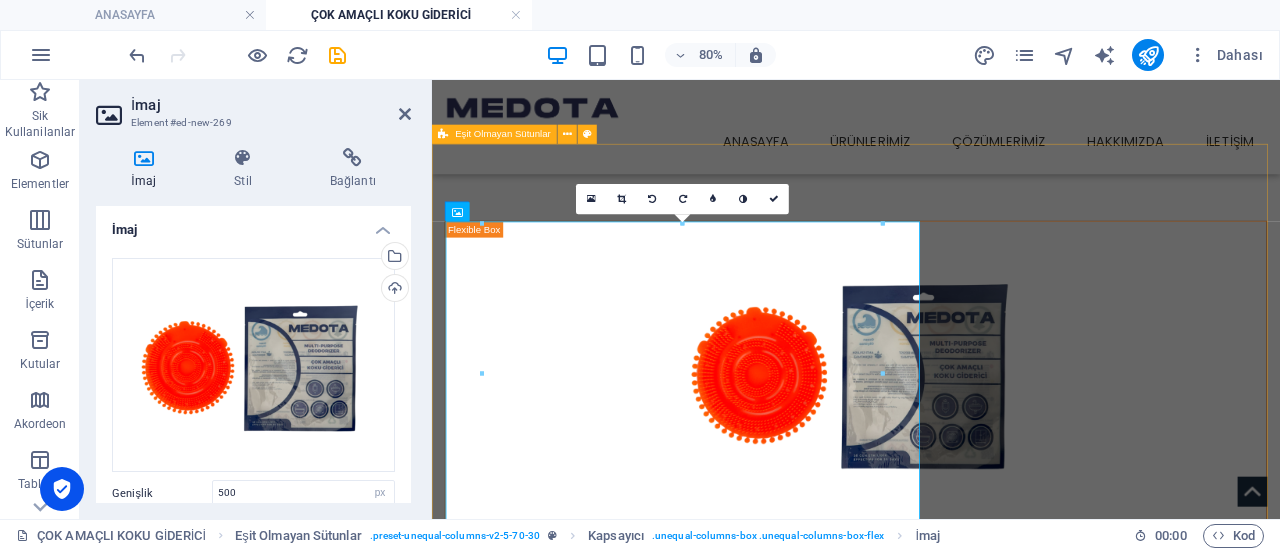 click on "Çok Amaçlı Koku Giderici" at bounding box center [962, 474] 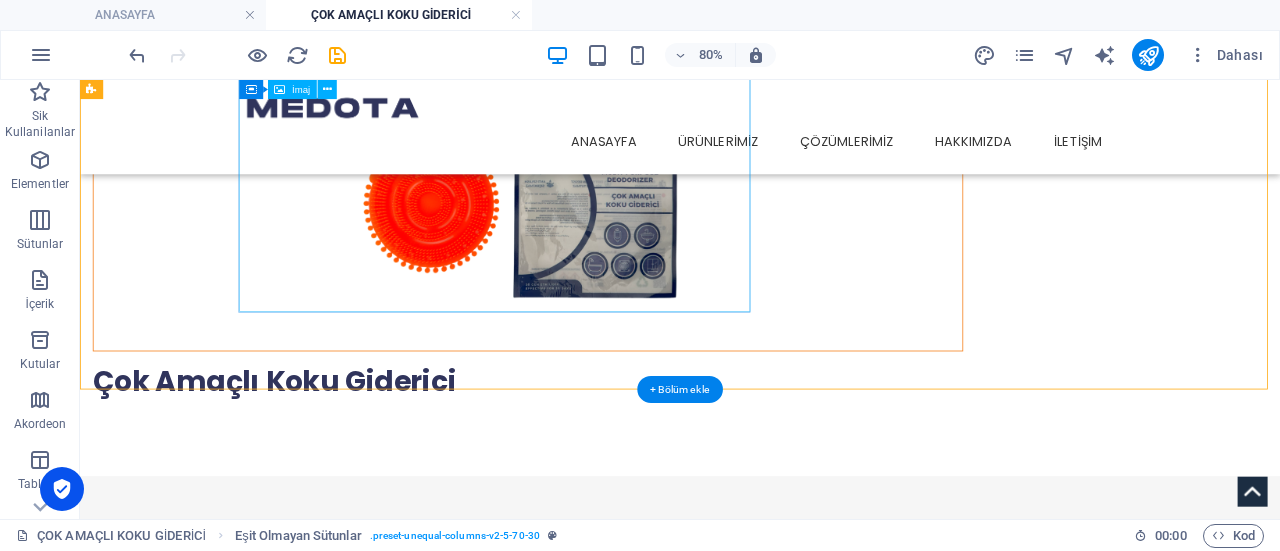 scroll, scrollTop: 187, scrollLeft: 0, axis: vertical 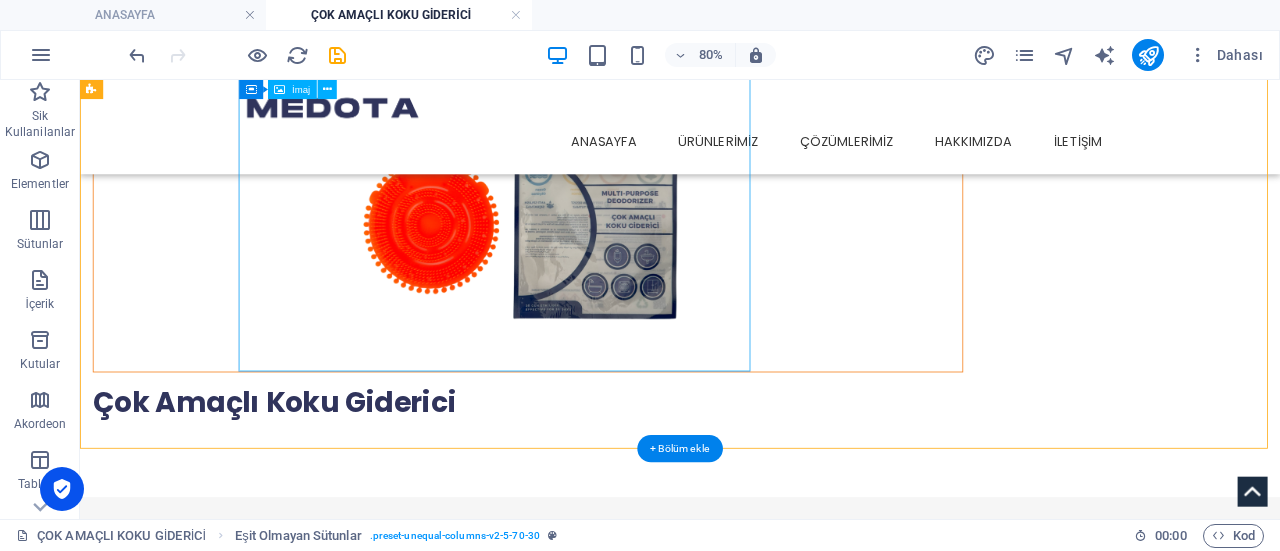 click at bounding box center (640, 257) 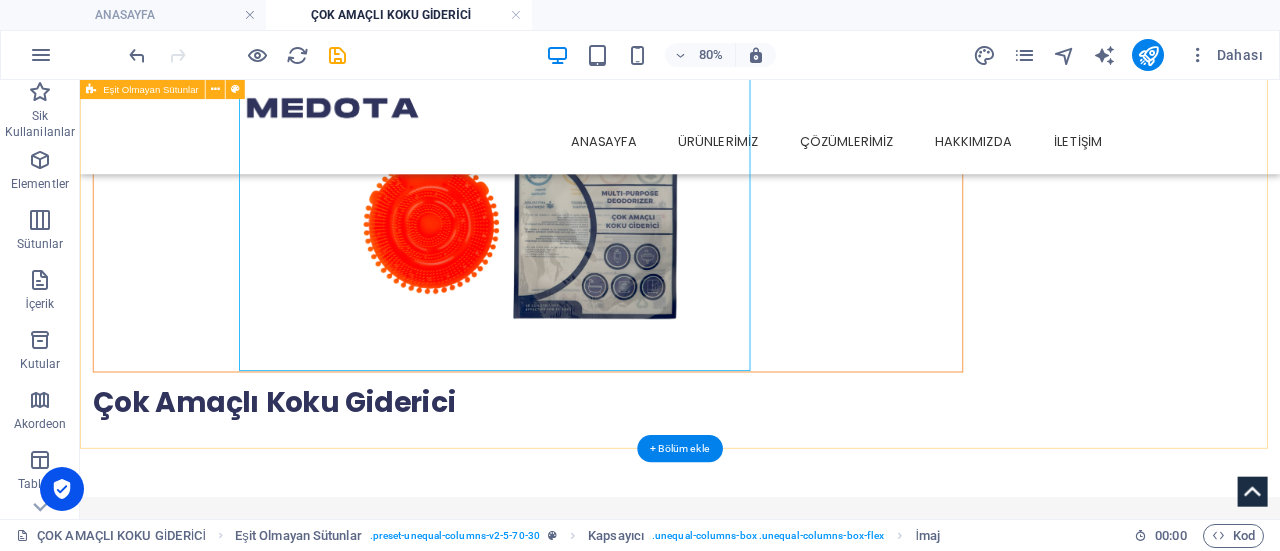 click on "Çok Amaçlı Koku Giderici" at bounding box center [830, 287] 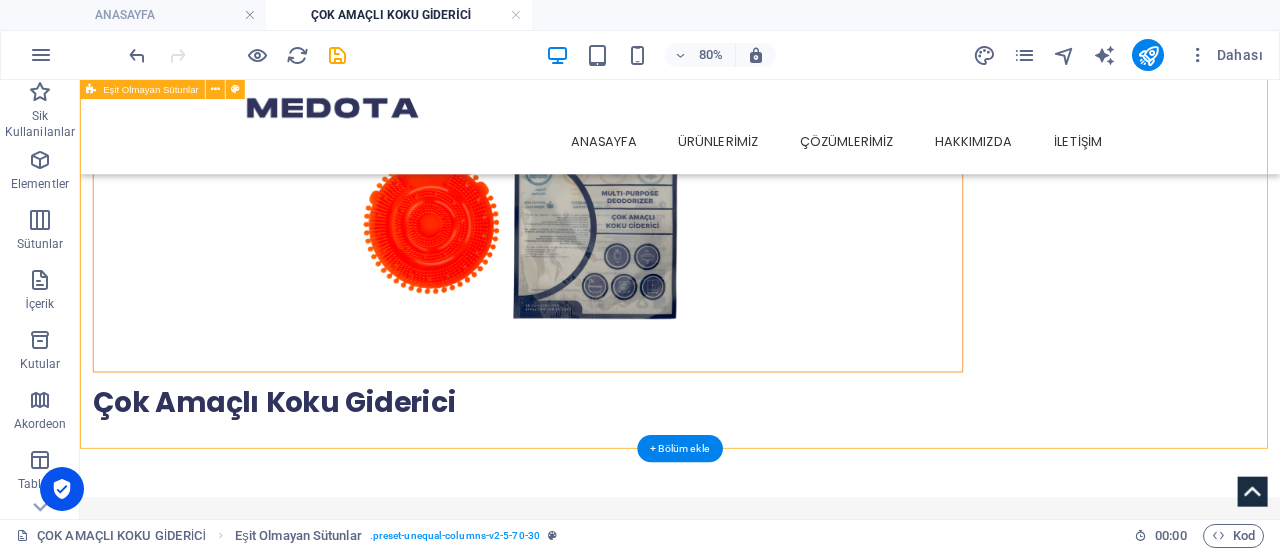 click on "Çok Amaçlı Koku Giderici" at bounding box center (830, 287) 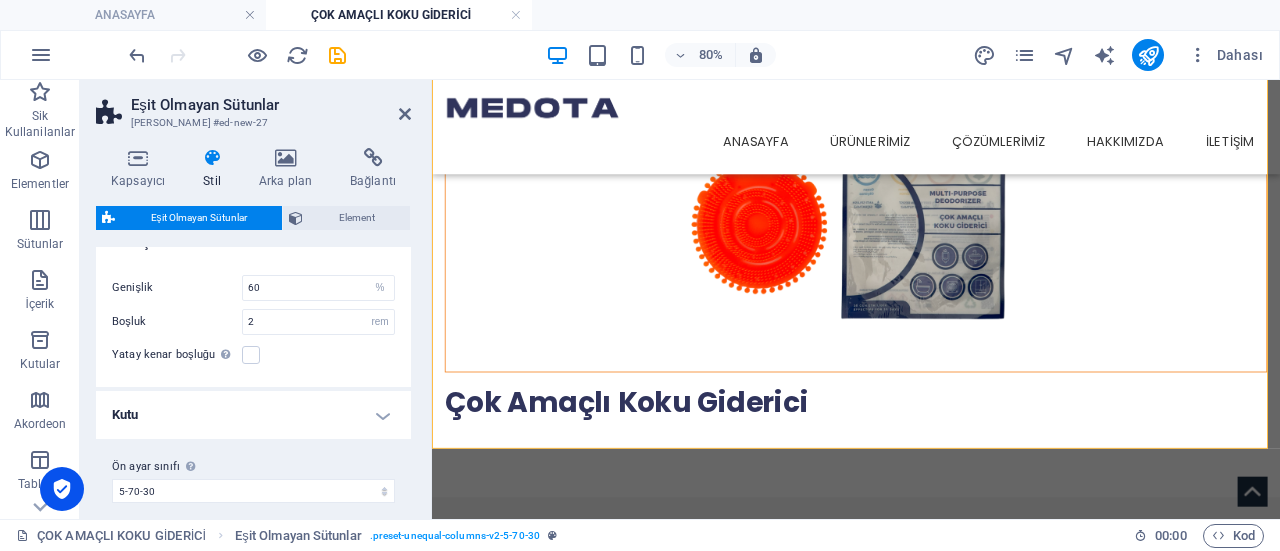 scroll, scrollTop: 375, scrollLeft: 0, axis: vertical 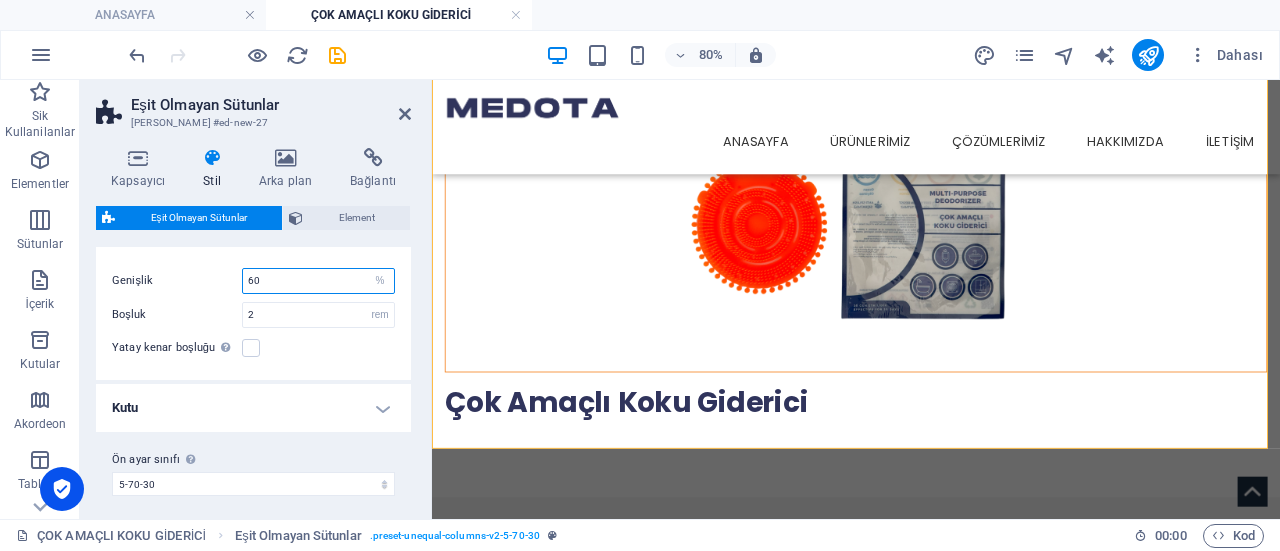 click on "60" at bounding box center [318, 281] 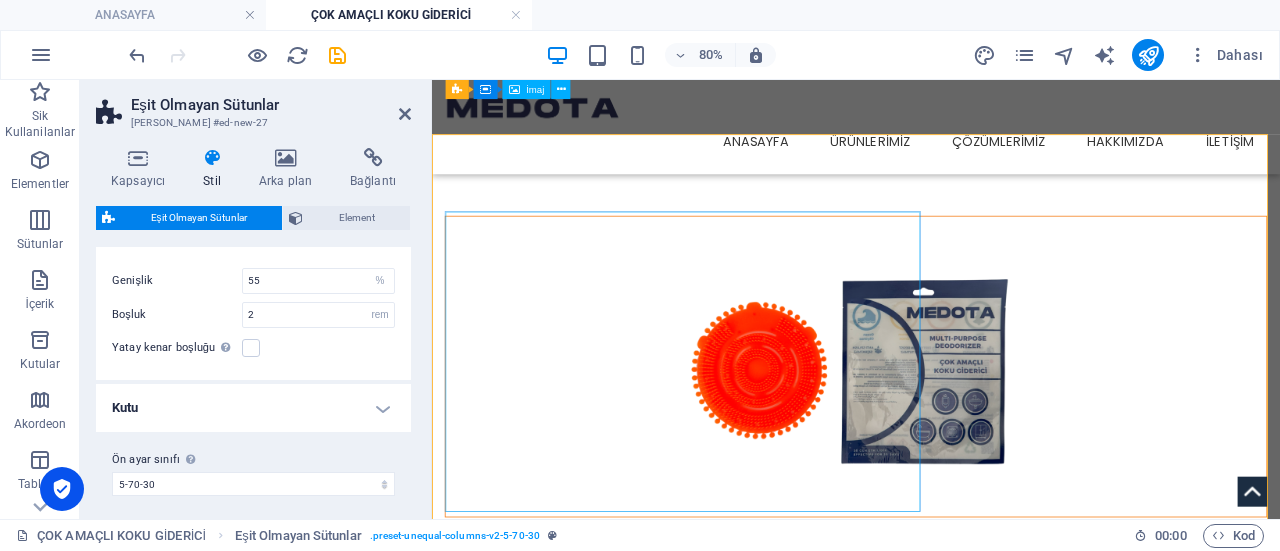 scroll, scrollTop: 0, scrollLeft: 0, axis: both 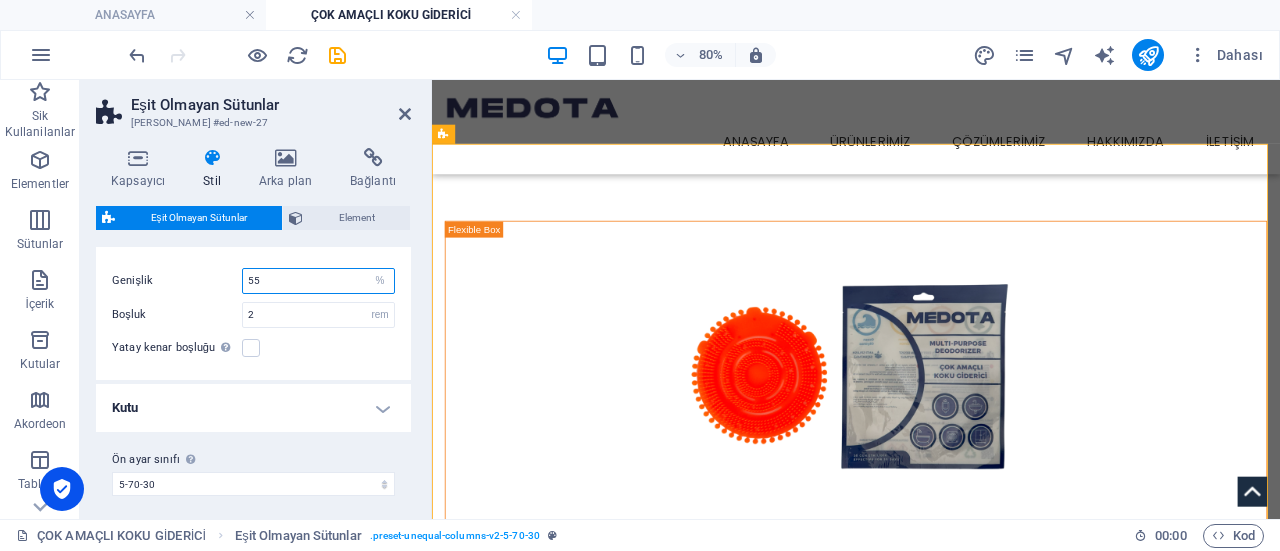 click on "55" at bounding box center [318, 281] 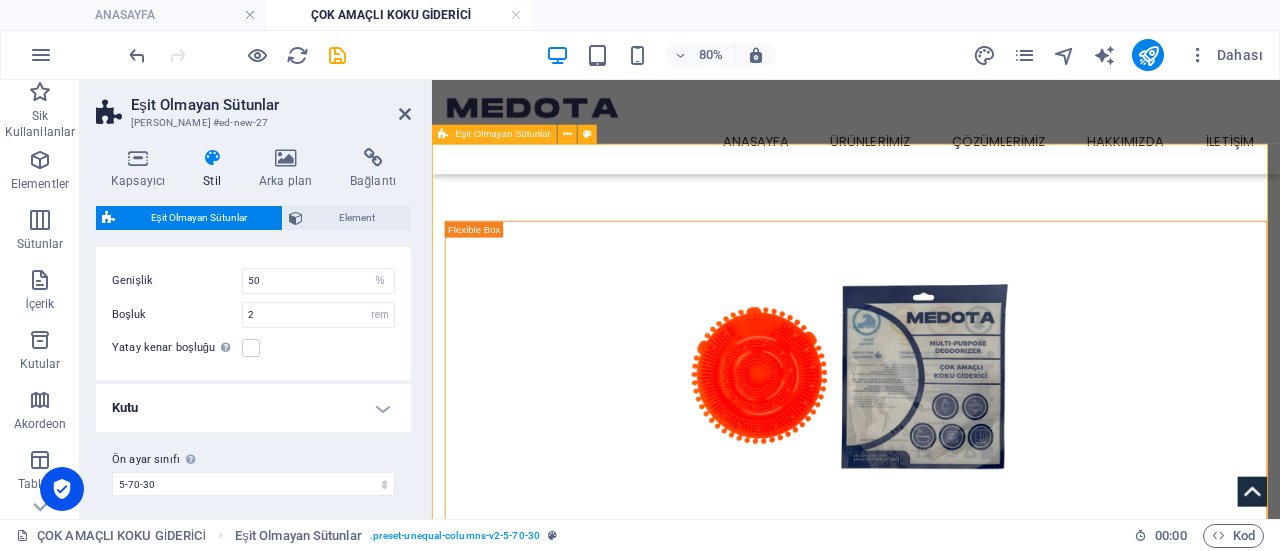 click on "Çok Amaçlı Koku Giderici" at bounding box center (962, 474) 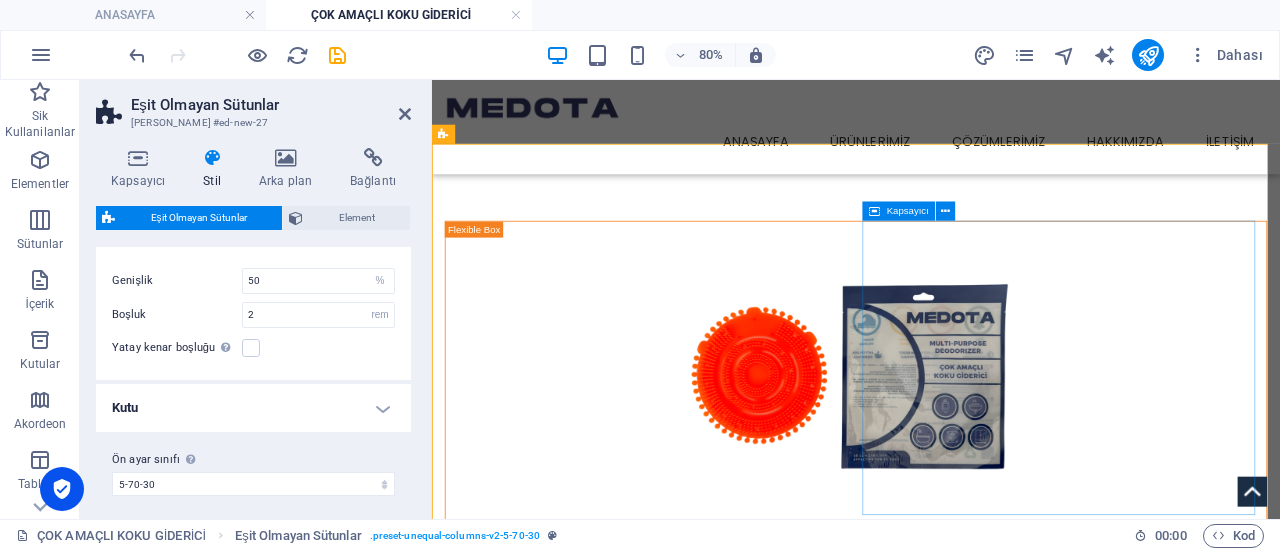 click on "Çok Amaçlı Koku Giderici" at bounding box center (962, 671) 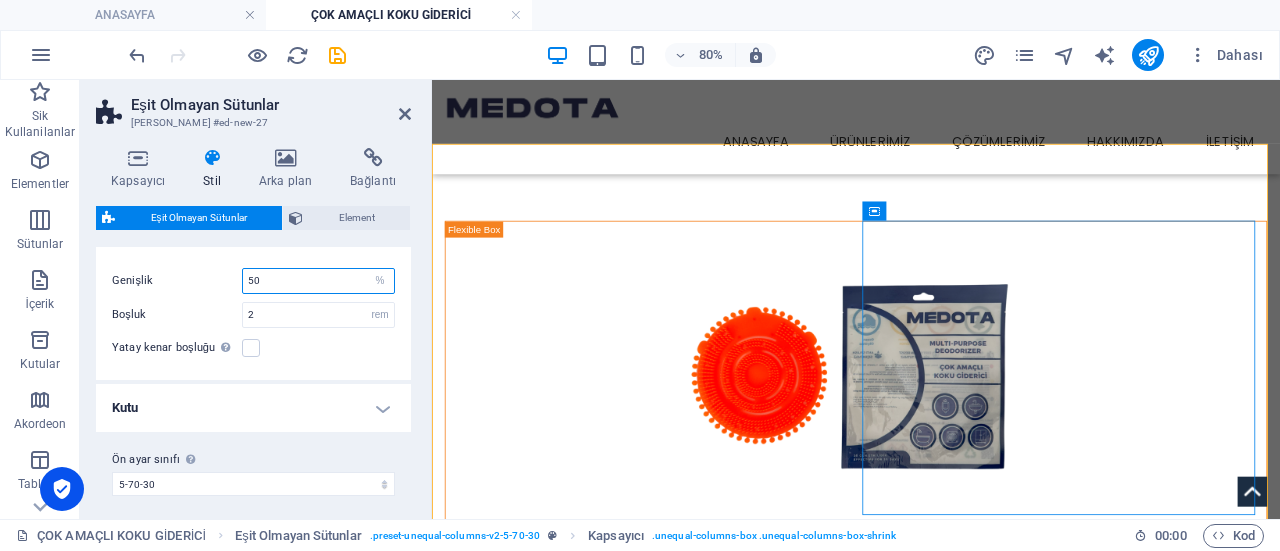 click on "50" at bounding box center (318, 281) 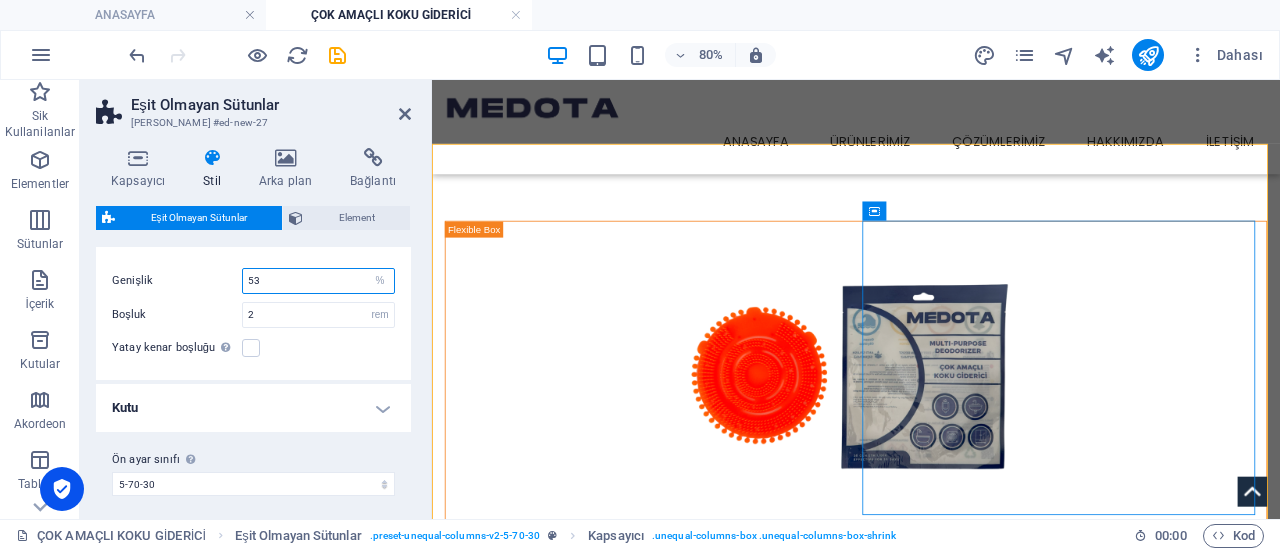 type on "53" 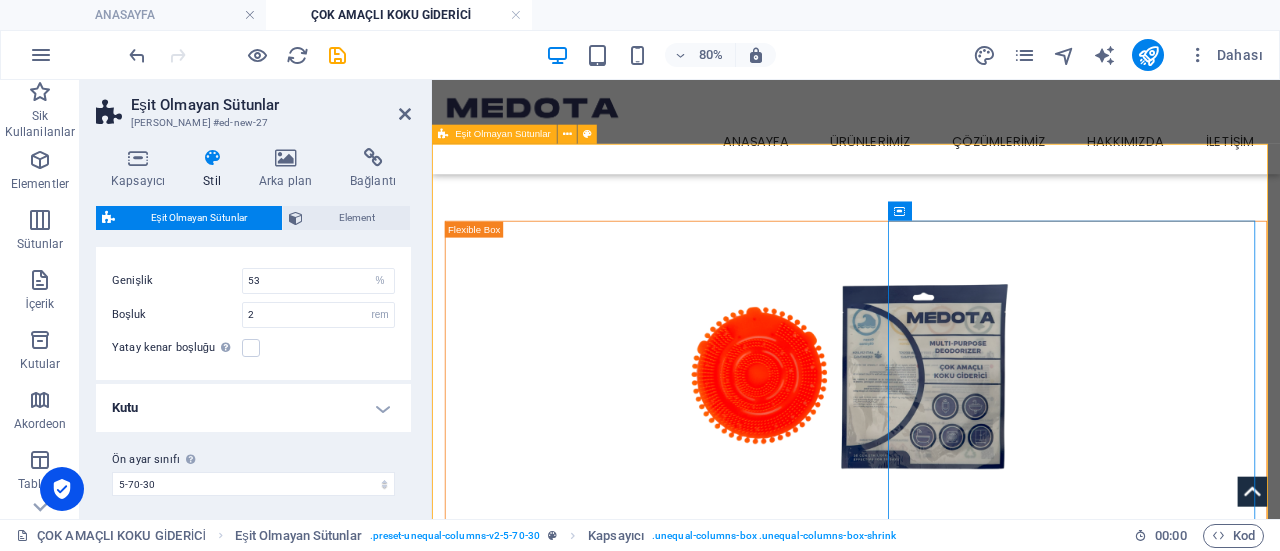 click on "Çok Amaçlı Koku Giderici" at bounding box center (962, 474) 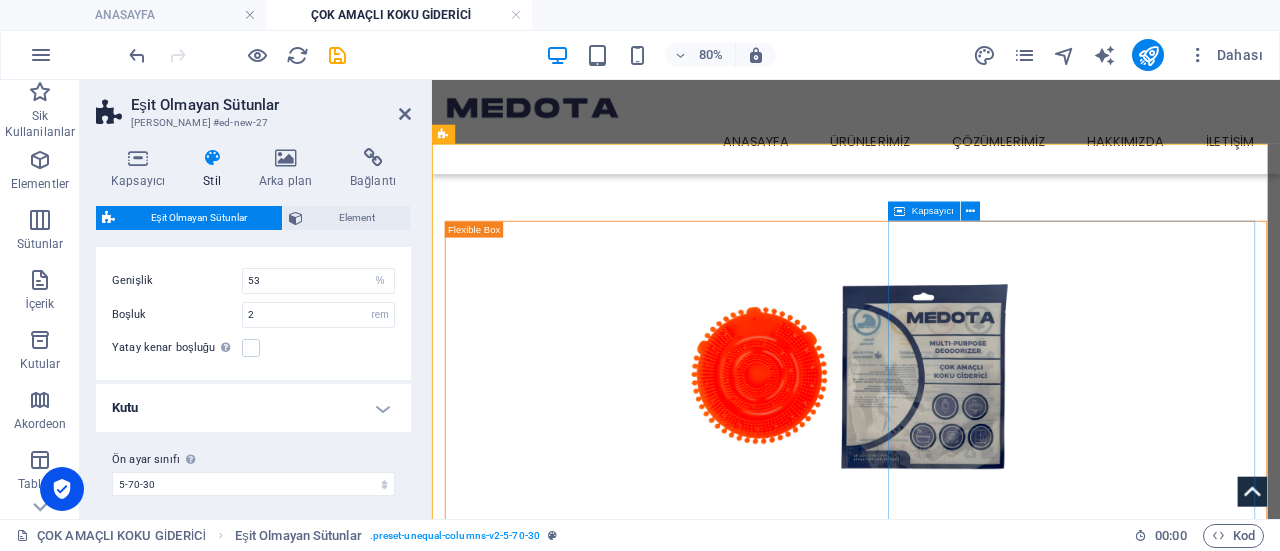 click on "Çok Amaçlı Koku Giderici" at bounding box center (962, 671) 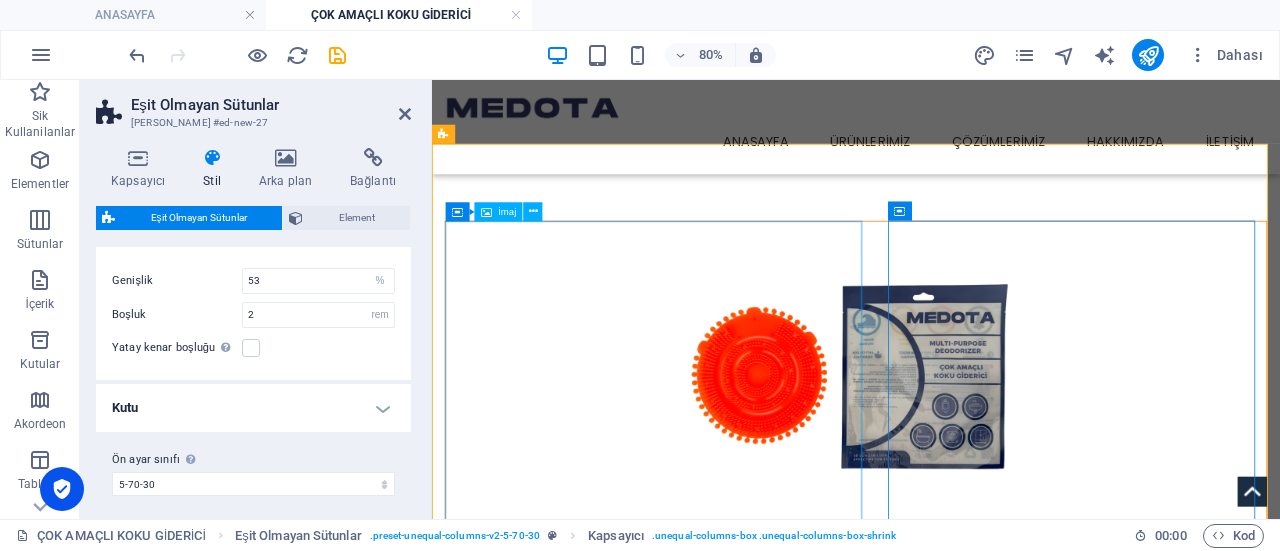 click at bounding box center (962, 444) 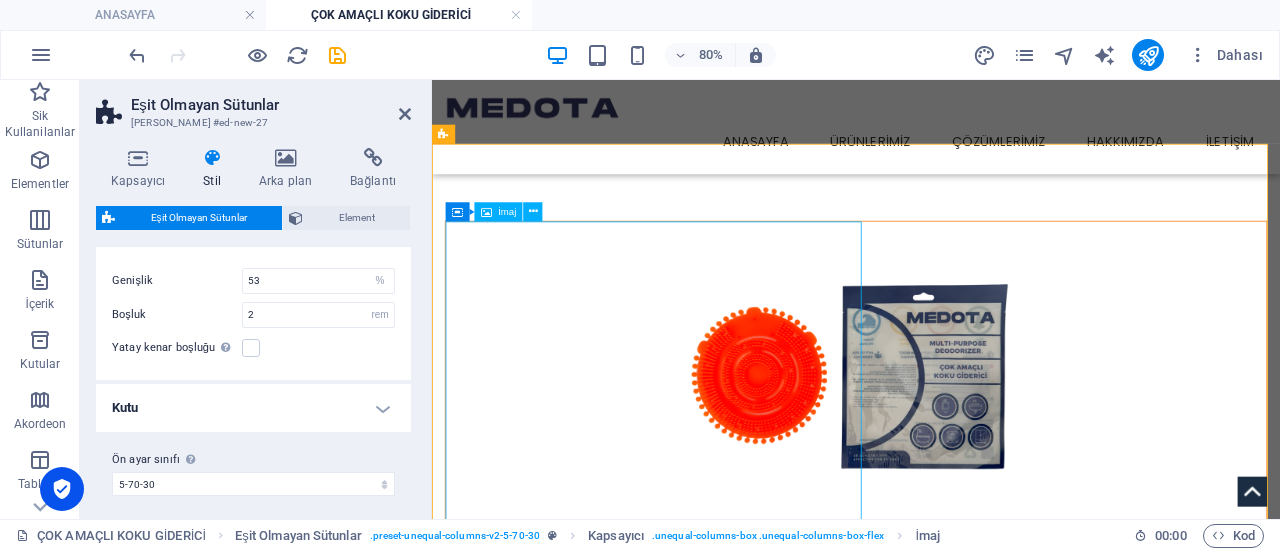 click at bounding box center (962, 444) 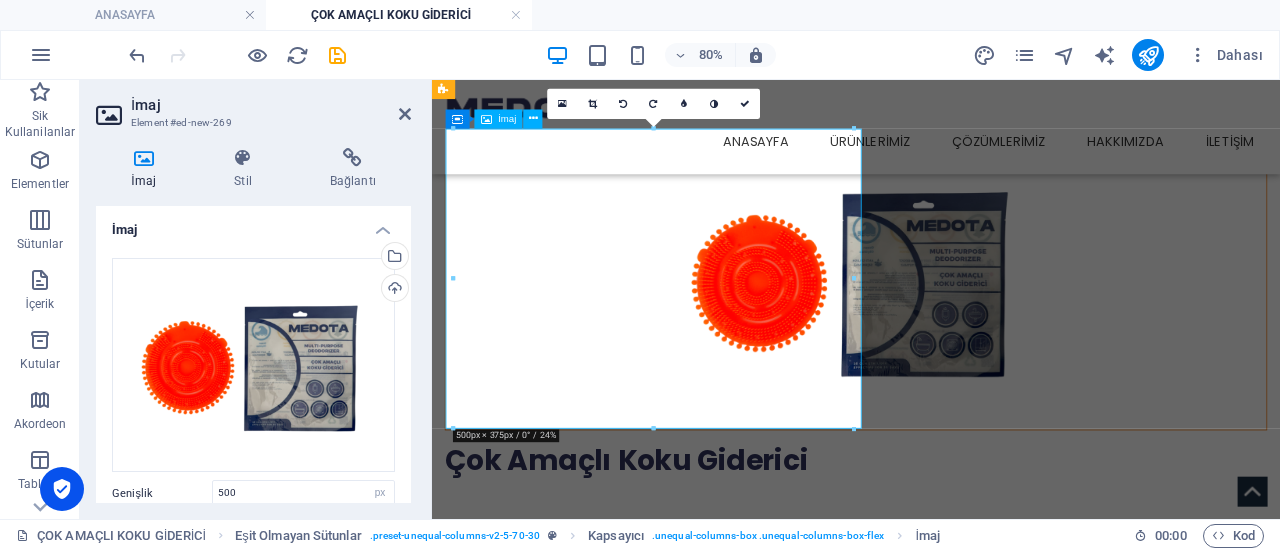 scroll, scrollTop: 116, scrollLeft: 0, axis: vertical 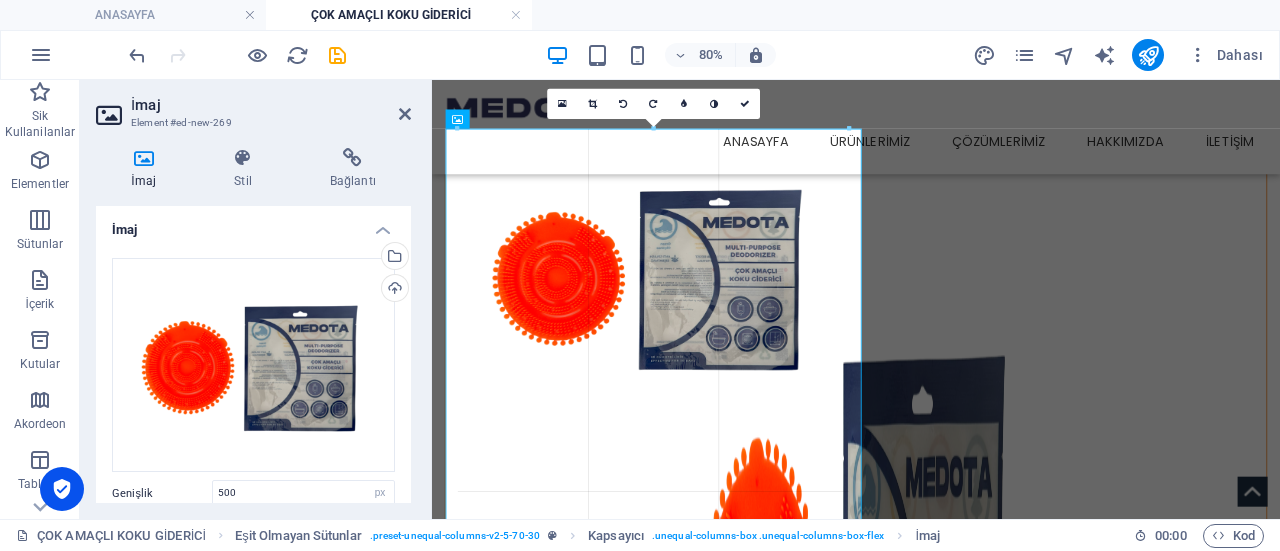 drag, startPoint x: 852, startPoint y: 279, endPoint x: 848, endPoint y: 291, distance: 12.649111 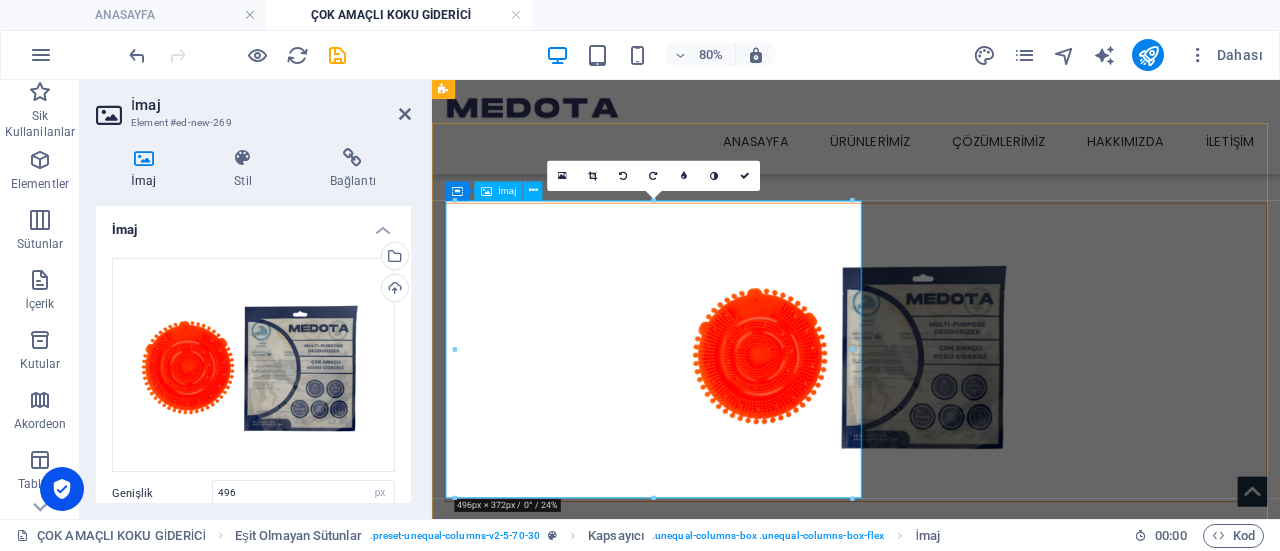 scroll, scrollTop: 11, scrollLeft: 0, axis: vertical 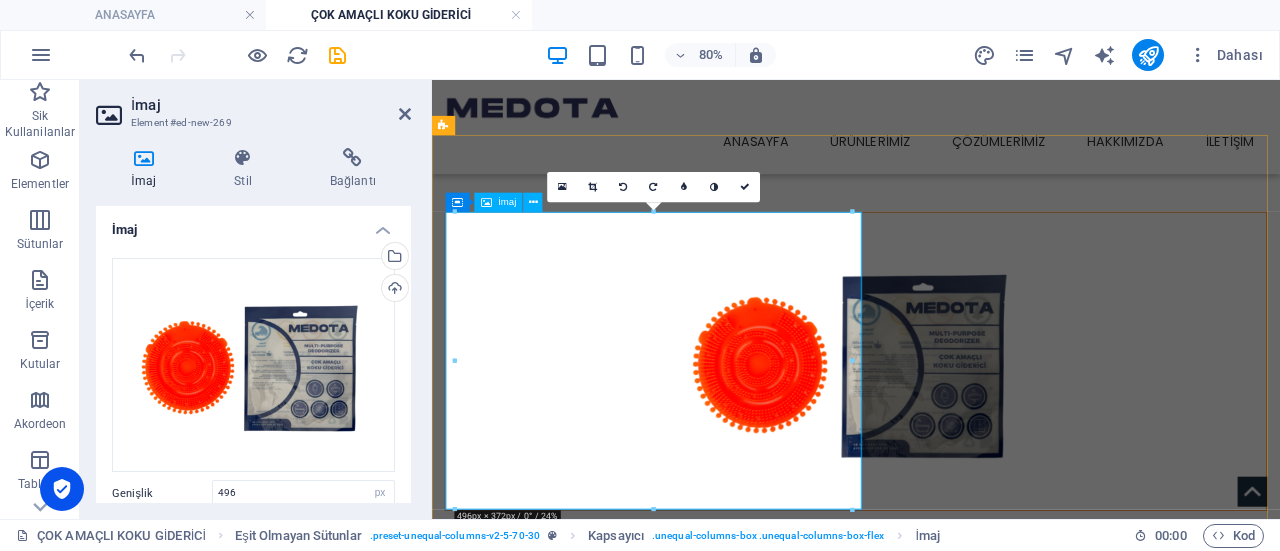 click at bounding box center (962, 432) 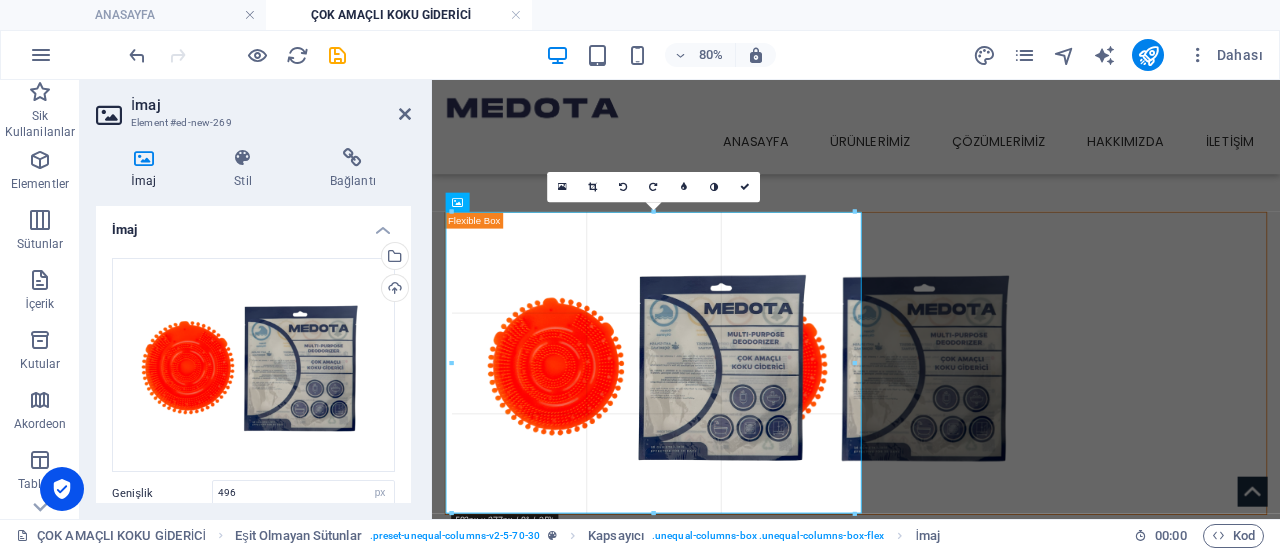 drag, startPoint x: 520, startPoint y: 349, endPoint x: 860, endPoint y: 361, distance: 340.2117 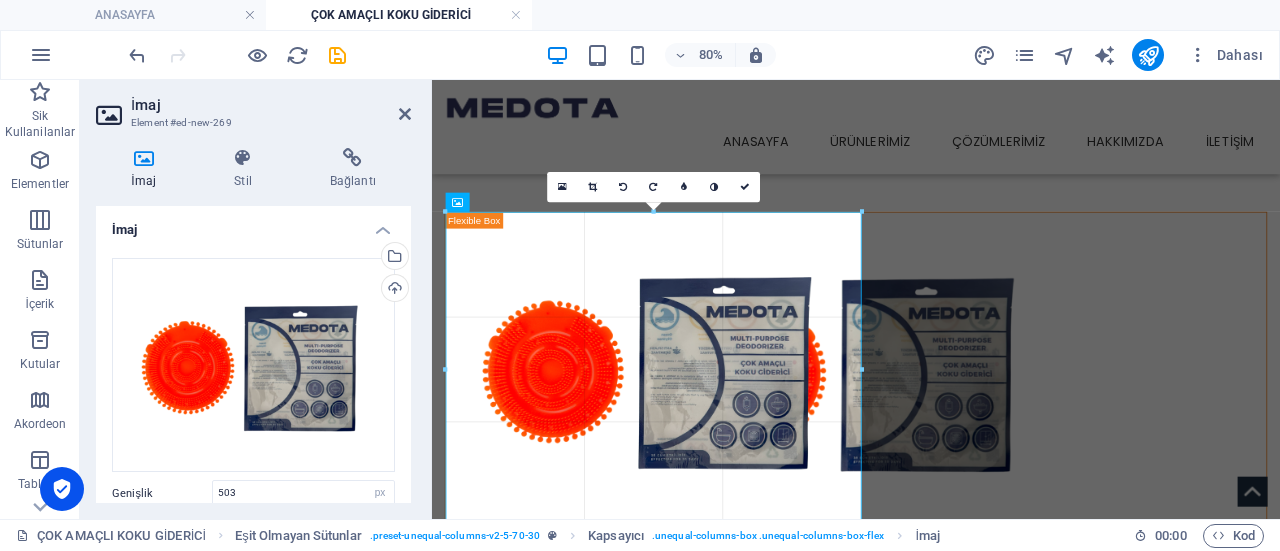 drag, startPoint x: 855, startPoint y: 363, endPoint x: 558, endPoint y: 355, distance: 297.10773 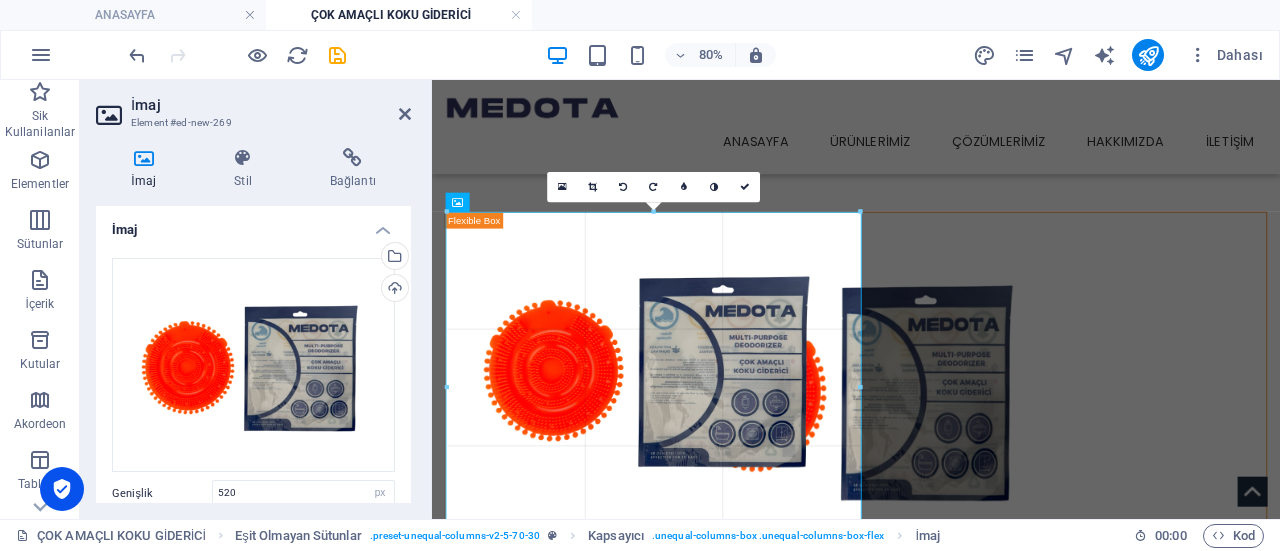 type on "515" 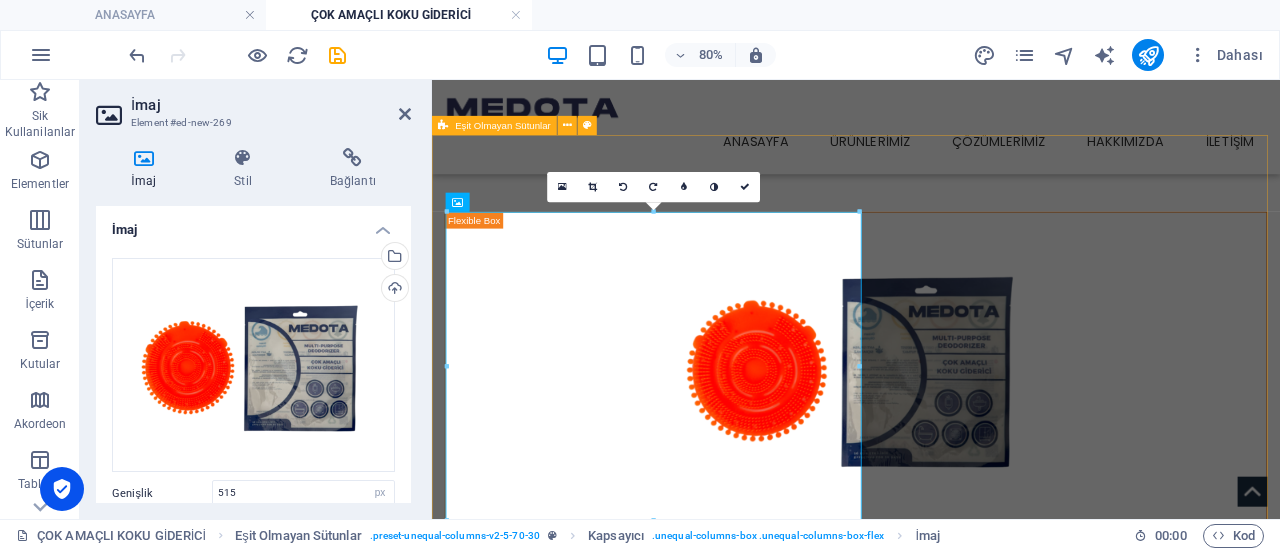 click on "Çok Amaçlı Koku Giderici" at bounding box center [962, 469] 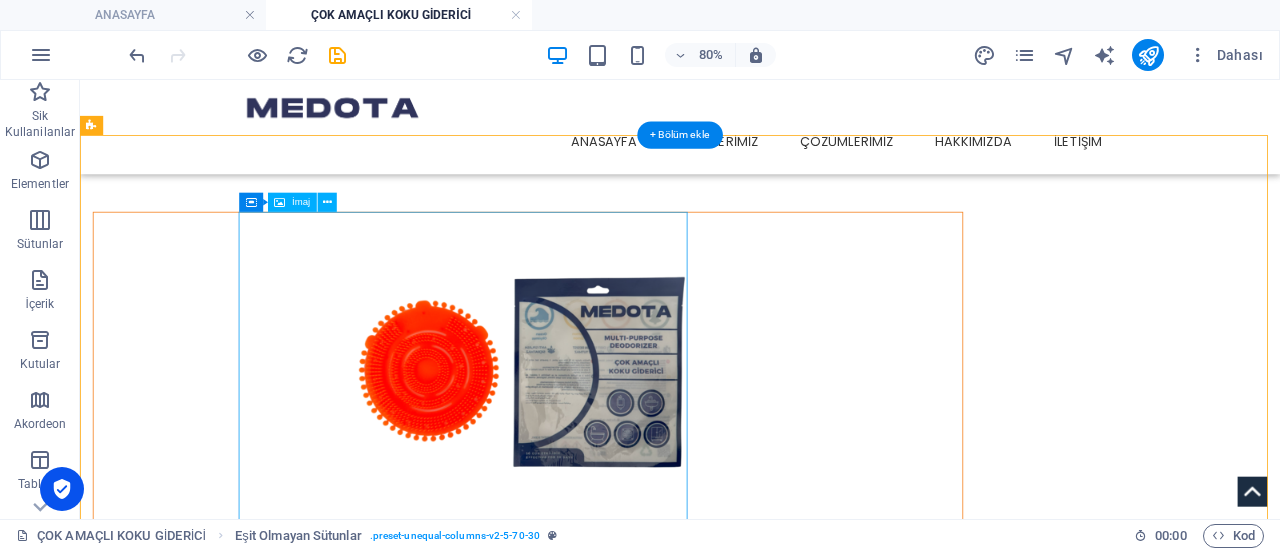click at bounding box center (640, 439) 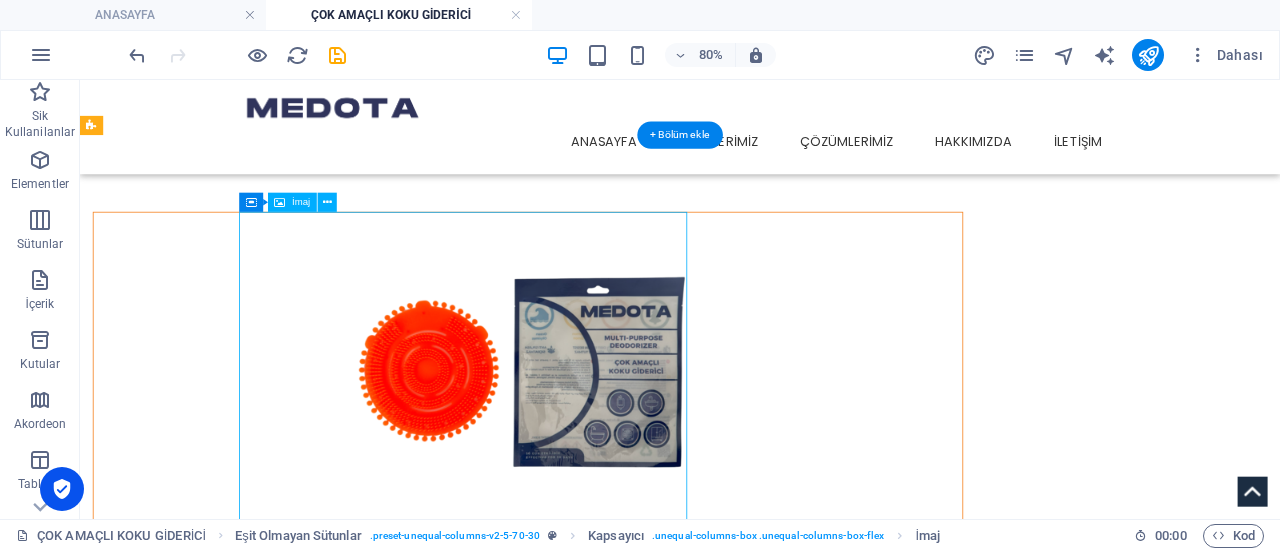 click at bounding box center (640, 439) 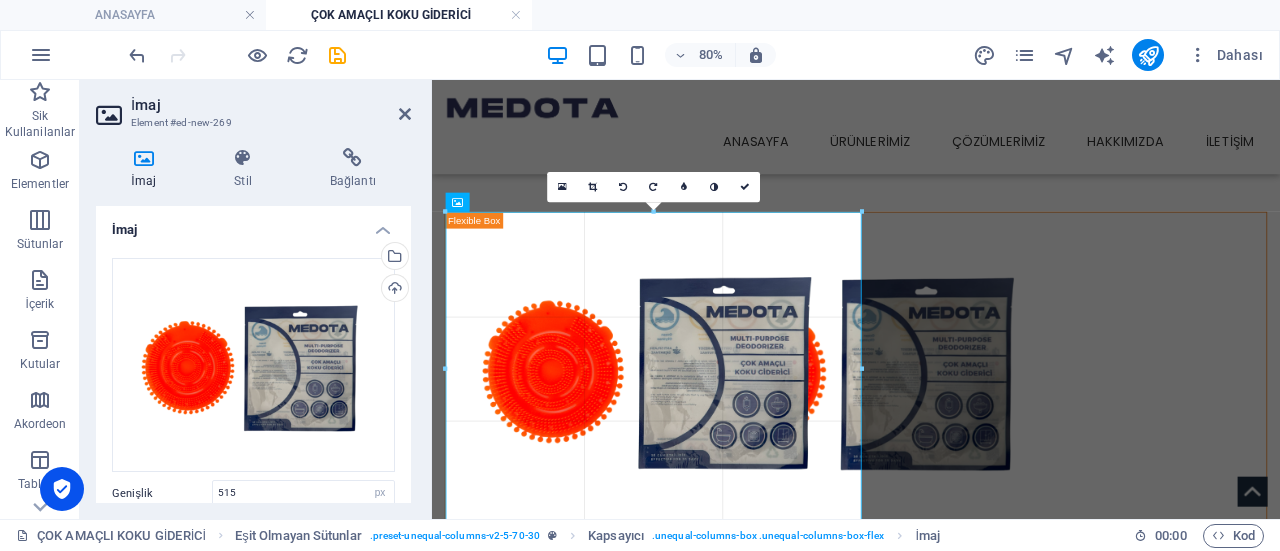 drag, startPoint x: 445, startPoint y: 369, endPoint x: 2, endPoint y: 360, distance: 443.0914 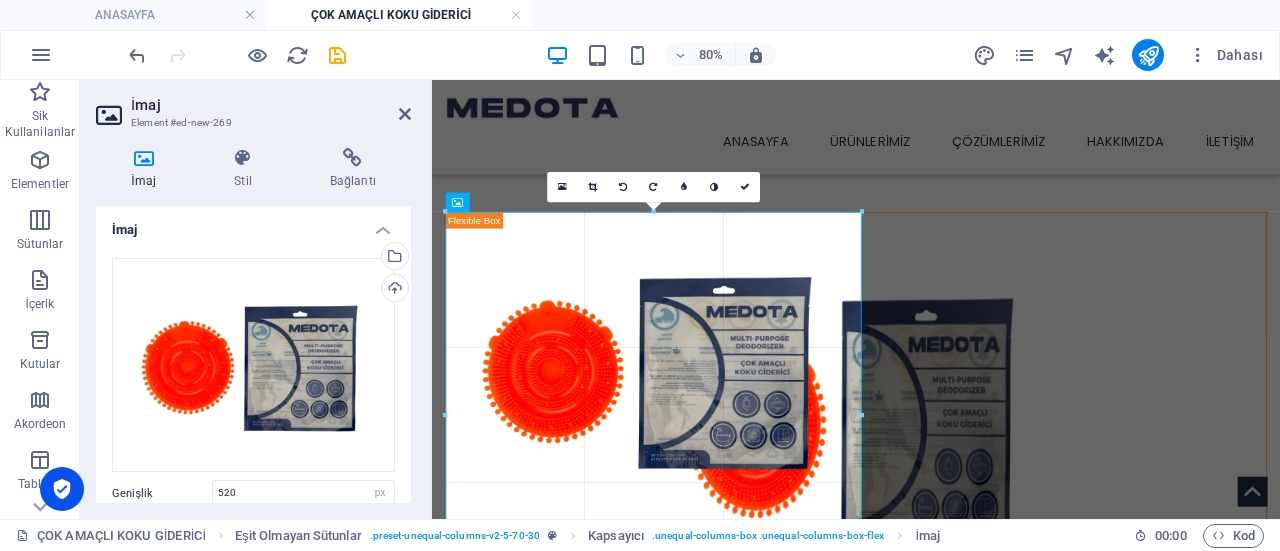 type on "517" 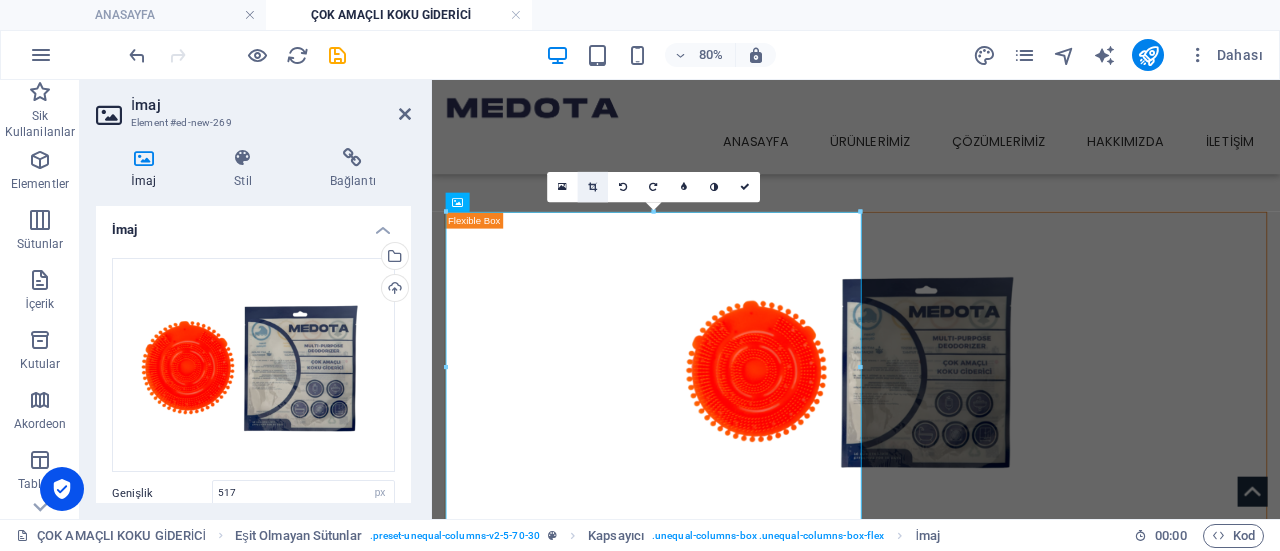 click at bounding box center (592, 187) 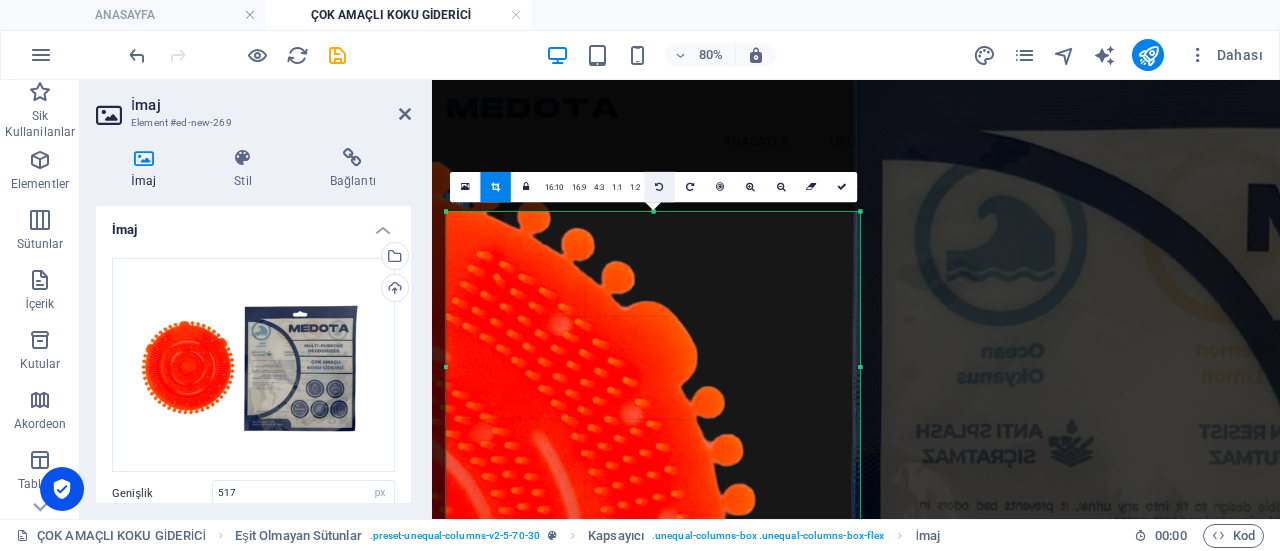 click at bounding box center [659, 187] 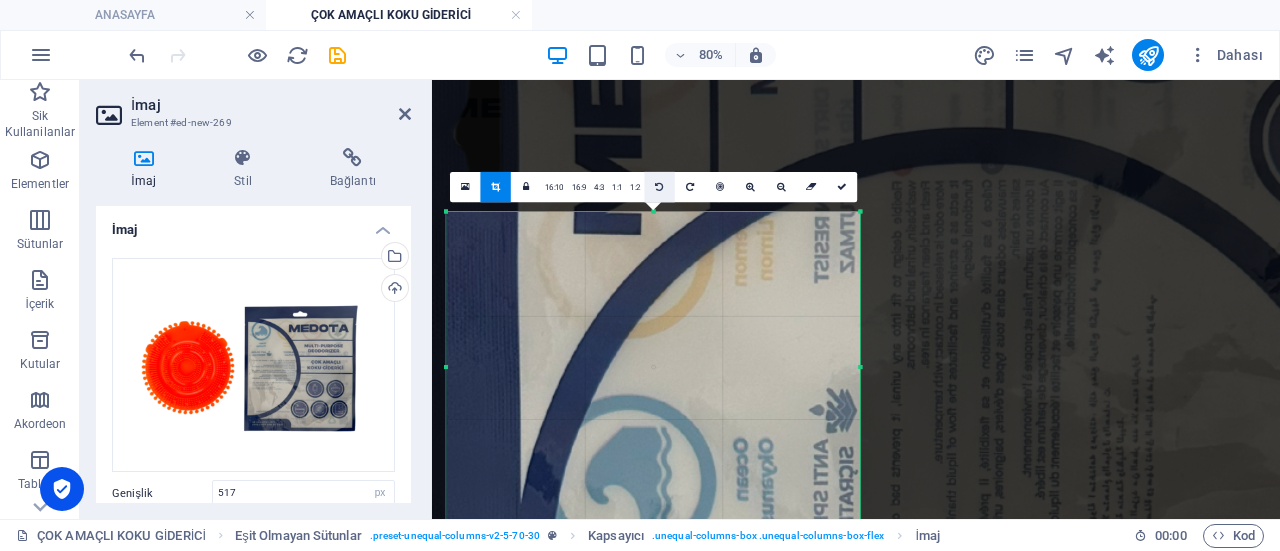 click at bounding box center (659, 187) 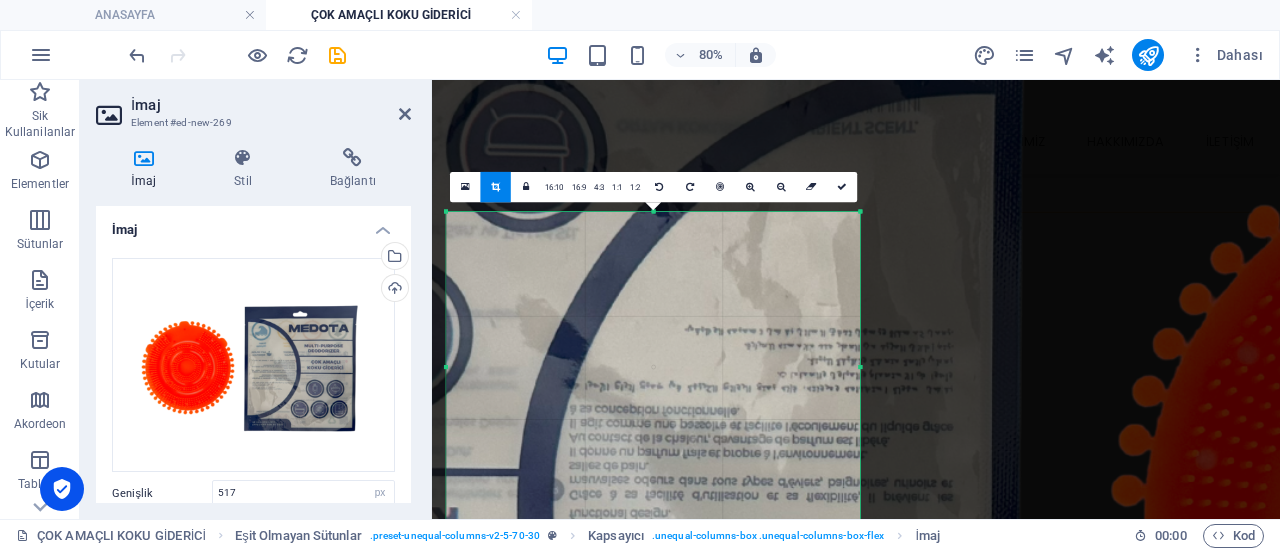click at bounding box center (495, 188) 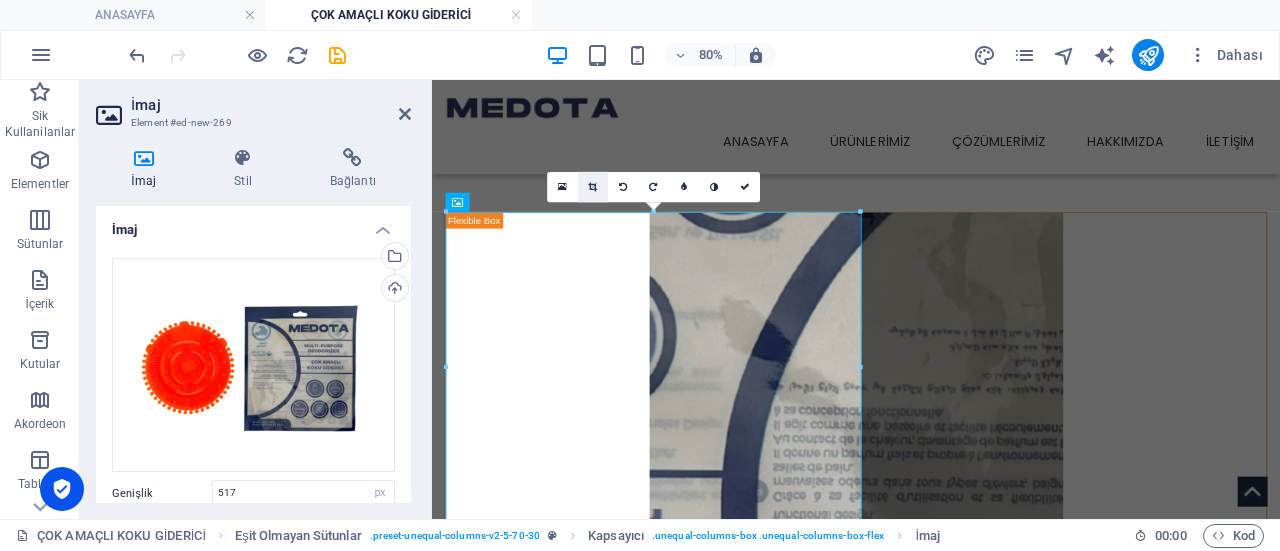 click at bounding box center (592, 188) 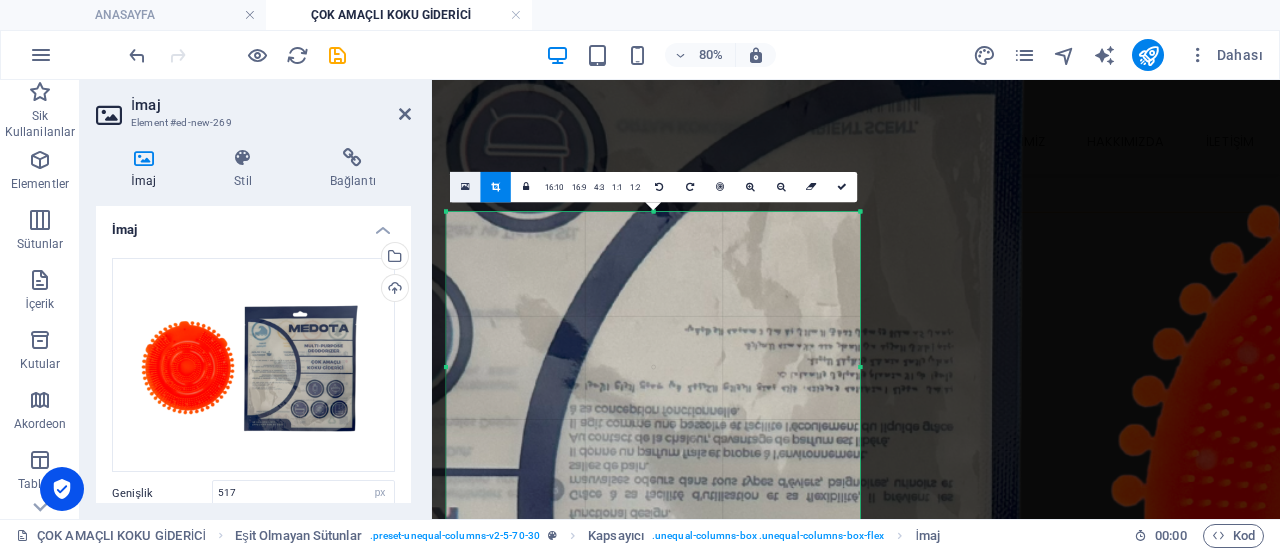 click at bounding box center [465, 187] 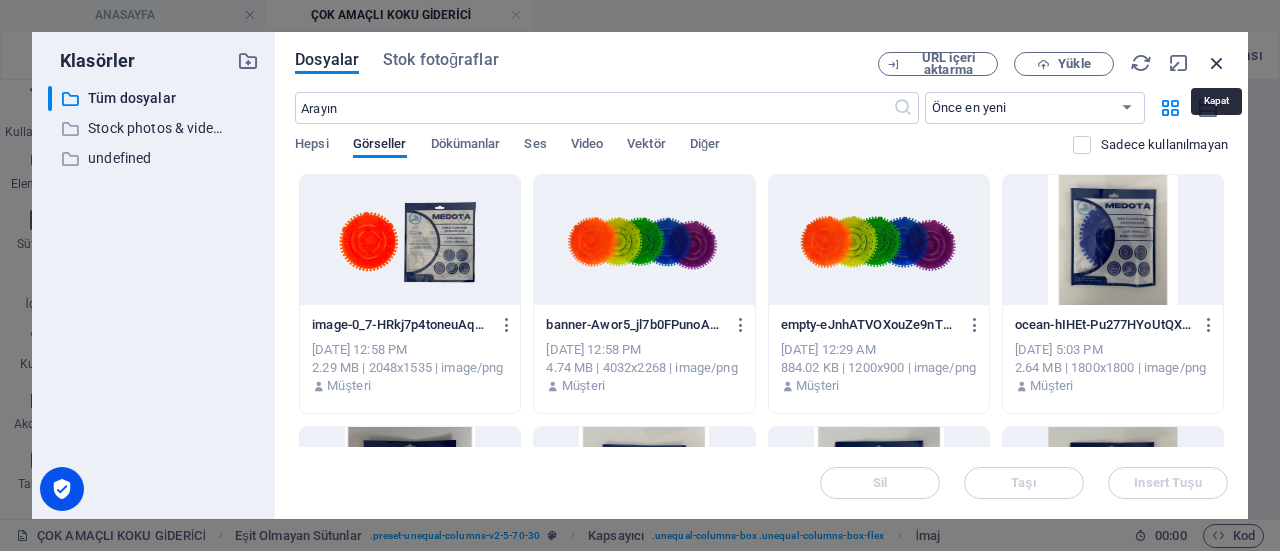 click at bounding box center (1217, 63) 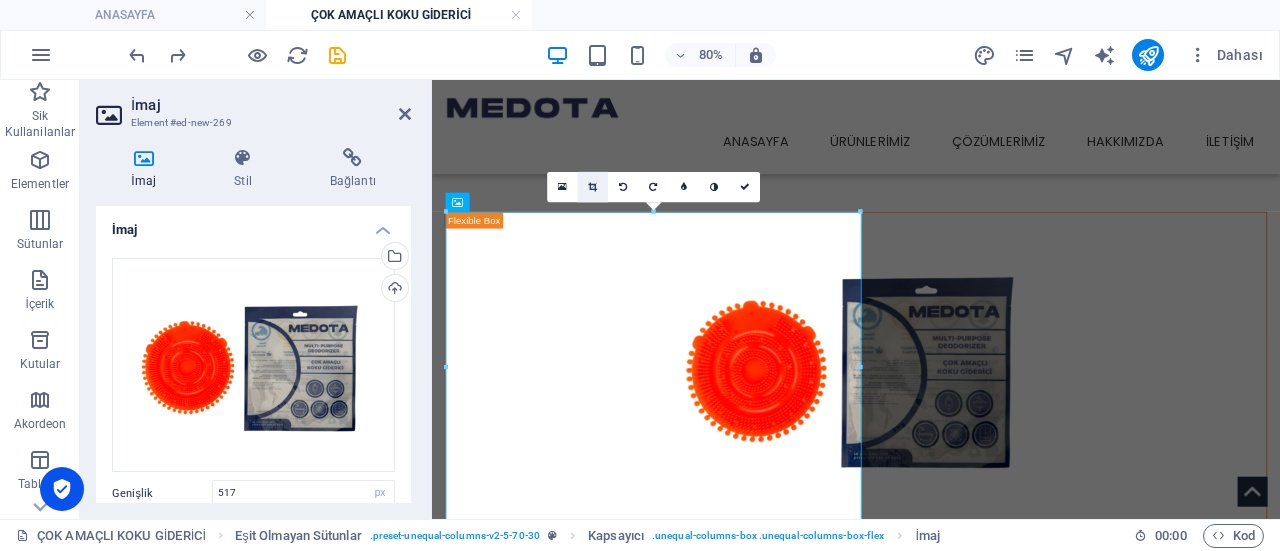 click at bounding box center [592, 187] 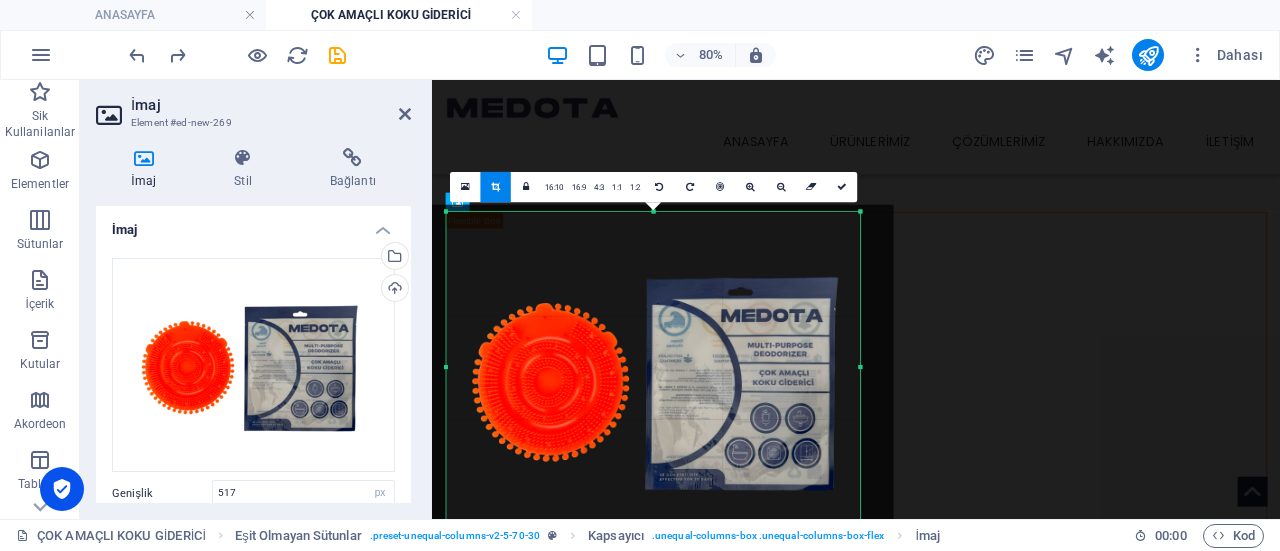 click at bounding box center (662, 378) 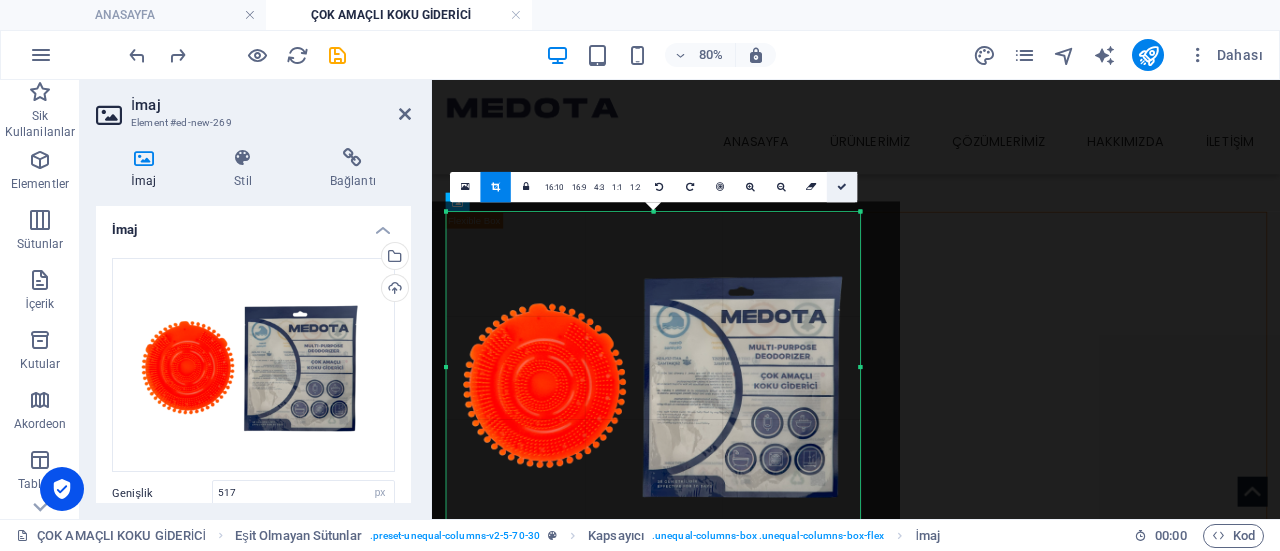 click at bounding box center [842, 187] 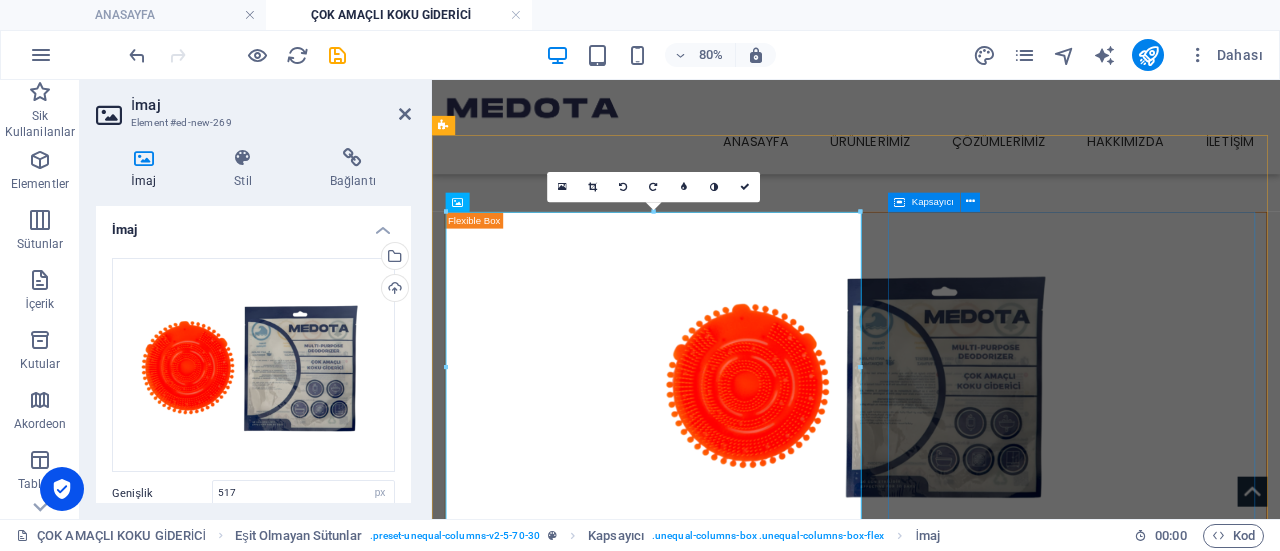 click on "Çok Amaçlı Koku Giderici" at bounding box center [962, 673] 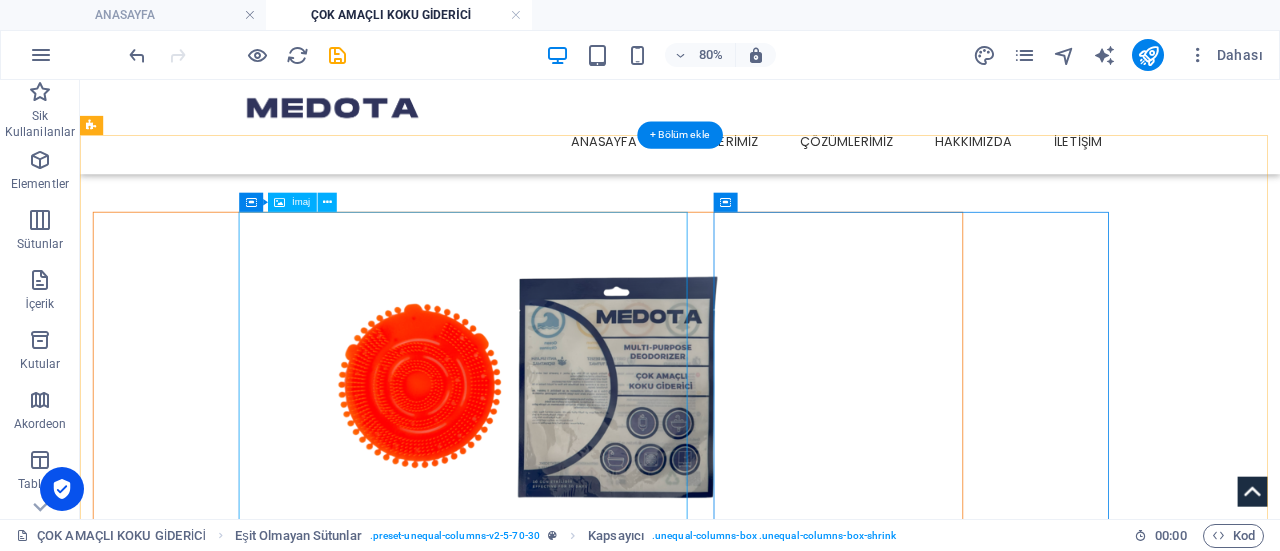 click at bounding box center [640, 440] 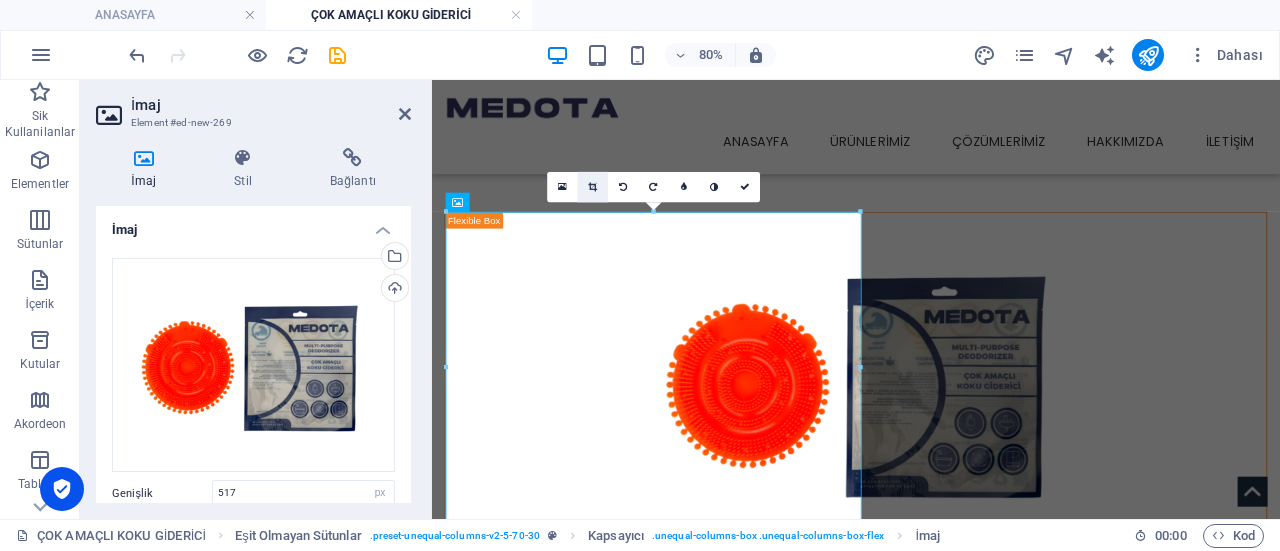 click at bounding box center [592, 188] 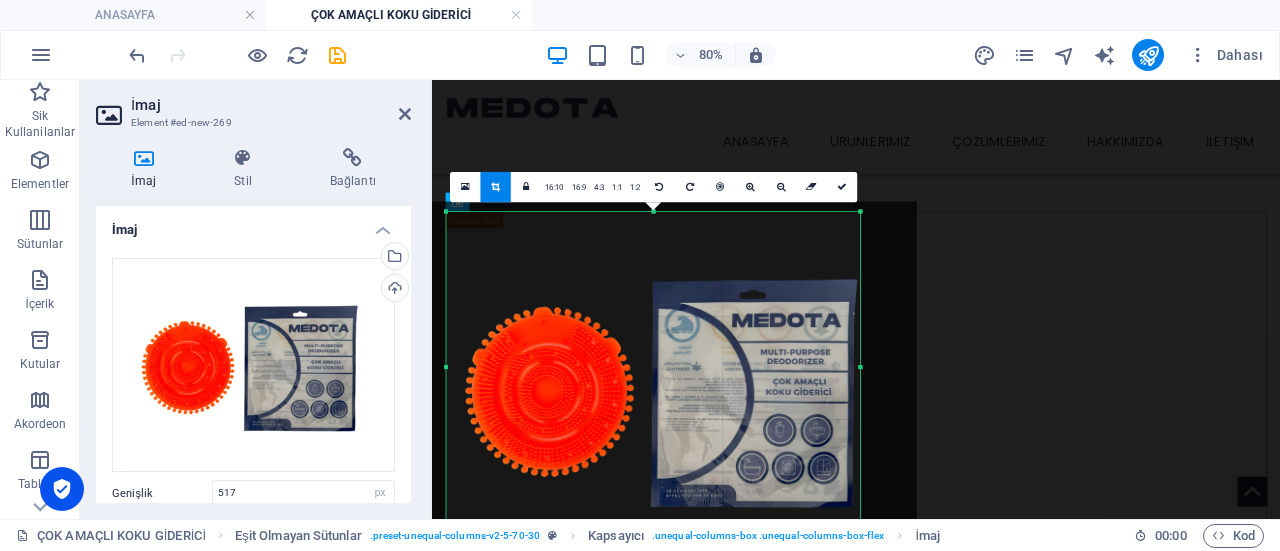 click at bounding box center [668, 386] 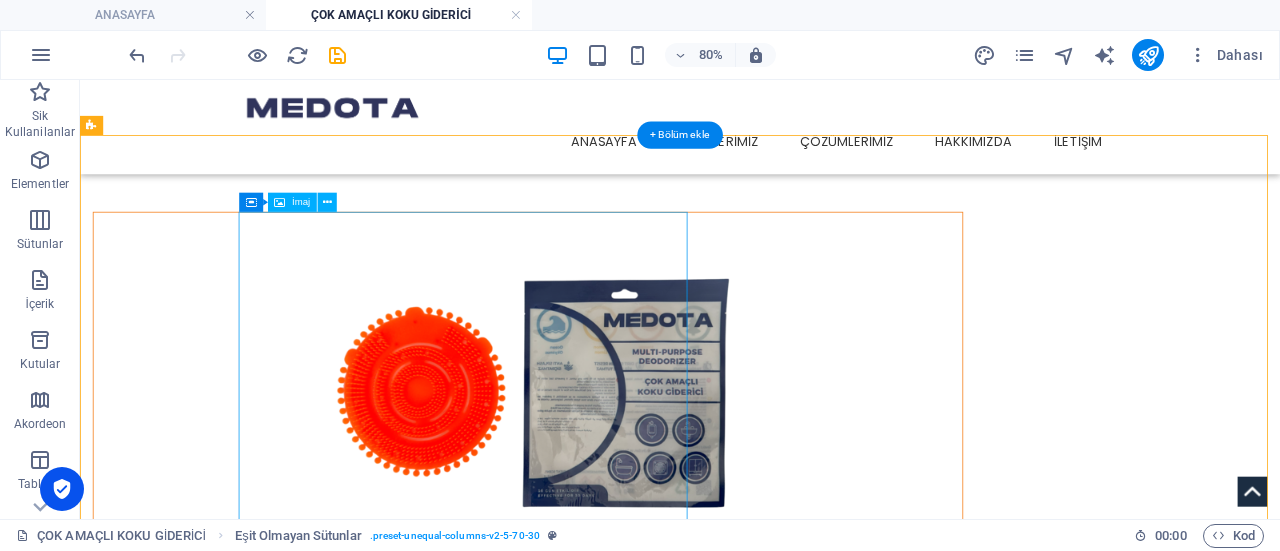 drag, startPoint x: 719, startPoint y: 399, endPoint x: 775, endPoint y: 377, distance: 60.166435 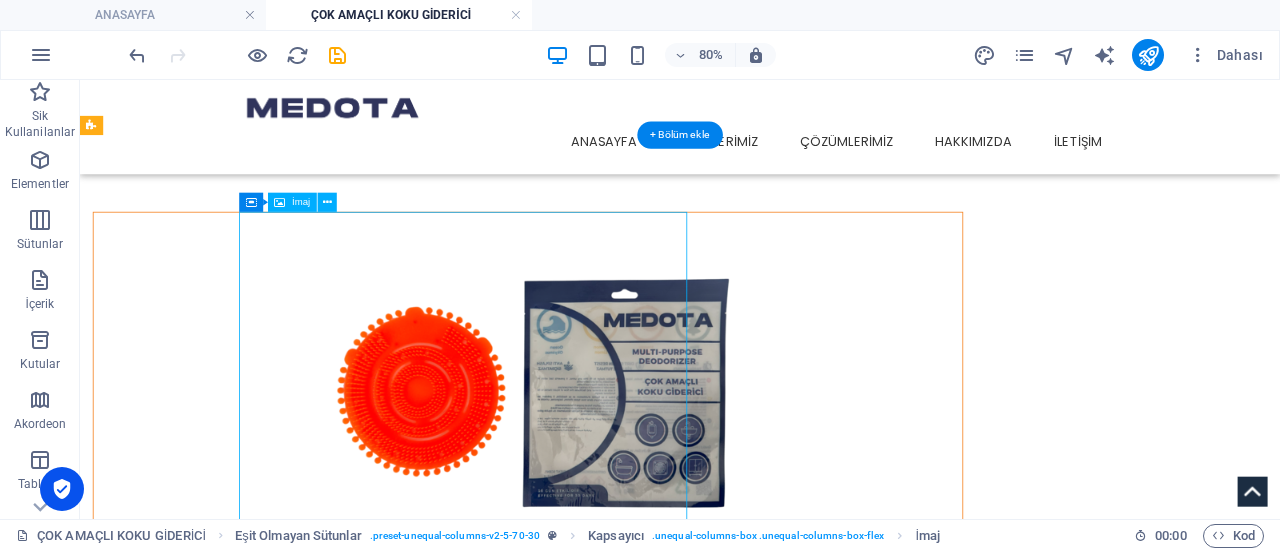 click at bounding box center (640, 440) 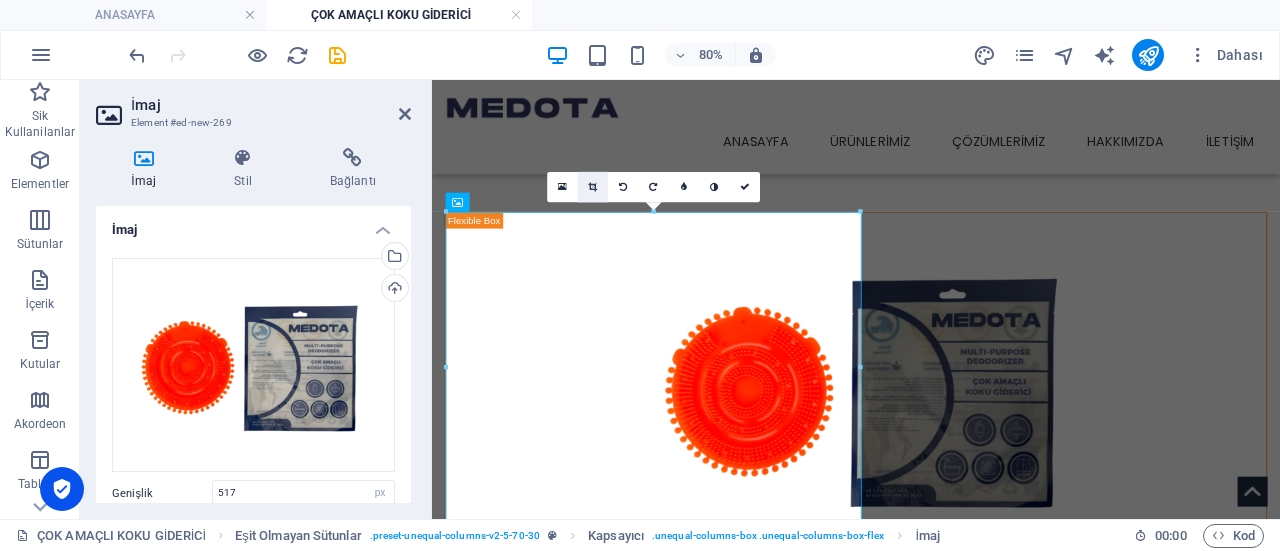 click at bounding box center [592, 187] 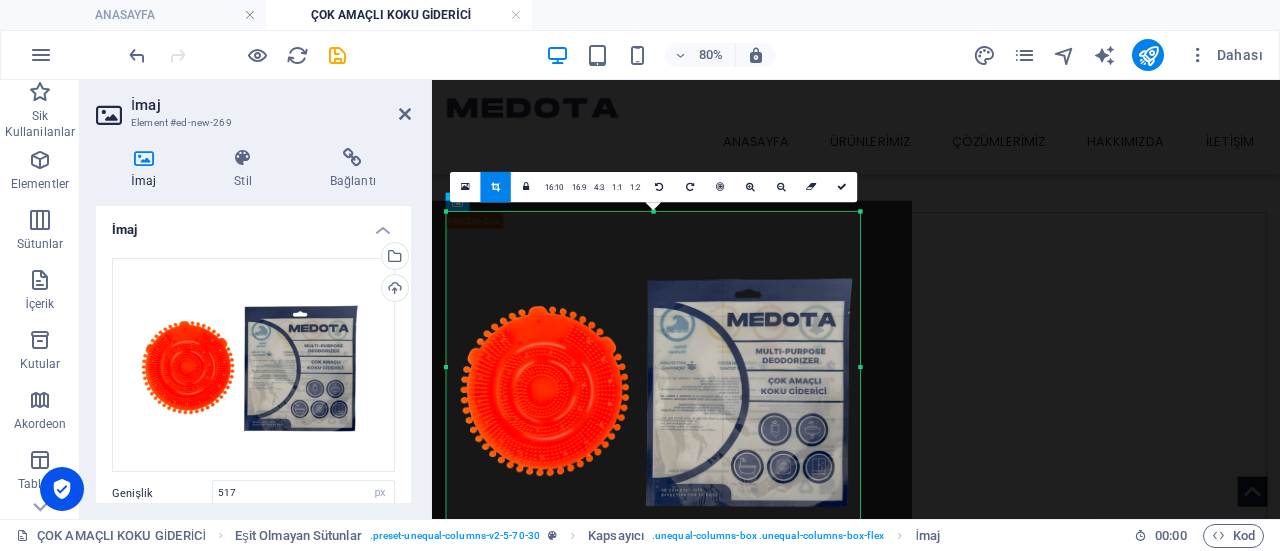 click at bounding box center [664, 386] 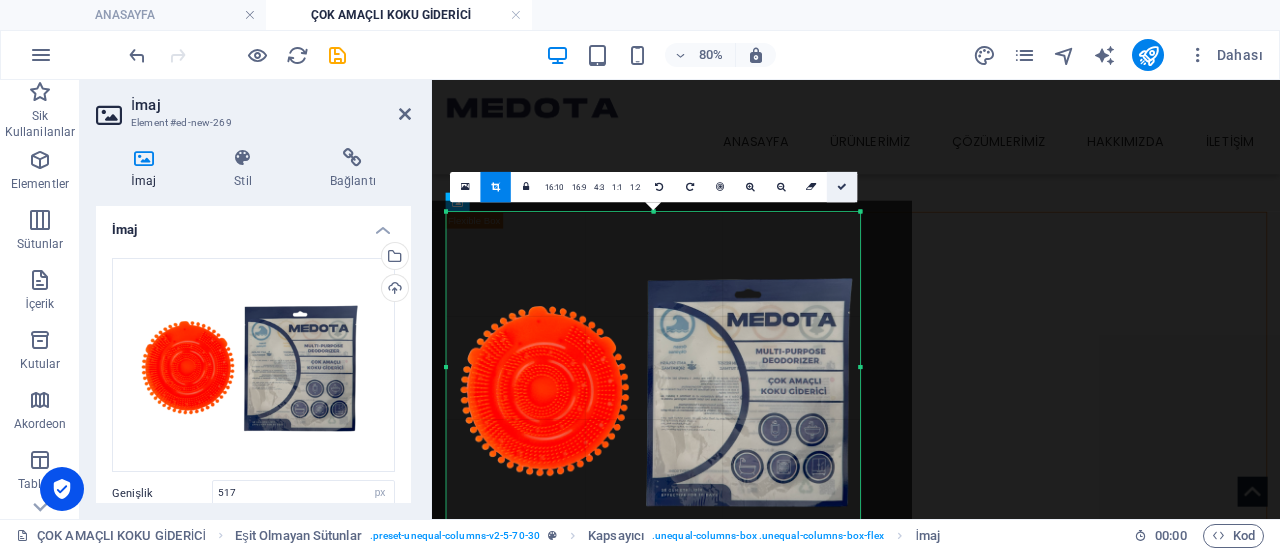 click at bounding box center [842, 188] 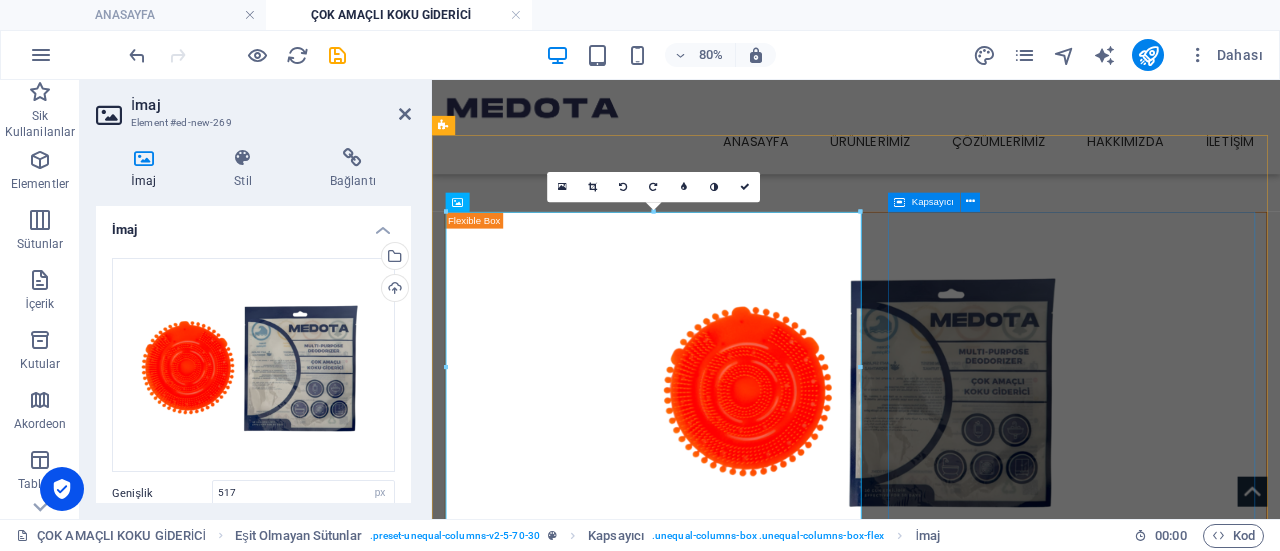 click on "Çok Amaçlı Koku Giderici" at bounding box center [962, 673] 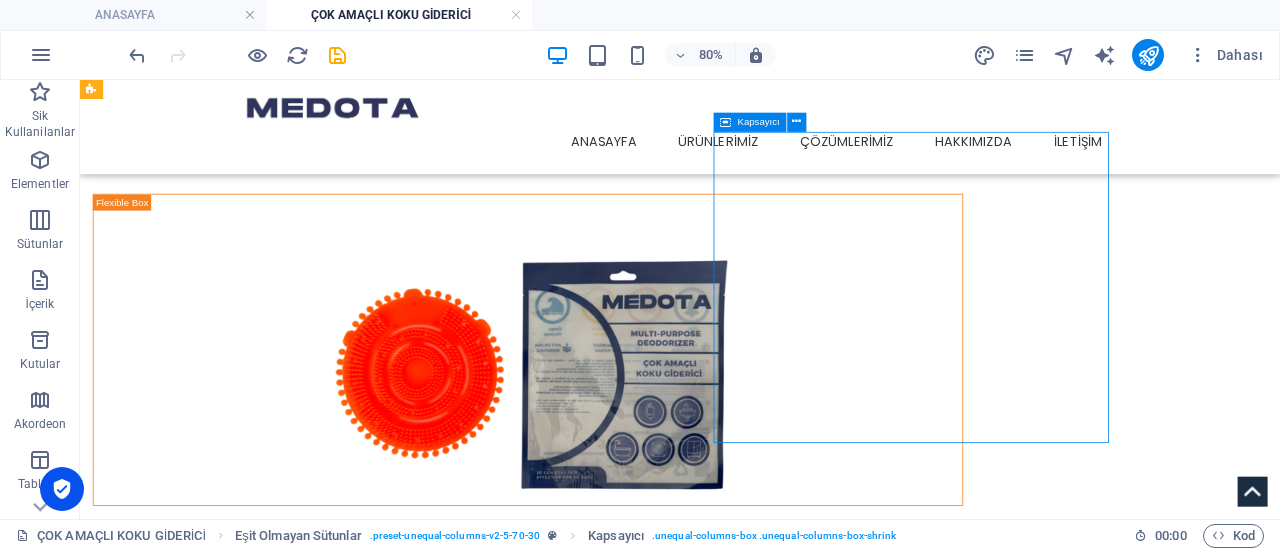 scroll, scrollTop: 11, scrollLeft: 0, axis: vertical 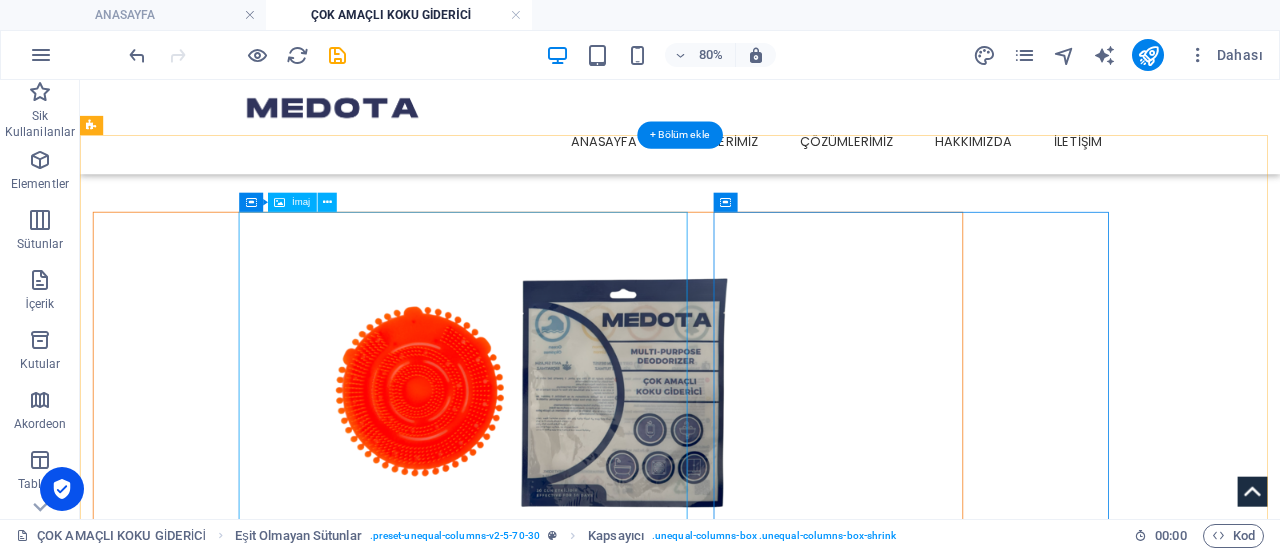 click at bounding box center [640, 440] 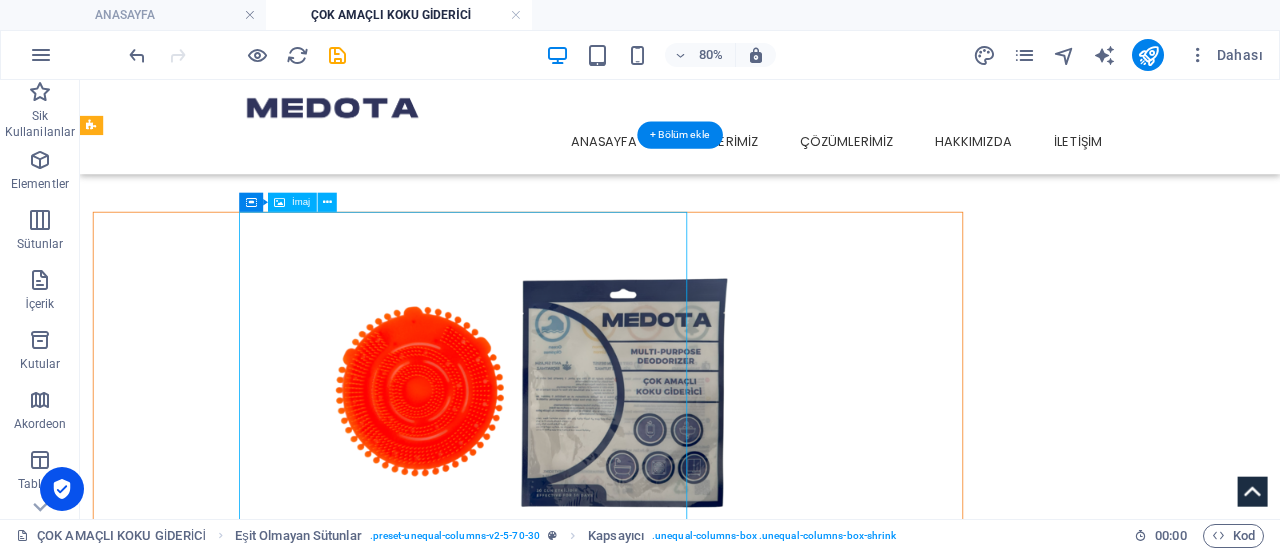 click at bounding box center (640, 440) 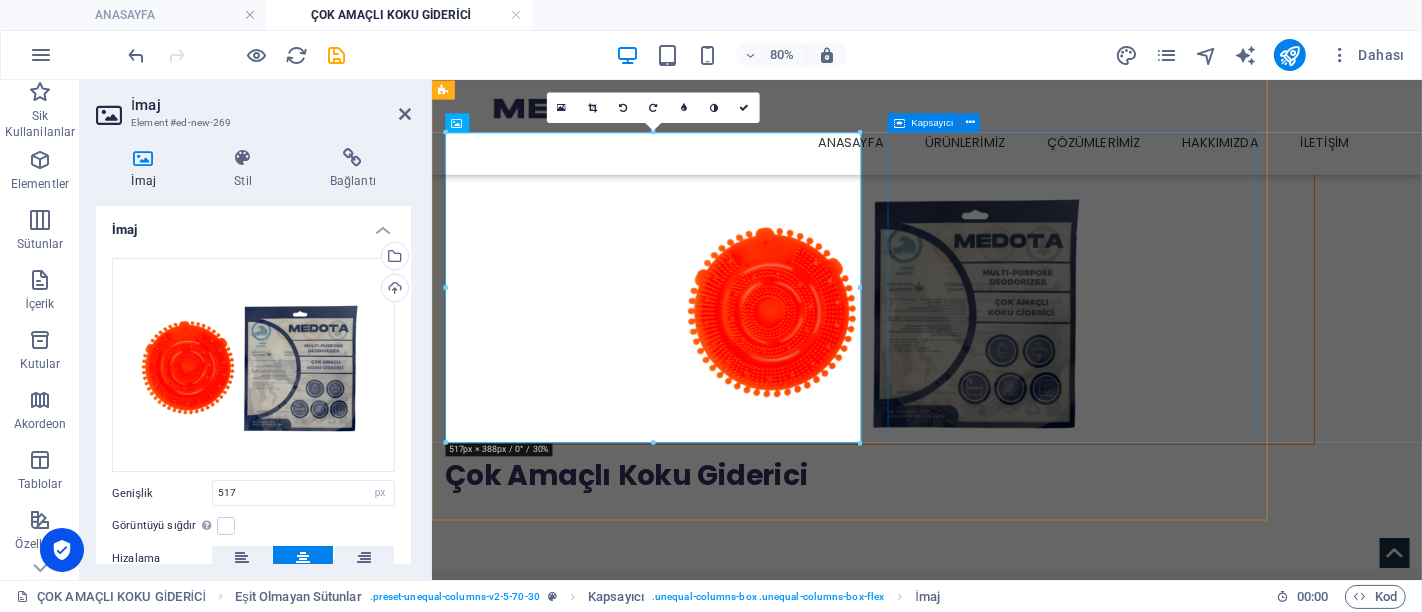scroll, scrollTop: 111, scrollLeft: 0, axis: vertical 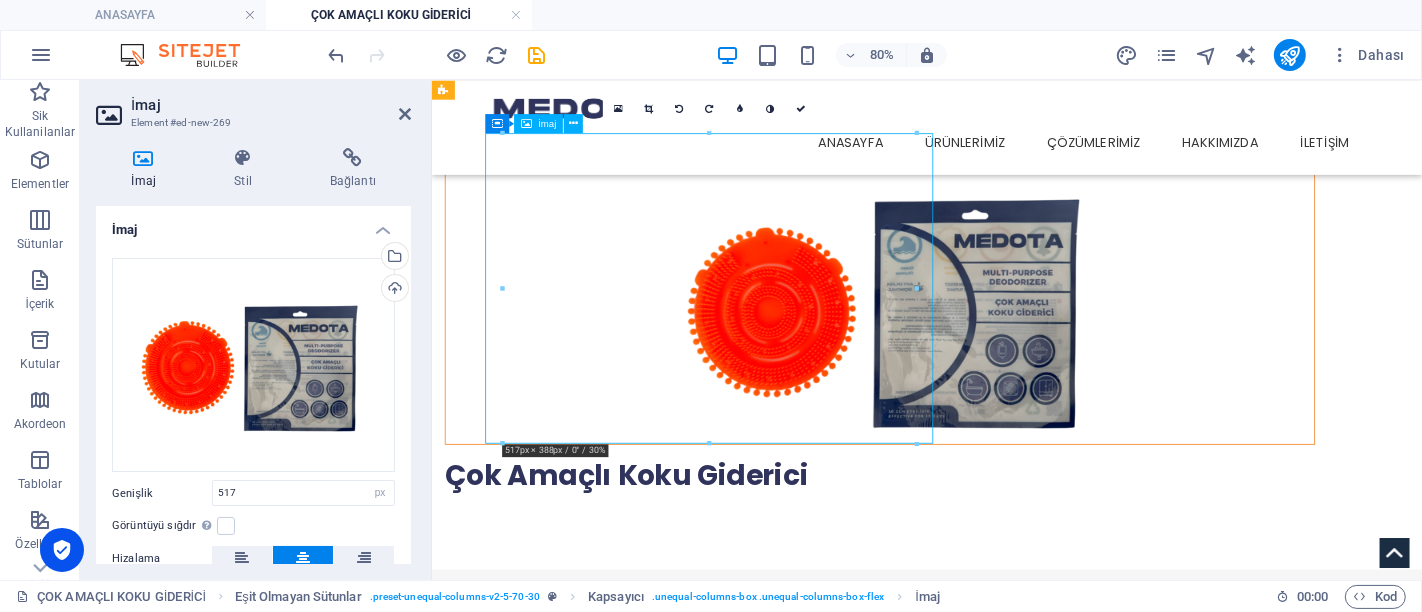 drag, startPoint x: 791, startPoint y: 321, endPoint x: 796, endPoint y: 281, distance: 40.311287 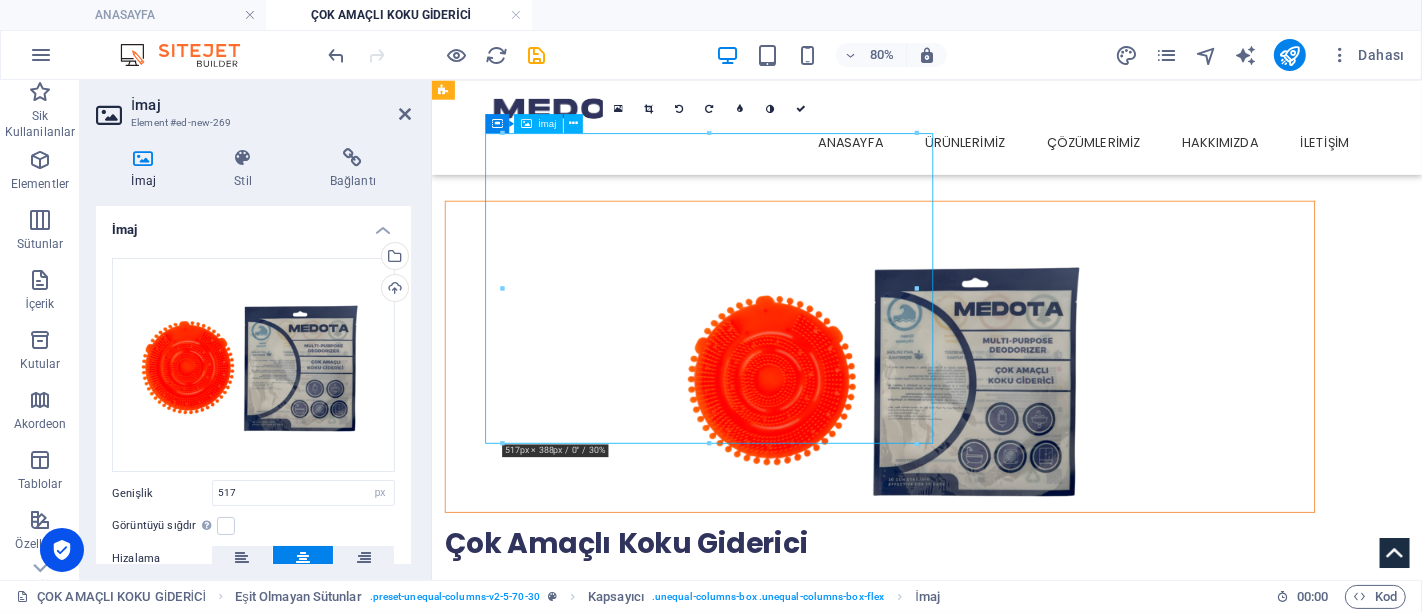 scroll, scrollTop: 0, scrollLeft: 0, axis: both 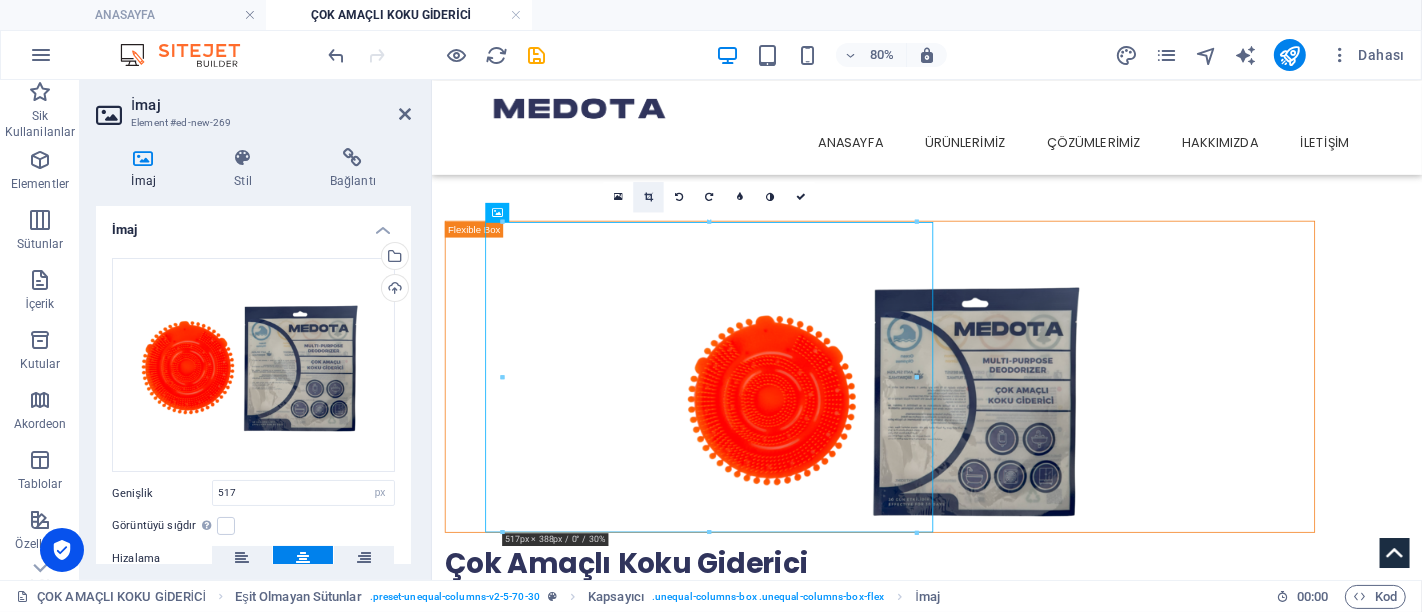 click at bounding box center [648, 197] 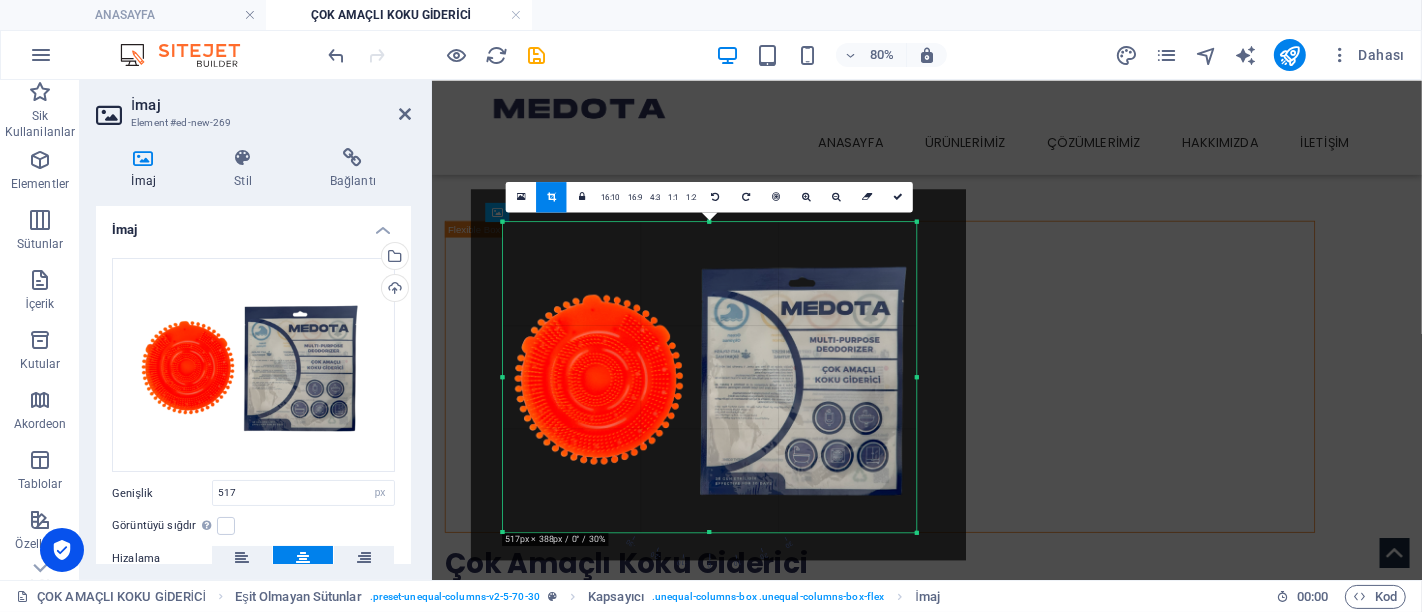 drag, startPoint x: 738, startPoint y: 356, endPoint x: 728, endPoint y: 327, distance: 30.675724 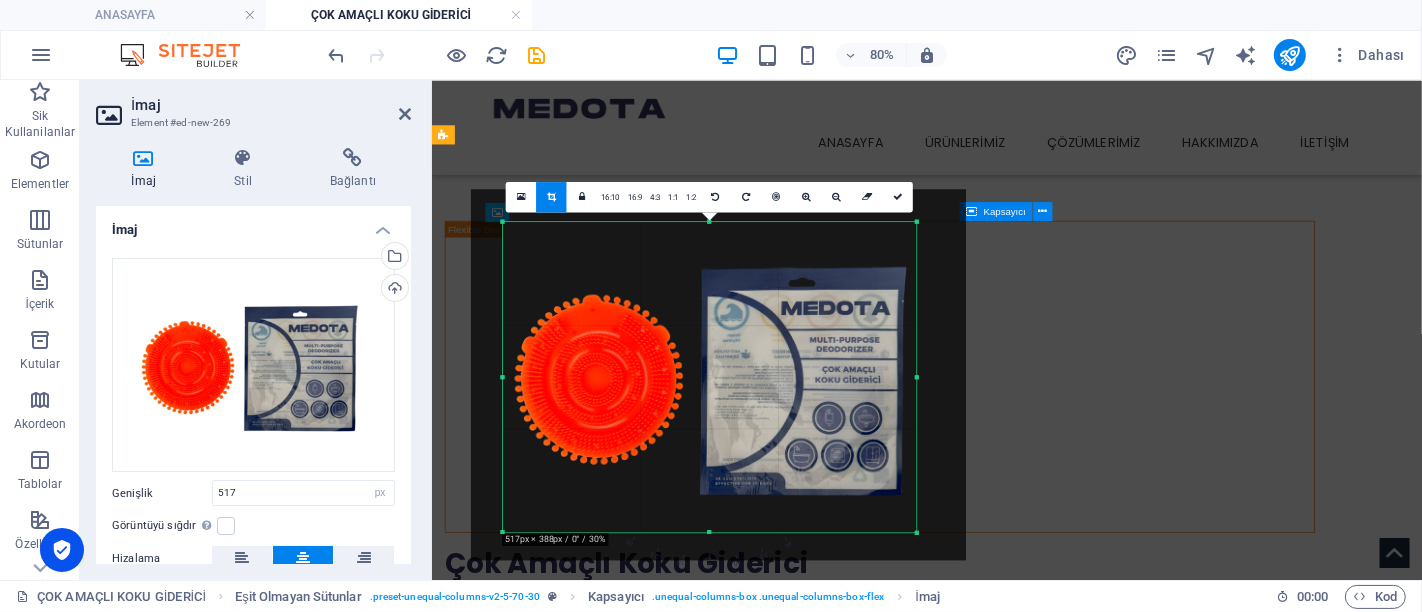 click on "Çok Amaçlı Koku Giderici" at bounding box center [991, 683] 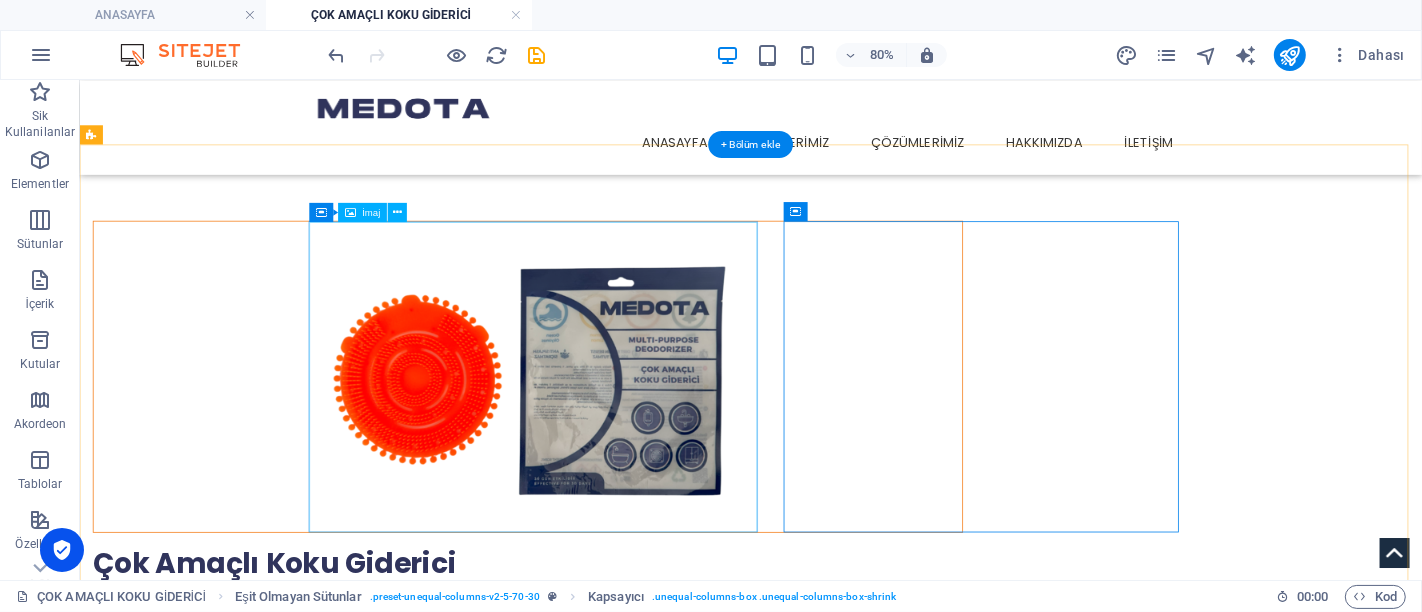 click at bounding box center [639, 450] 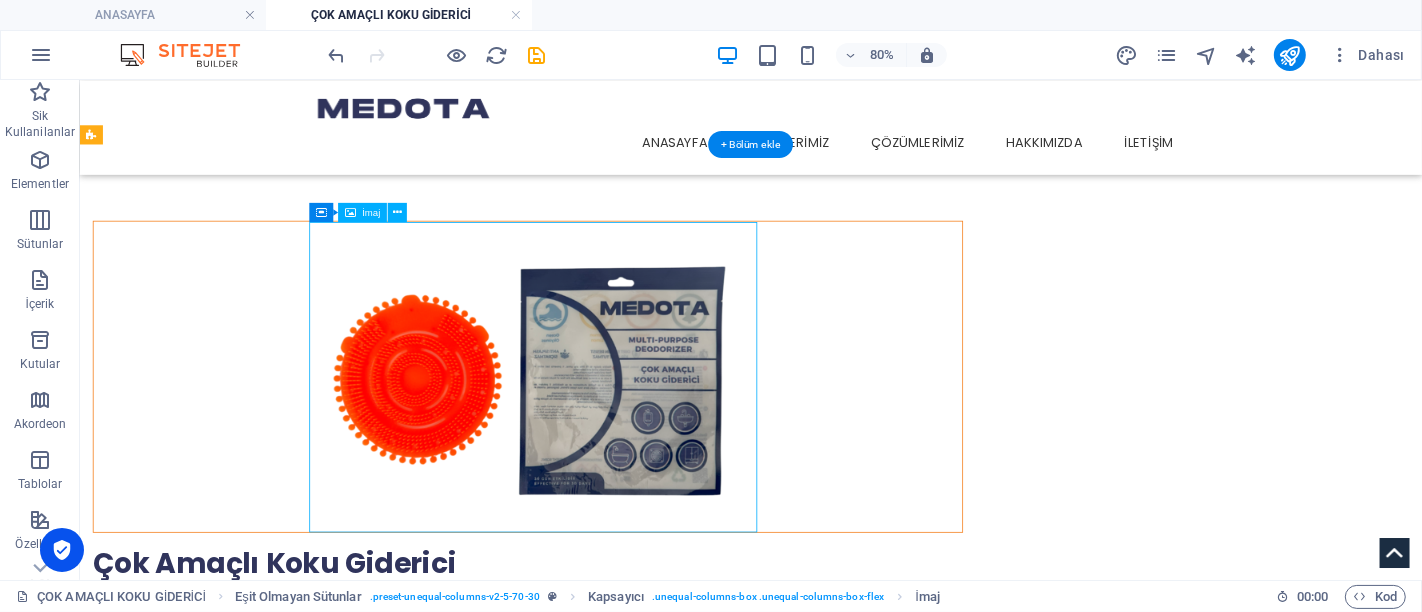 click at bounding box center [639, 450] 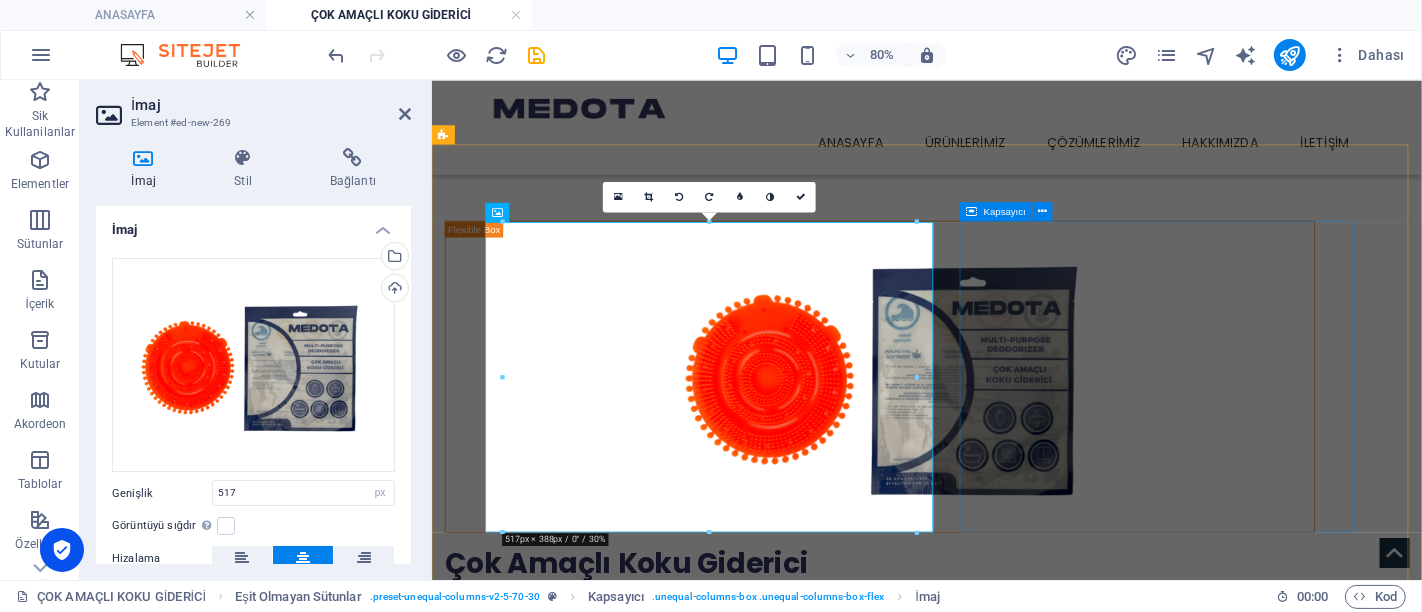 click on "Çok Amaçlı Koku Giderici" at bounding box center [991, 683] 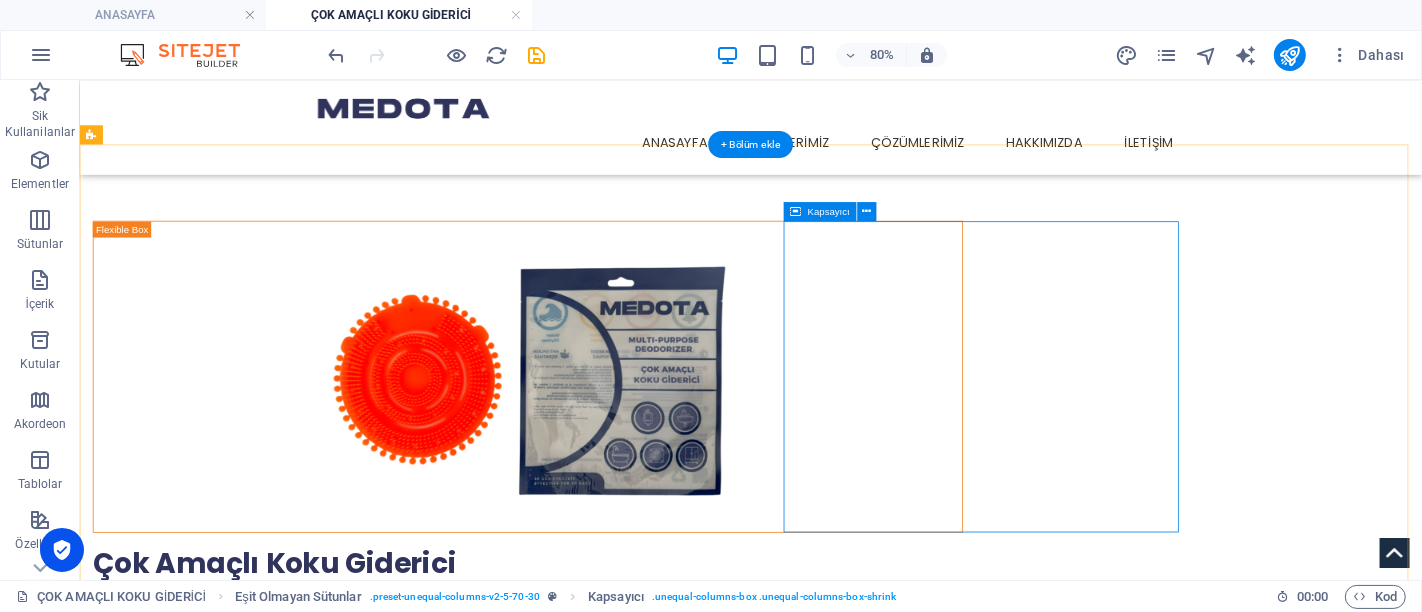click on "Çok Amaçlı Koku Giderici" at bounding box center [639, 683] 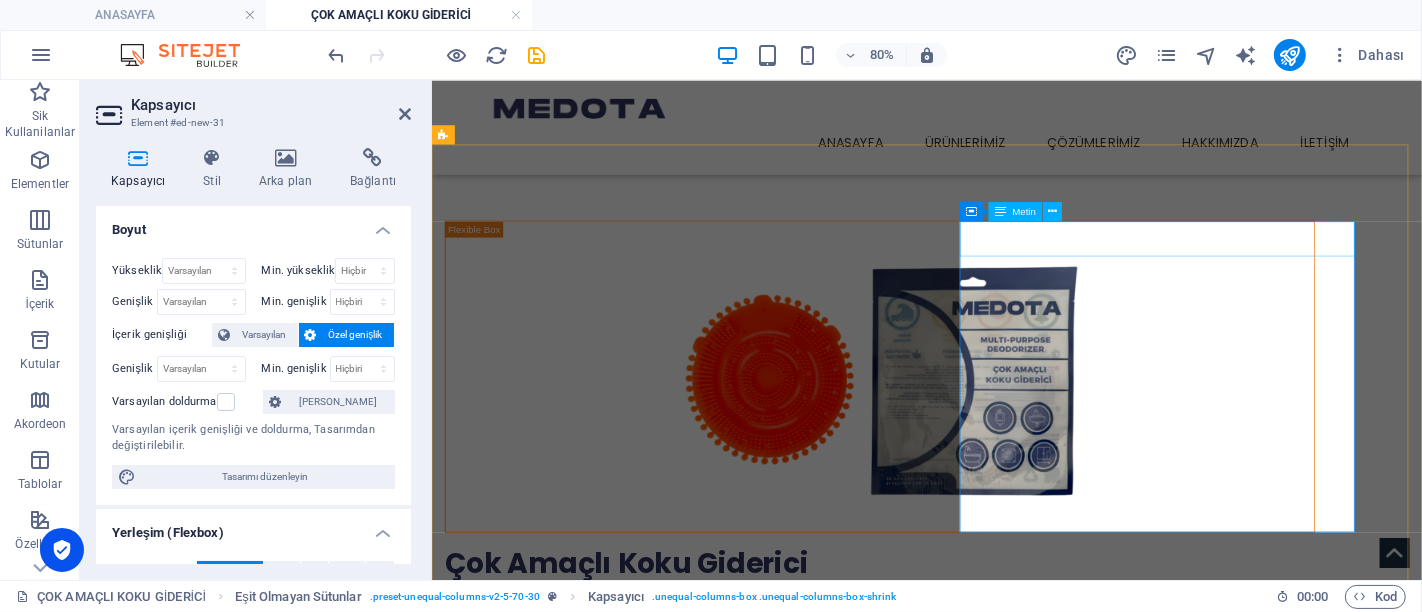 click on "Çok Amaçlı Koku Giderici" at bounding box center [991, 683] 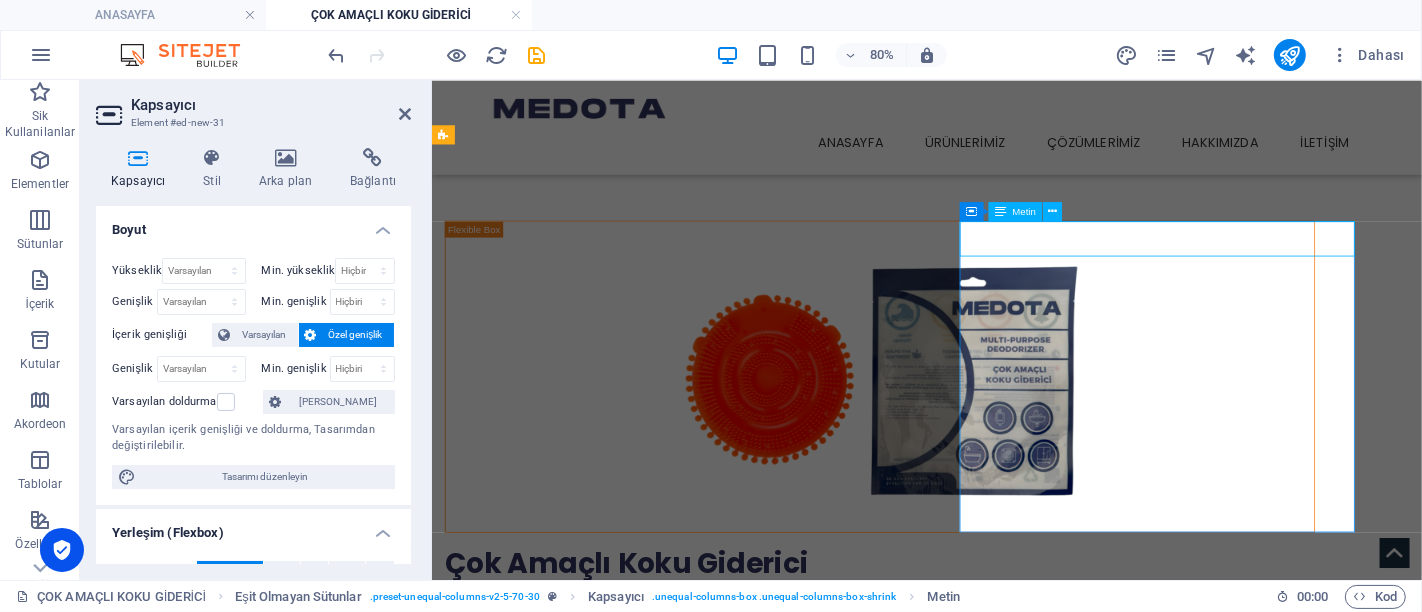 click on "Çok Amaçlı Koku Giderici" at bounding box center [991, 683] 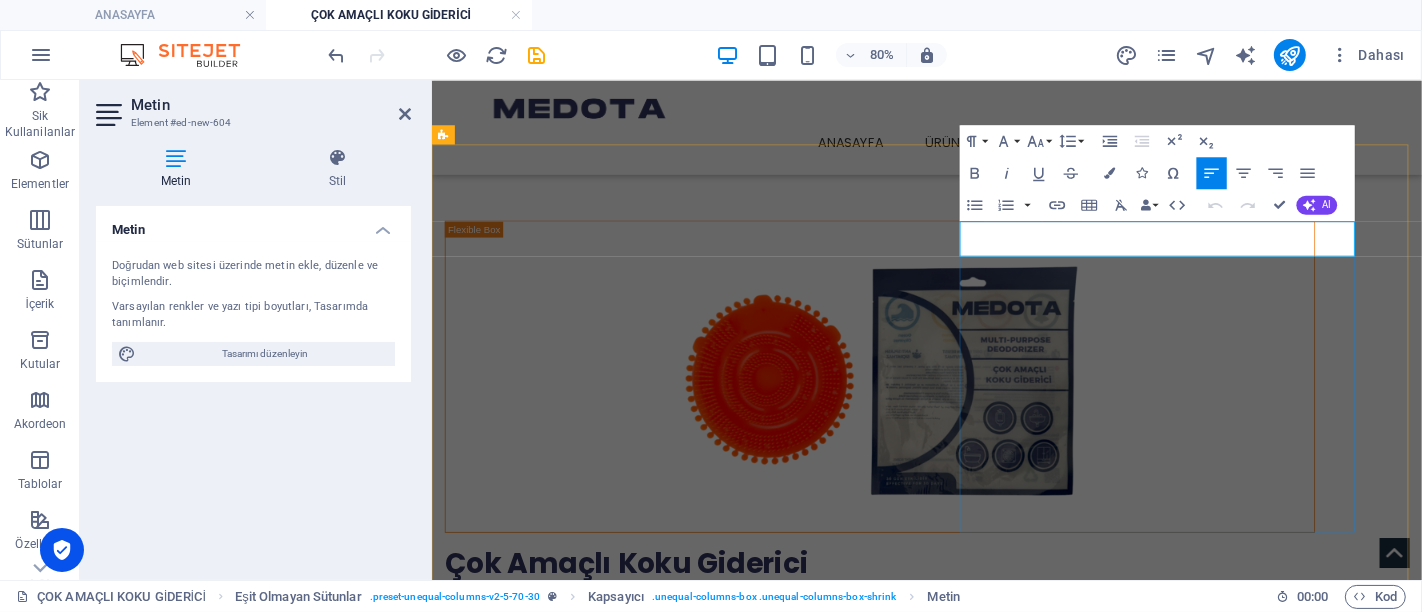 click on "Çok Amaçlı Koku Giderici" at bounding box center [674, 682] 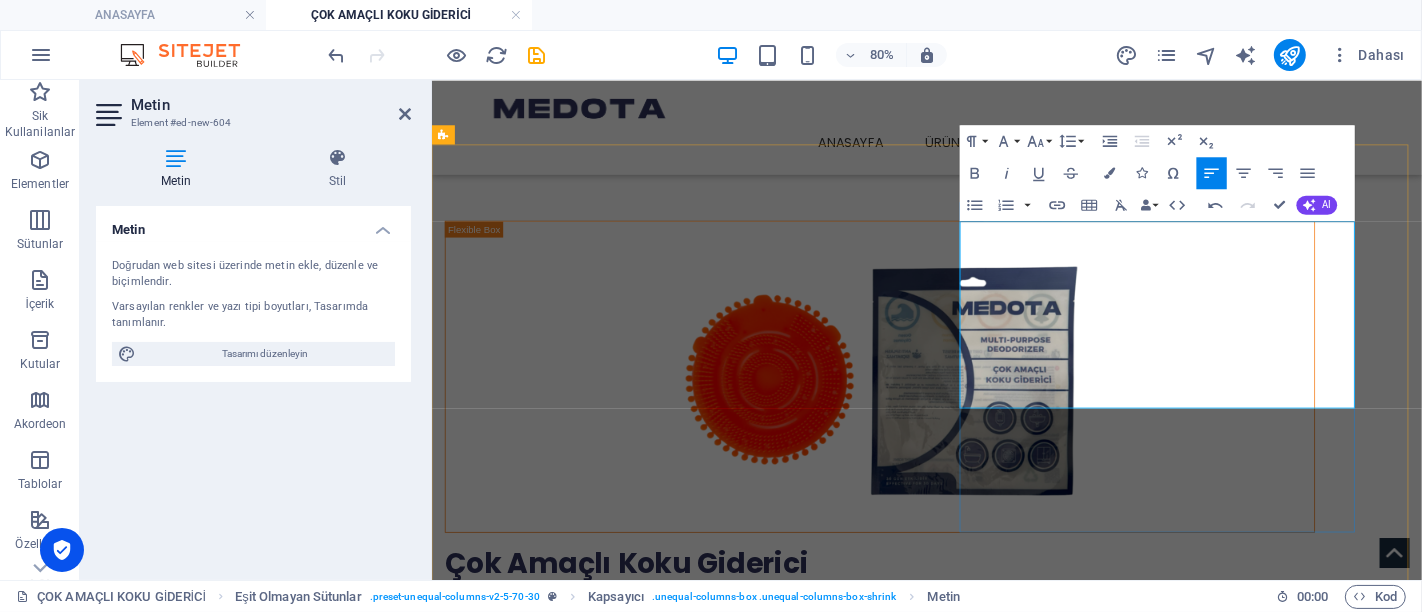 click on "Çok Amaçlı Koku Giderici" at bounding box center (991, 683) 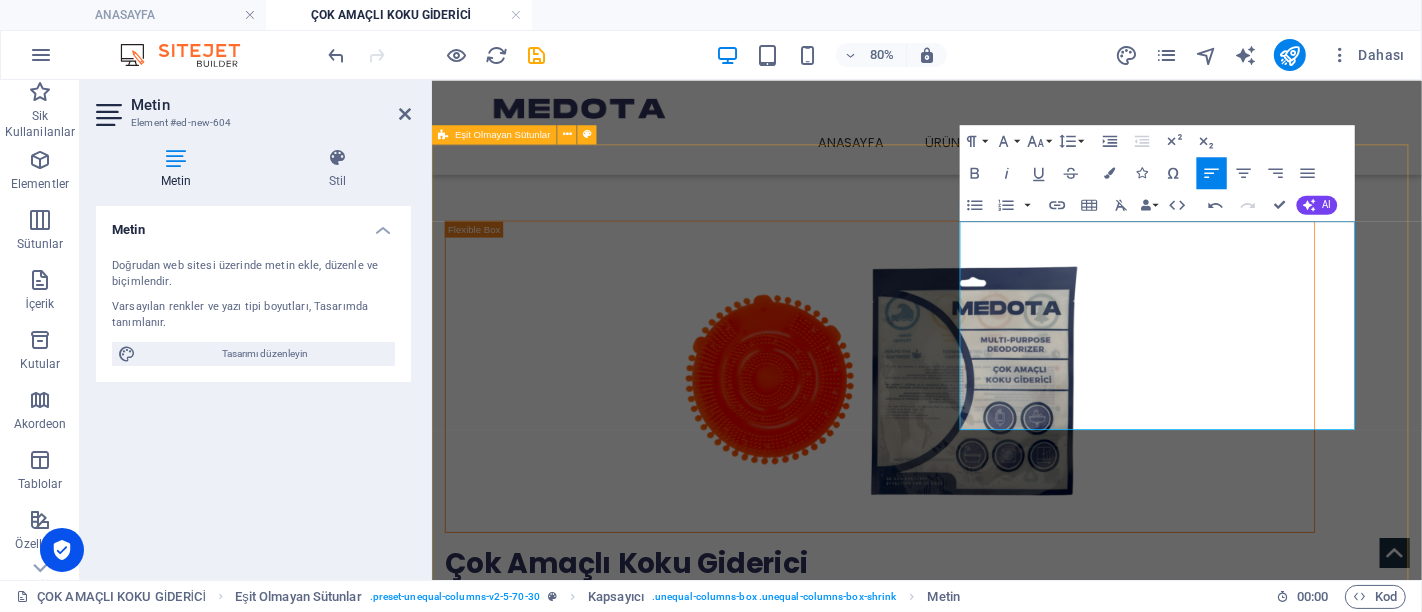 click on "Çok Amaçlı Koku Giderici ​ ​ Medota’nın geliştirdiği çok amaçlı koku giderici, yaşam alanlarınızda karşılaşabileceğiniz istenmeyen kokulara karşı etkili ve pratik bir çözümdür. Modern tasarımı ve güçlü formülü ile kötü kokuları yok ederken, ortama ferah ve temiz bir hava kazandırır. Hijyenin ve konforun buluştuğu bu özel ürün, hem bireysel kullanıcılar hem de kurumsal alanlar için ideal bir tercihtir." at bounding box center (1050, 548) 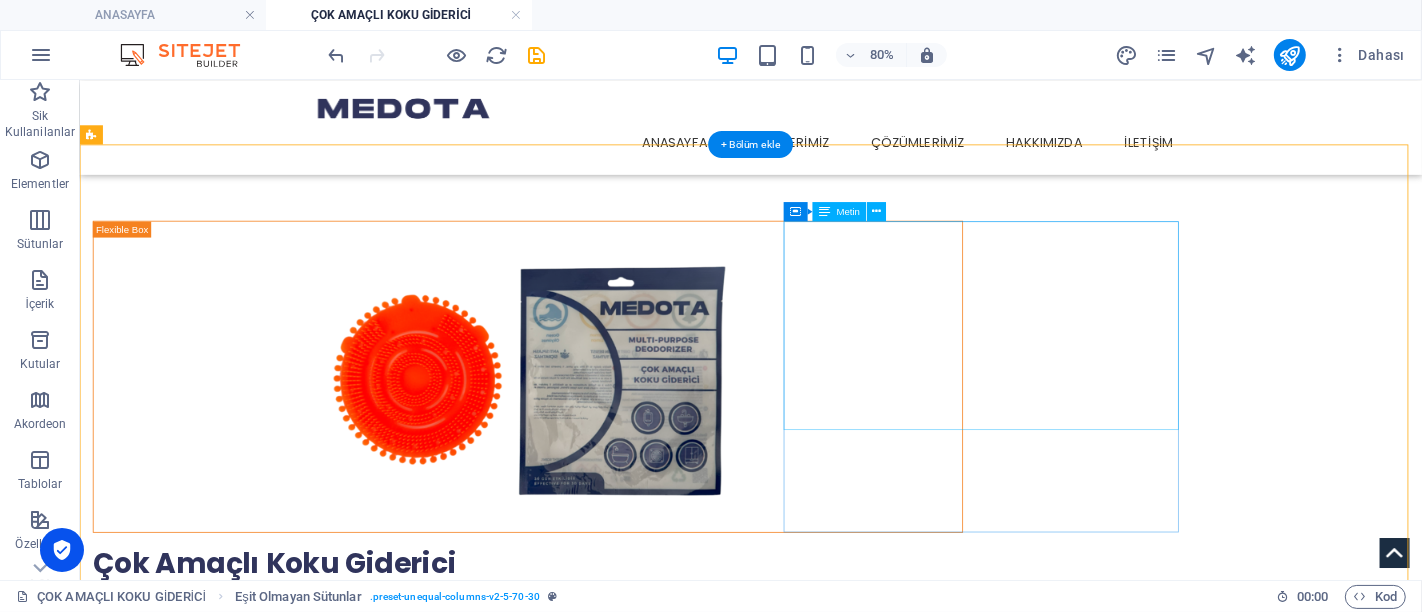 click on "Çok Amaçlı Koku Giderici Medota’nın geliştirdiği çok amaçlı koku giderici, yaşam alanlarınızda karşılaşabileceğiniz istenmeyen kokulara karşı etkili ve pratik bir çözümdür. Modern tasarımı ve güçlü formülü ile kötü kokuları yok ederken, ortama ferah ve temiz bir hava kazandırır. Hijyenin ve konforun buluştuğu bu özel ürün, hem bireysel kullanıcılar hem de kurumsal alanlar için ideal bir tercihtir." at bounding box center (639, 751) 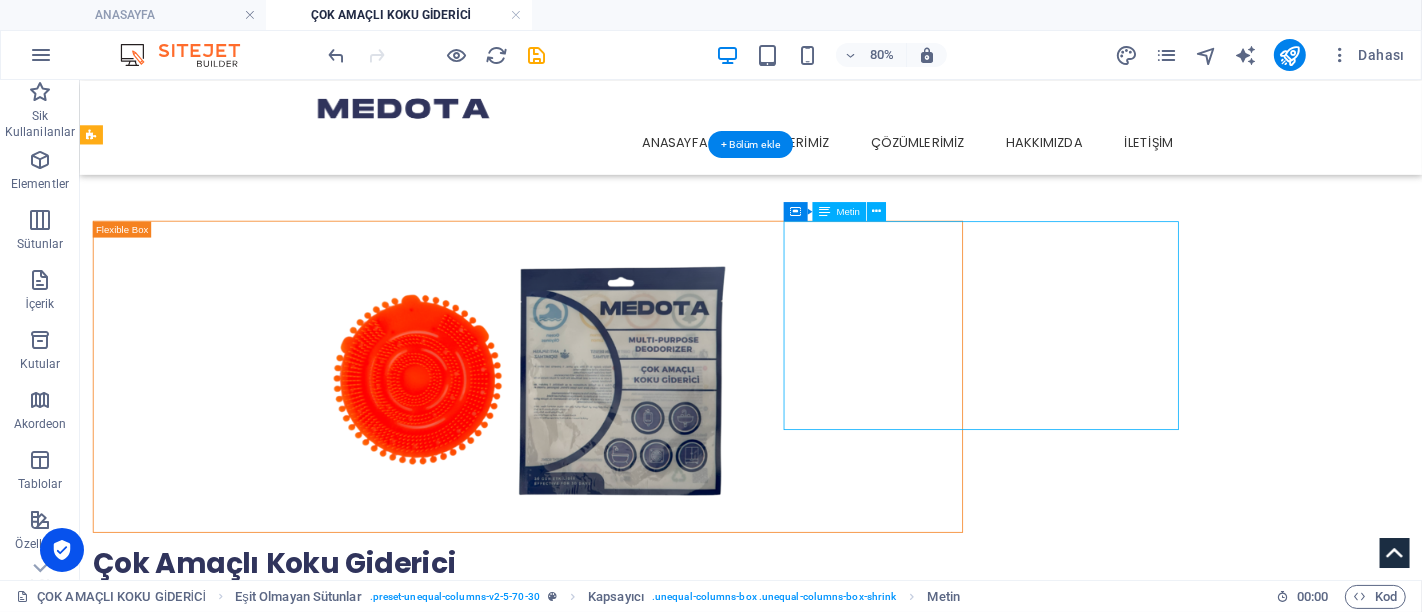 click on "Çok Amaçlı Koku Giderici Medota’nın geliştirdiği çok amaçlı koku giderici, yaşam alanlarınızda karşılaşabileceğiniz istenmeyen kokulara karşı etkili ve pratik bir çözümdür. Modern tasarımı ve güçlü formülü ile kötü kokuları yok ederken, ortama ferah ve temiz bir hava kazandırır. Hijyenin ve konforun buluştuğu bu özel ürün, hem bireysel kullanıcılar hem de kurumsal alanlar için ideal bir tercihtir." at bounding box center (639, 751) 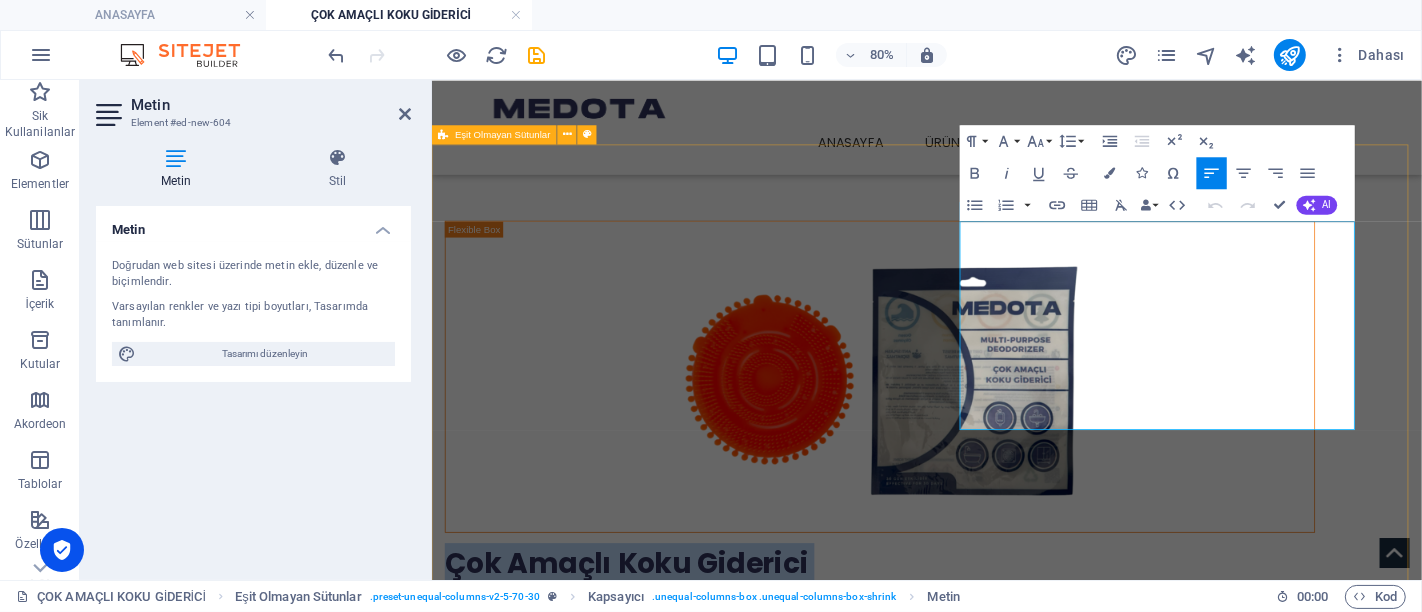 drag, startPoint x: 1546, startPoint y: 505, endPoint x: 1069, endPoint y: 262, distance: 535.32983 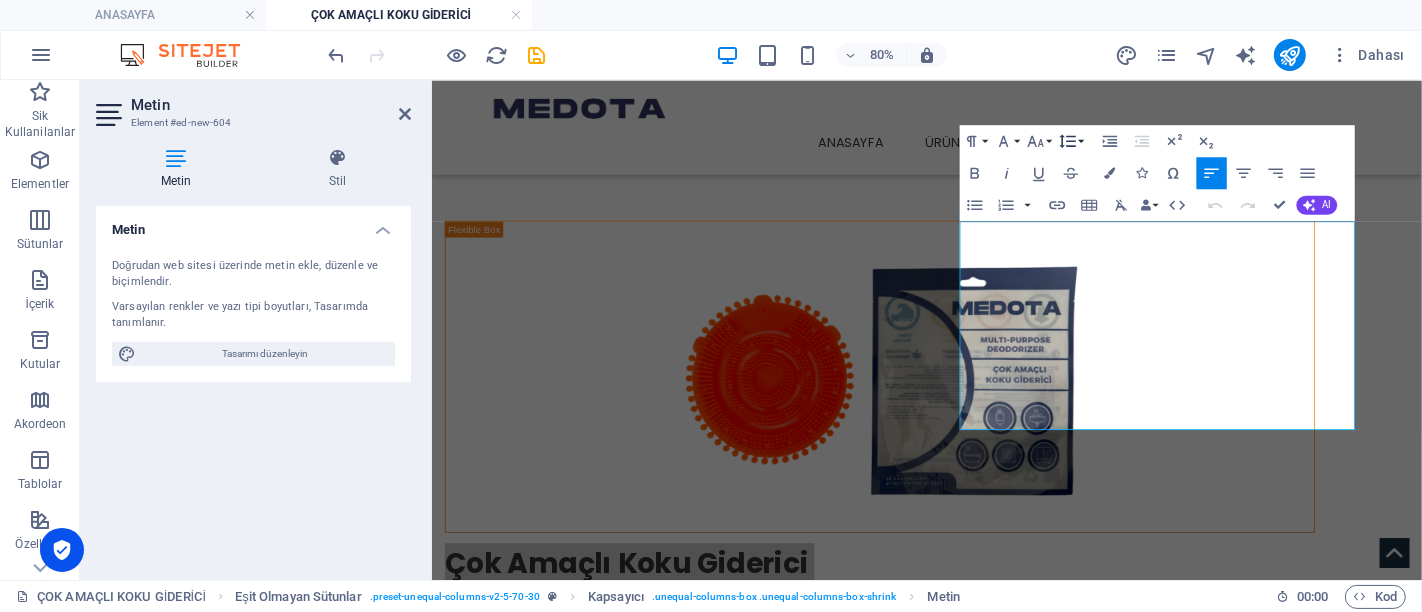 click on "Line Height" at bounding box center (1071, 141) 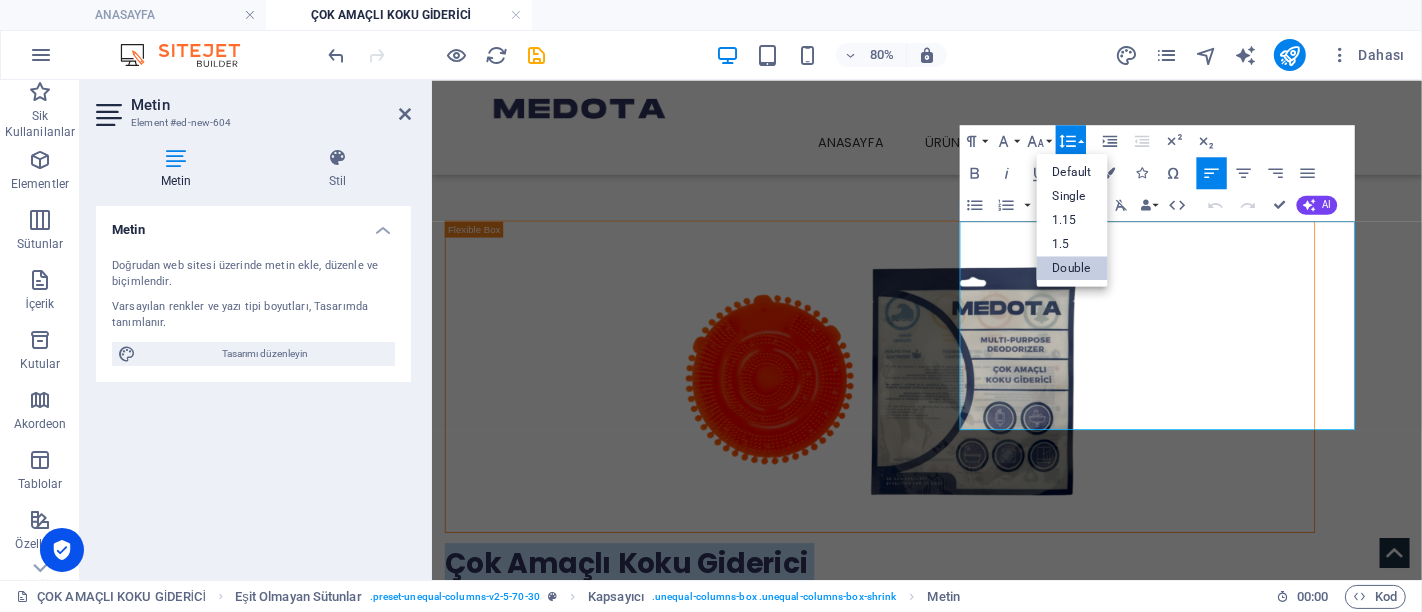 click on "Double" at bounding box center [1072, 268] 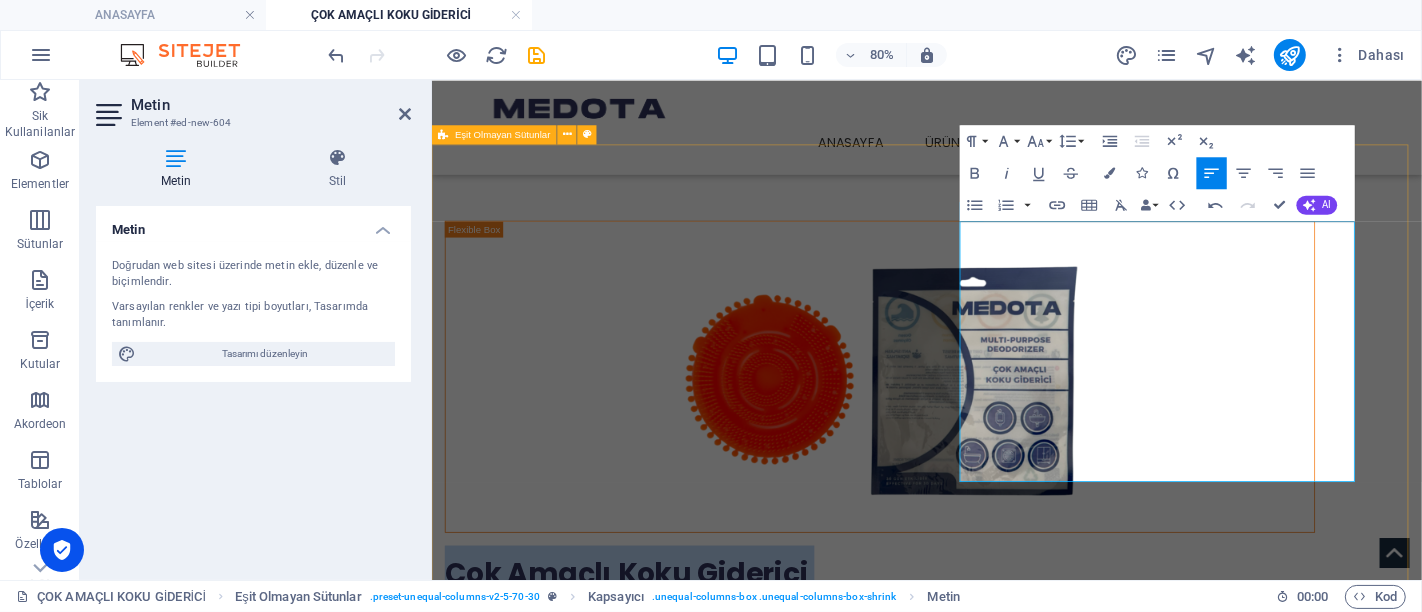 click on "Çok Amaçlı Koku Giderici Medota’nın geliştirdiği çok amaçlı koku giderici, yaşam alanlarınızda karşılaşabileceğiniz istenmeyen kokulara karşı etkili ve pratik bir çözümdür. Modern tasarımı ve güçlü formülü ile kötü kokuları yok ederken, ortama ferah ve temiz bir hava kazandırır. Hijyenin ve konforun buluştuğu bu özel ürün, hem bireysel kullanıcılar hem de kurumsal alanlar için ideal bir tercihtir." at bounding box center [1050, 573] 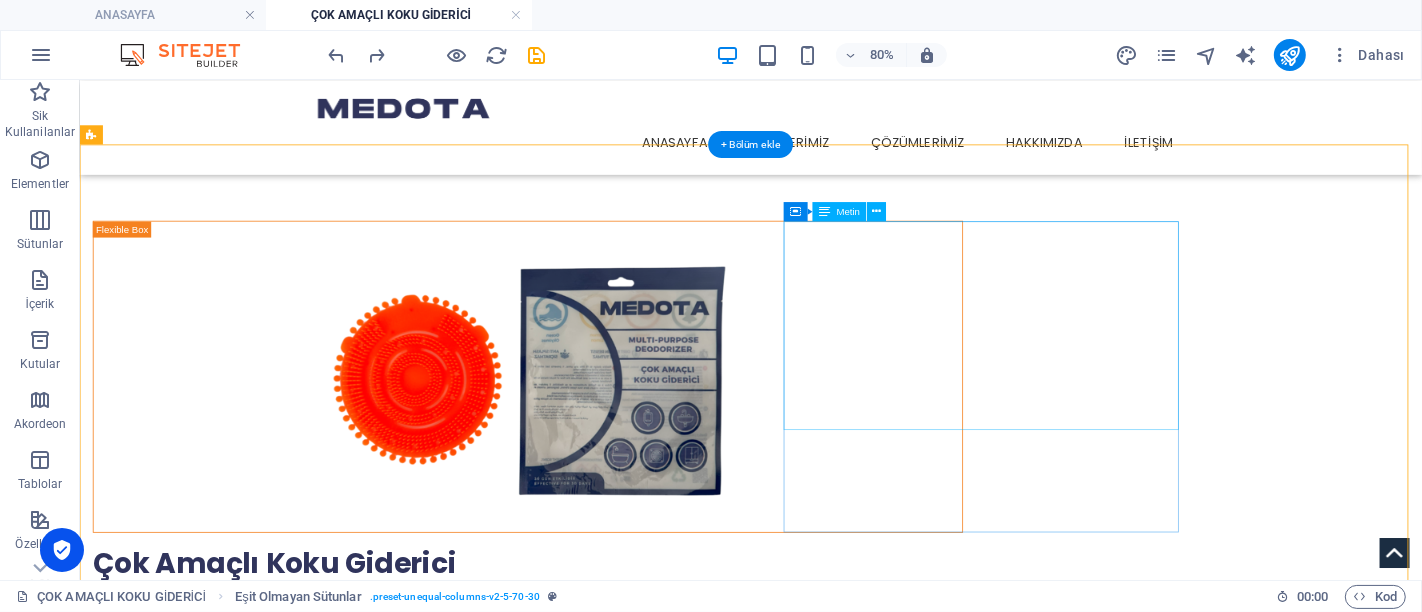 click on "Çok Amaçlı Koku Giderici Medota’nın geliştirdiği çok amaçlı koku giderici, yaşam alanlarınızda karşılaşabileceğiniz istenmeyen kokulara karşı etkili ve pratik bir çözümdür. Modern tasarımı ve güçlü formülü ile kötü kokuları yok ederken, ortama ferah ve temiz bir hava kazandırır. Hijyenin ve konforun buluştuğu bu özel ürün, hem bireysel kullanıcılar hem de kurumsal alanlar için ideal bir tercihtir." at bounding box center [639, 751] 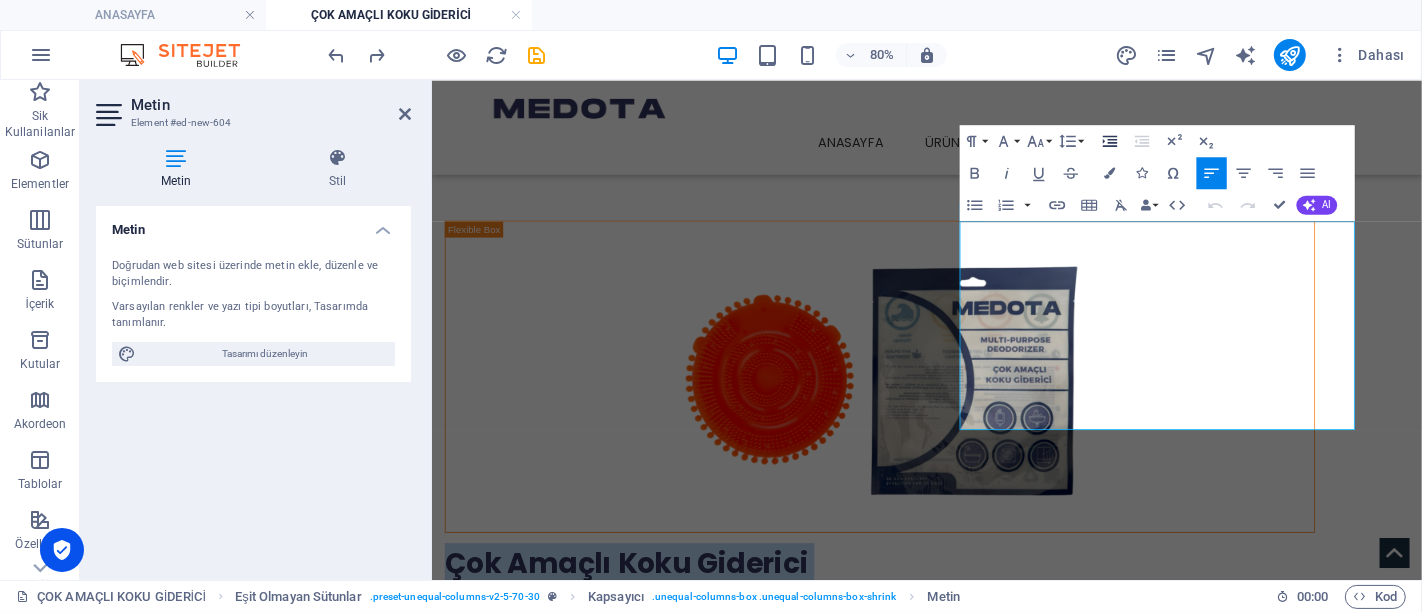 click 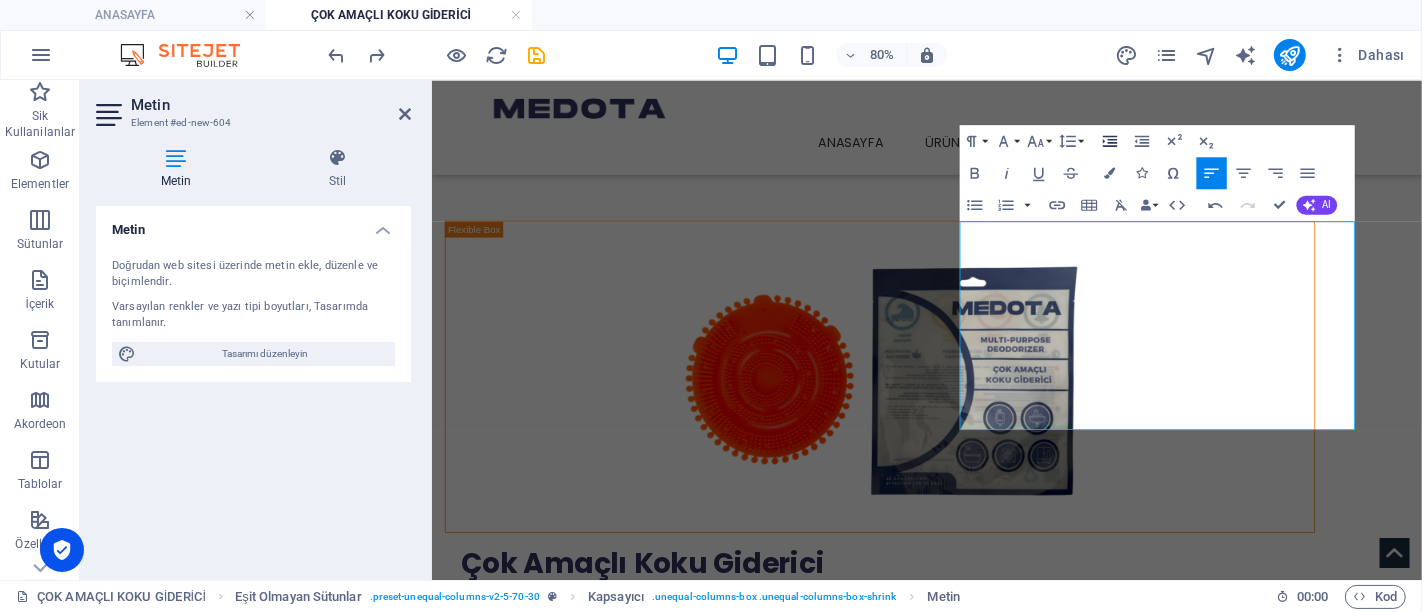 click 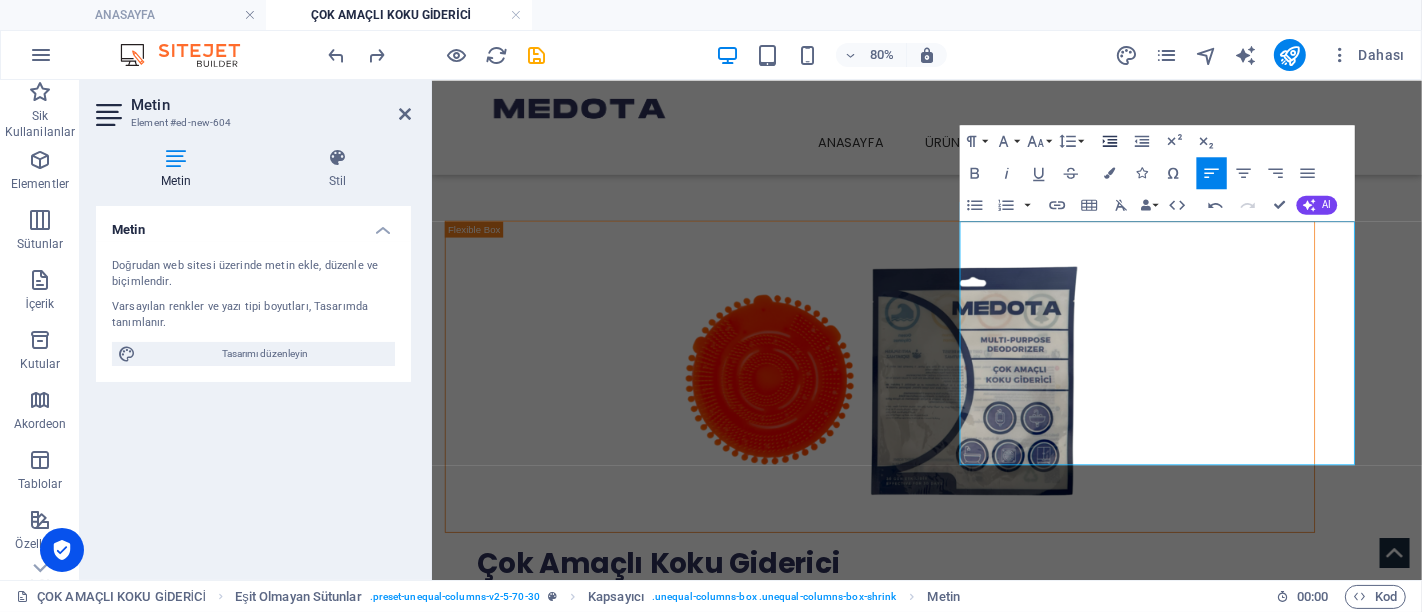 click 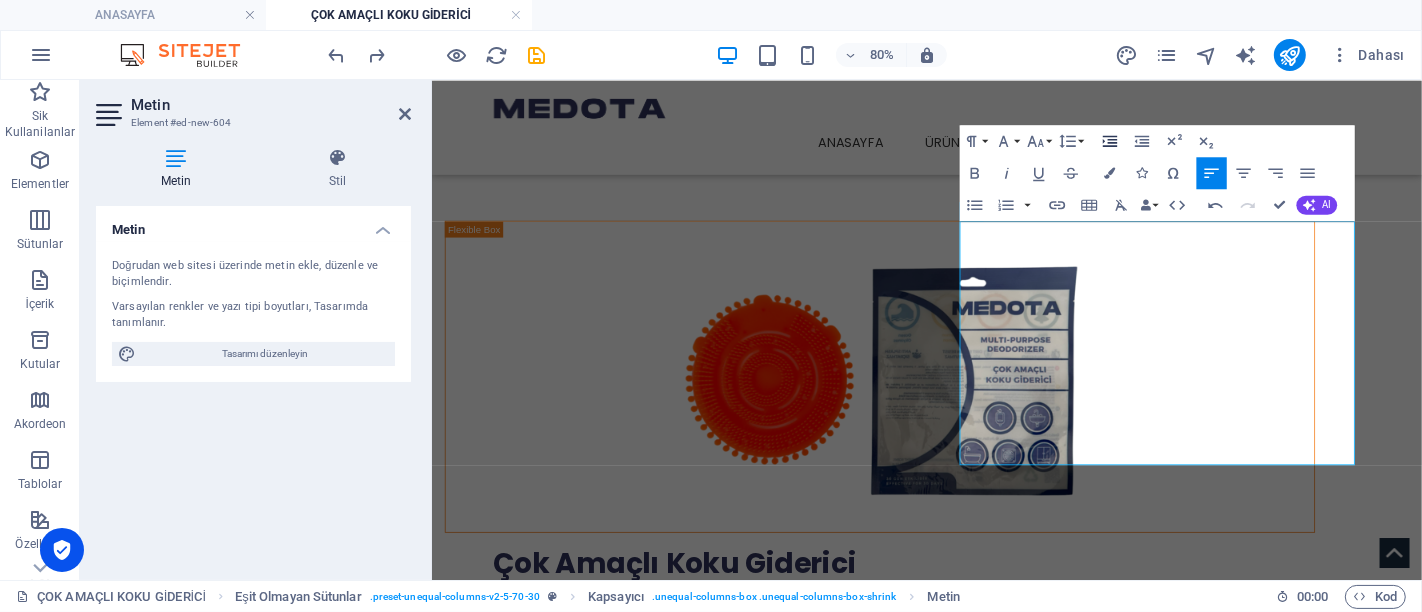 click 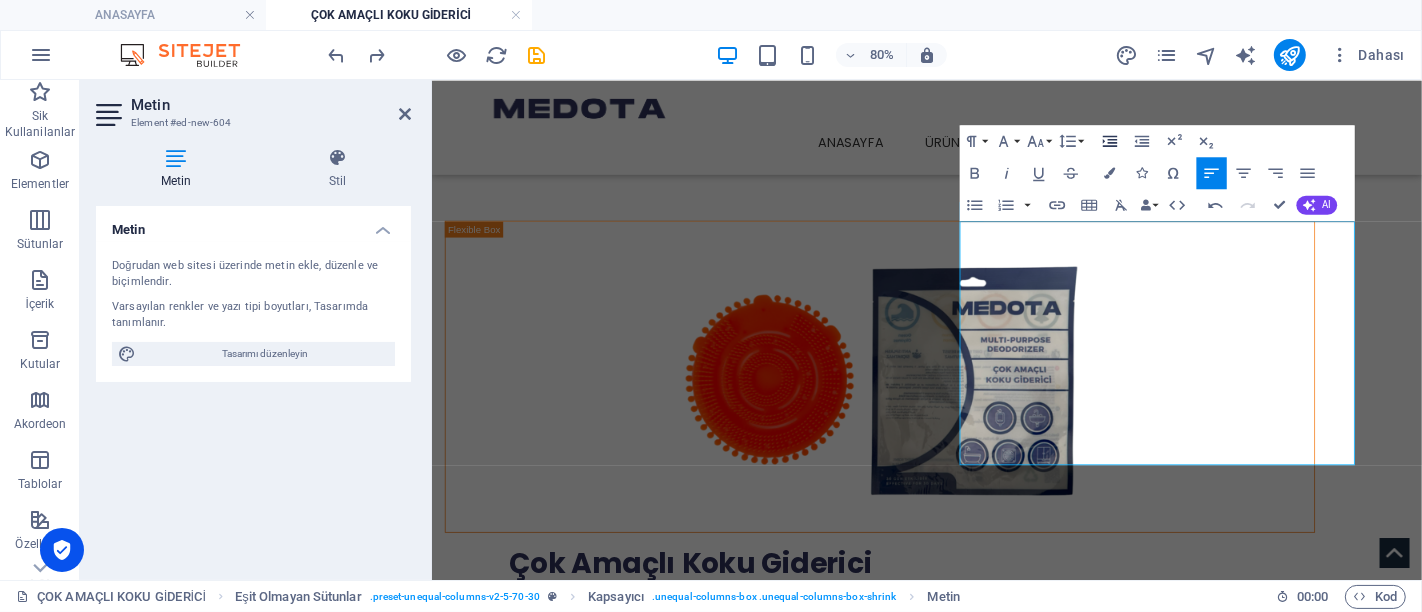 click 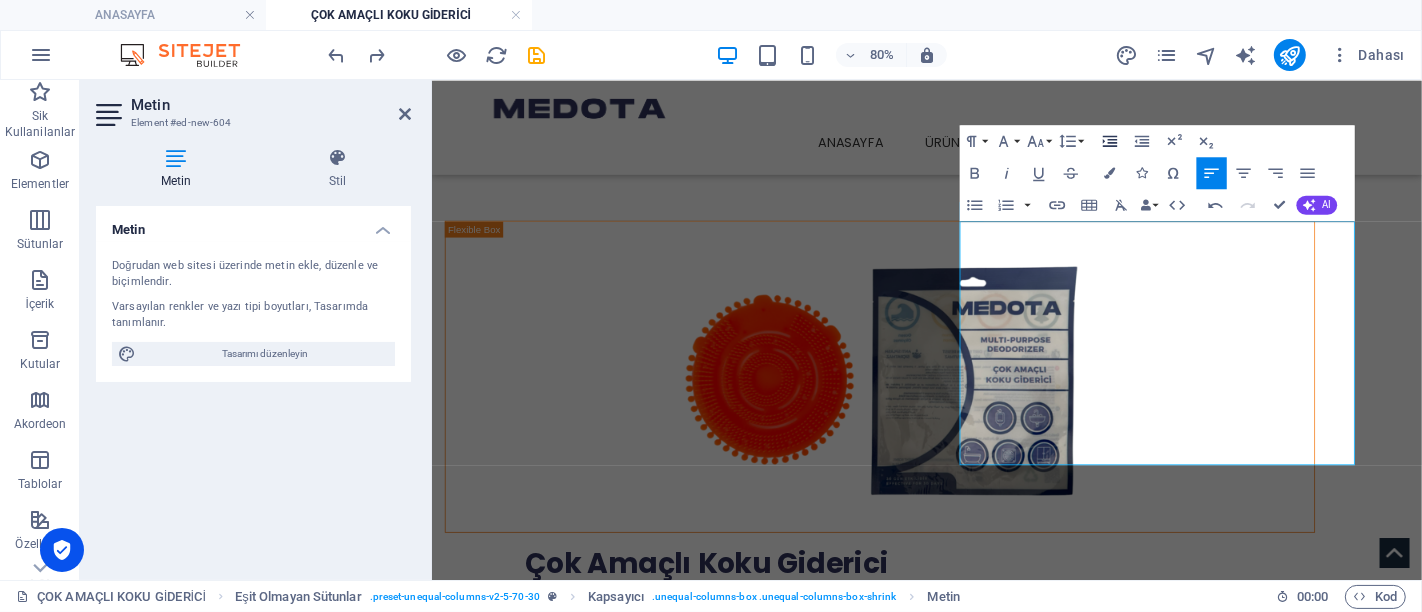 click 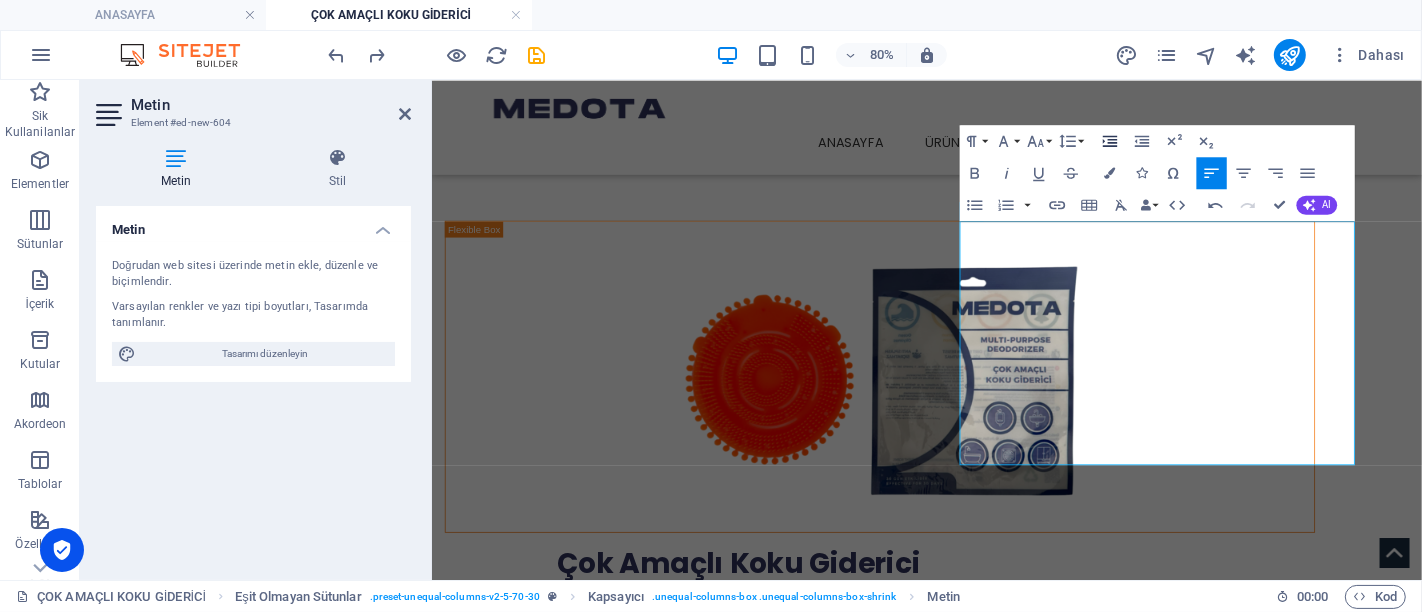 click 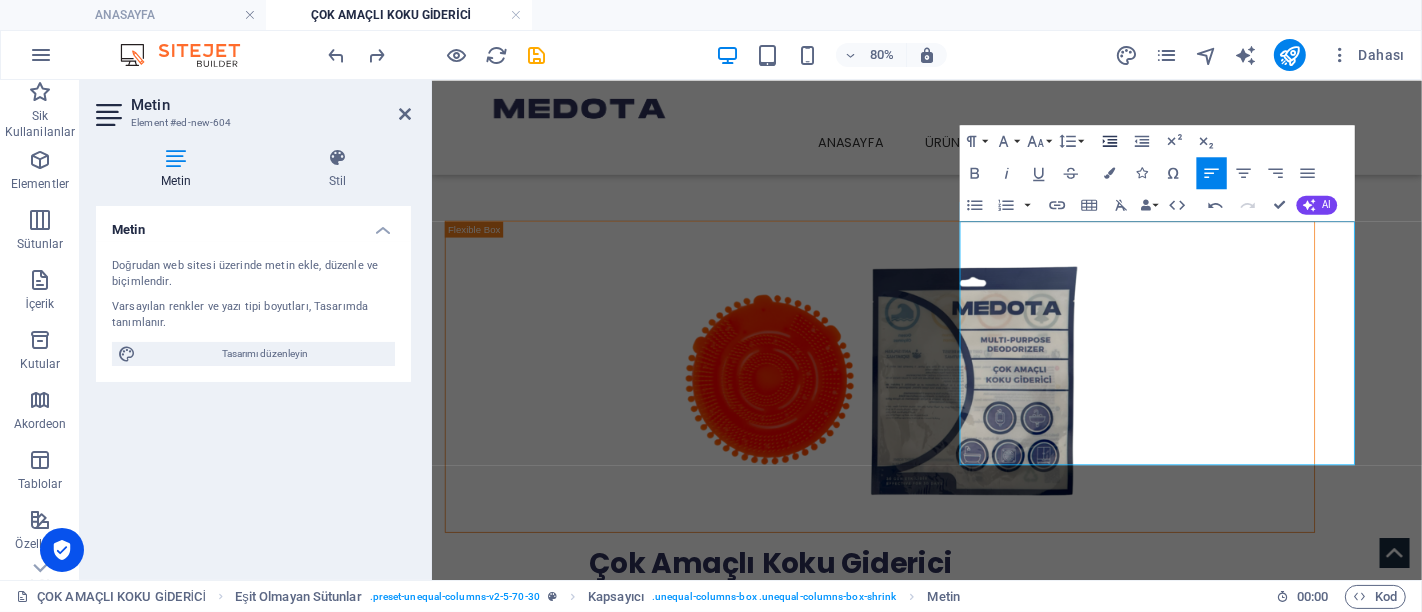 click 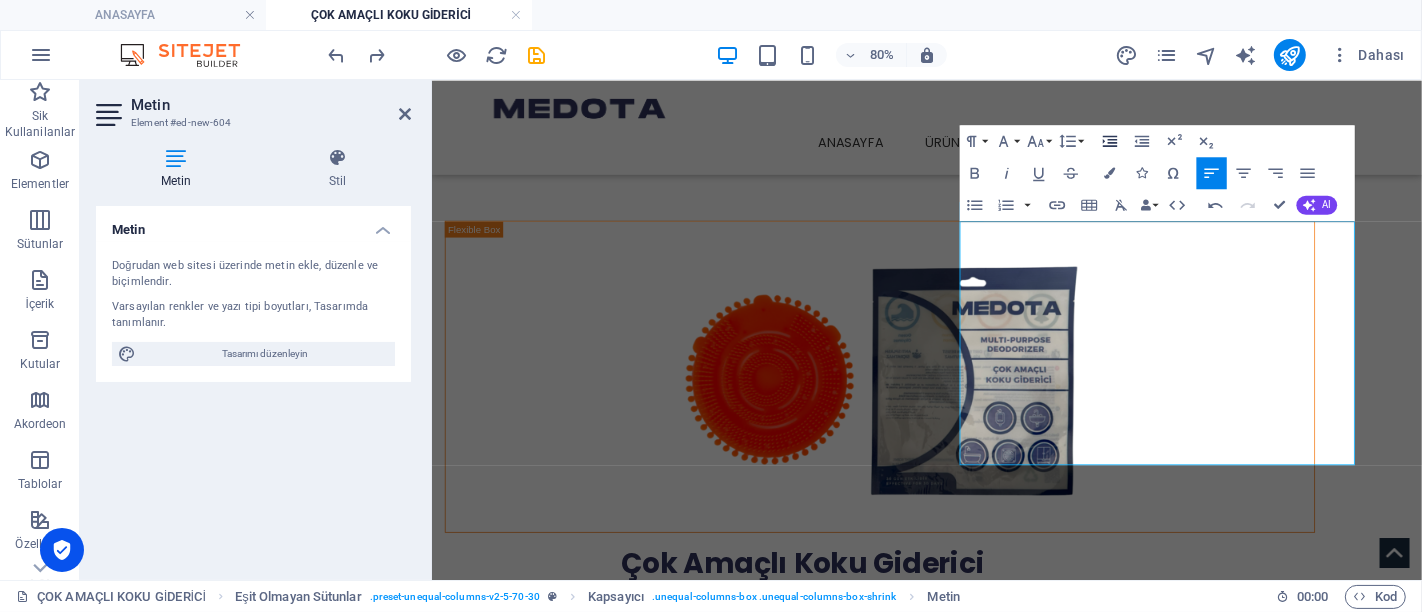 click 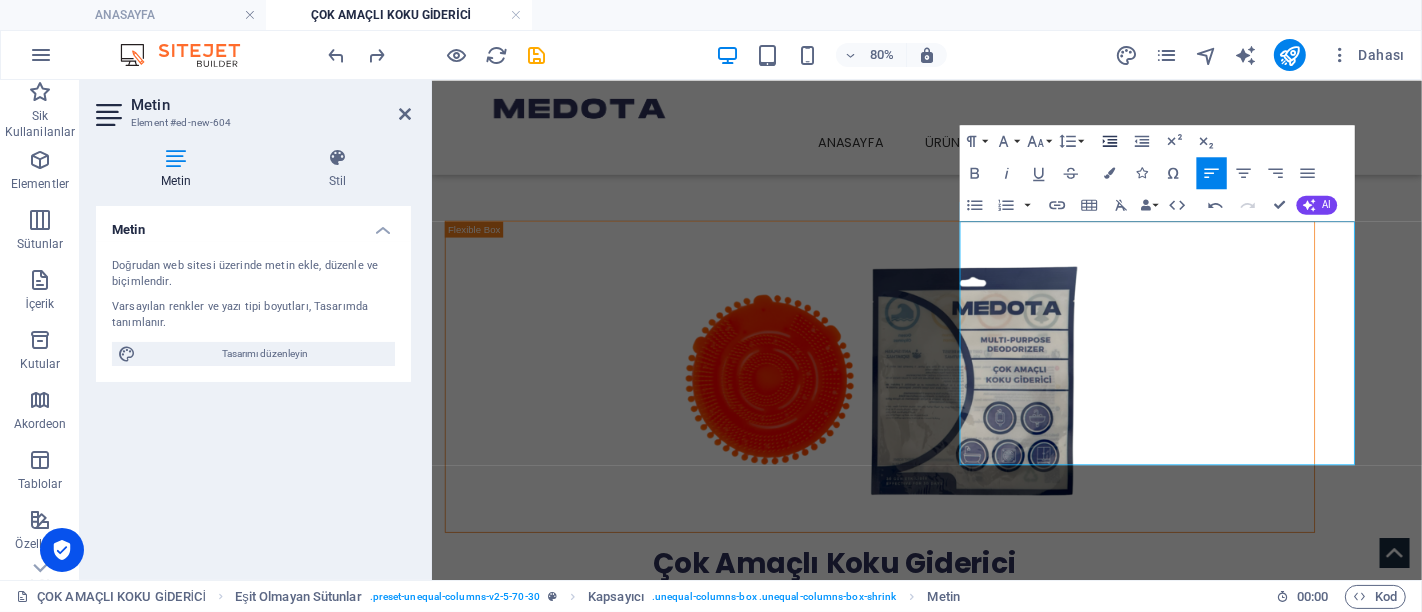 click 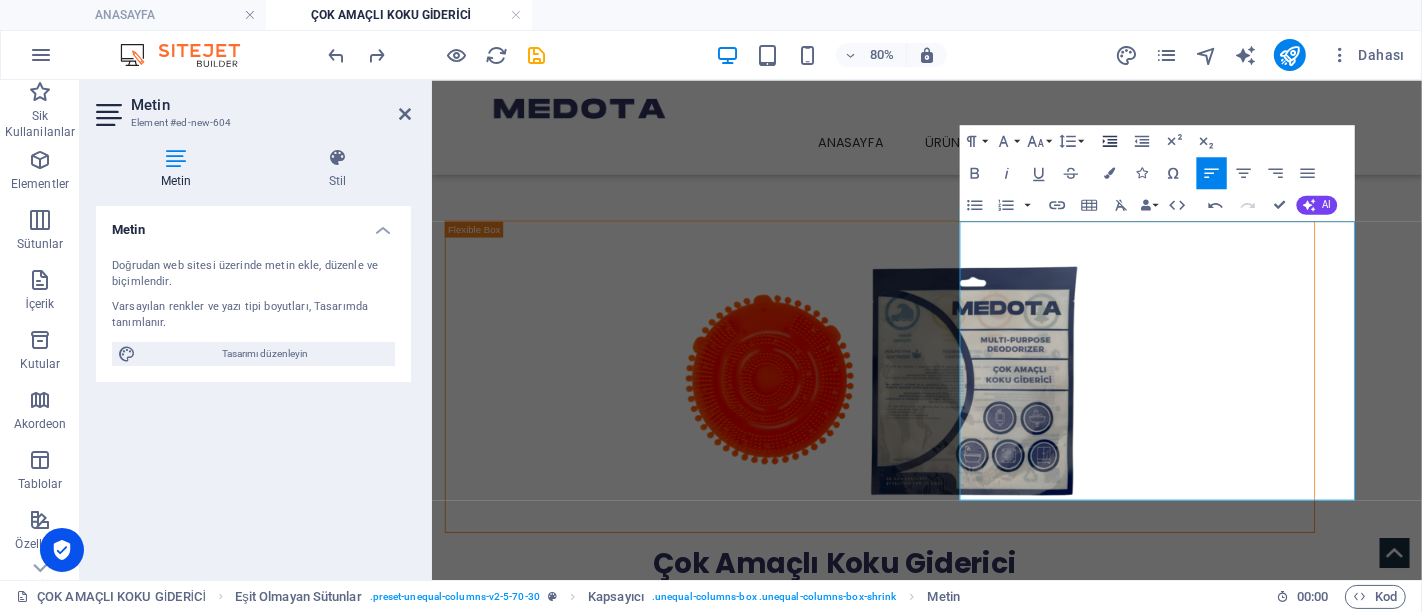 click 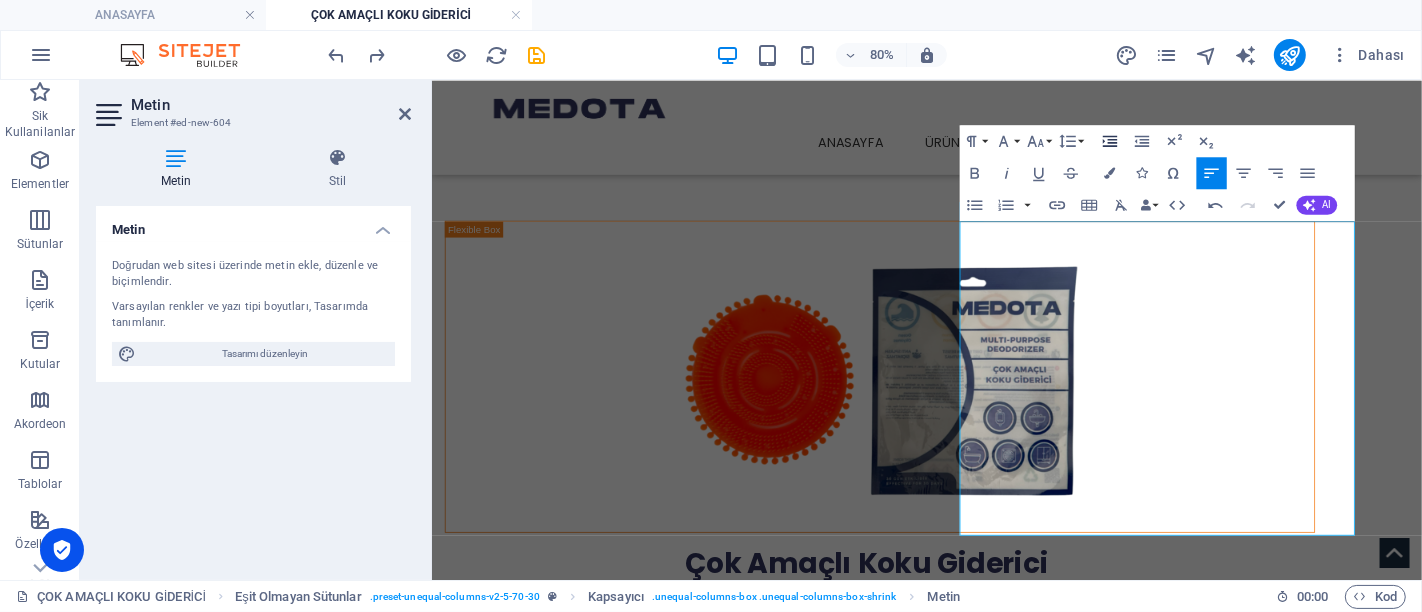 click 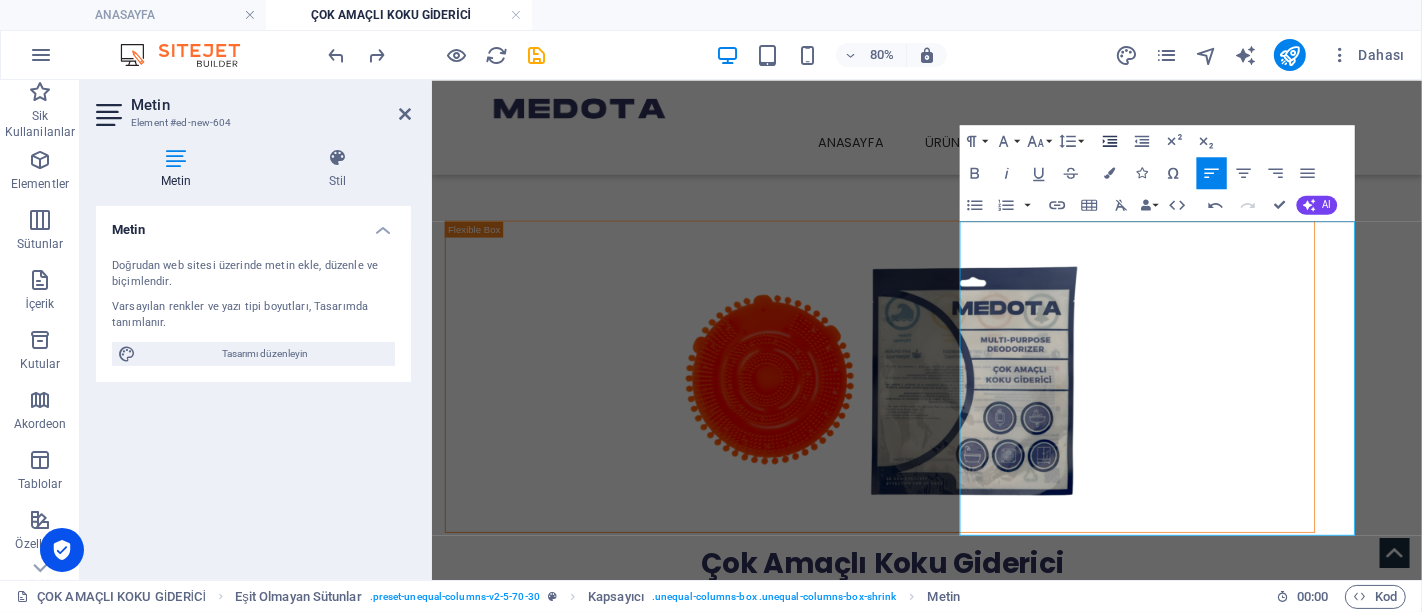click 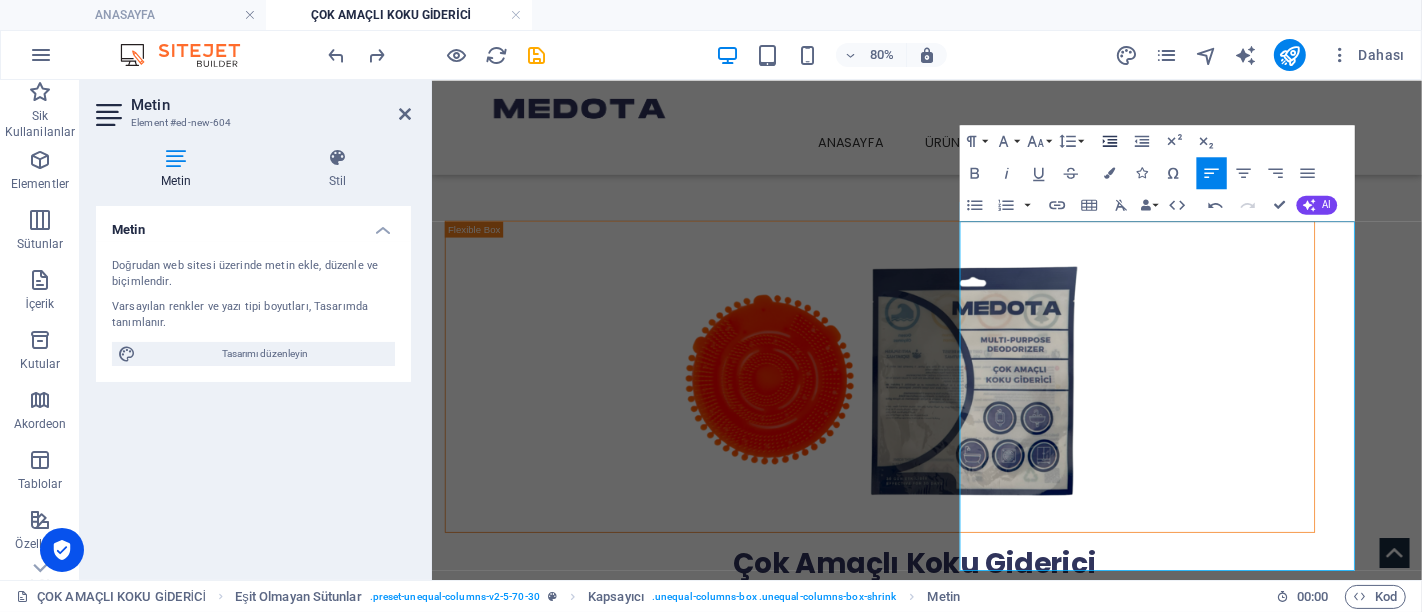 click 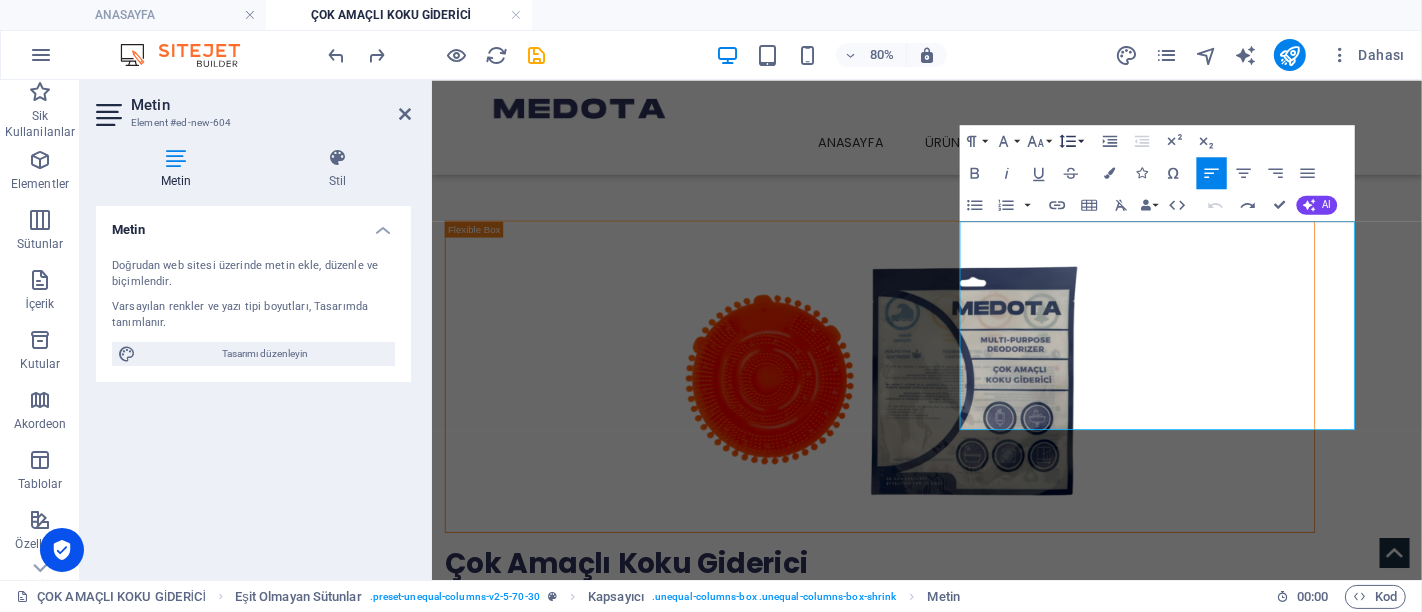 click 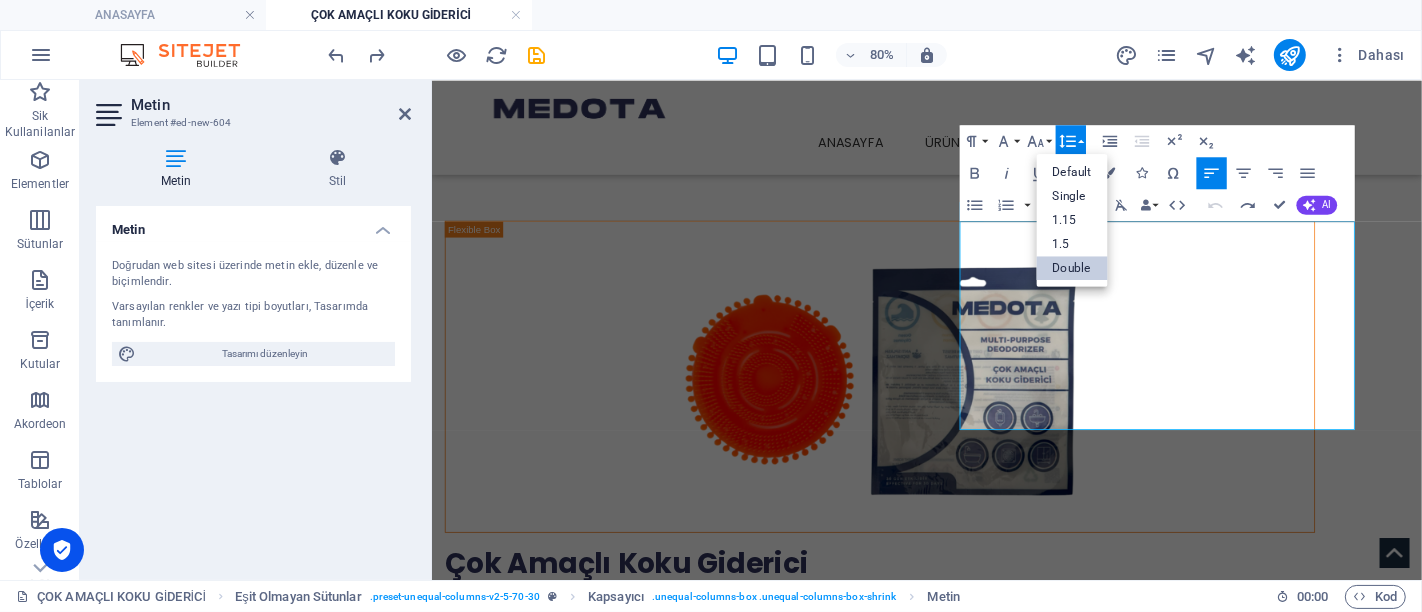 click on "Double" at bounding box center (1072, 268) 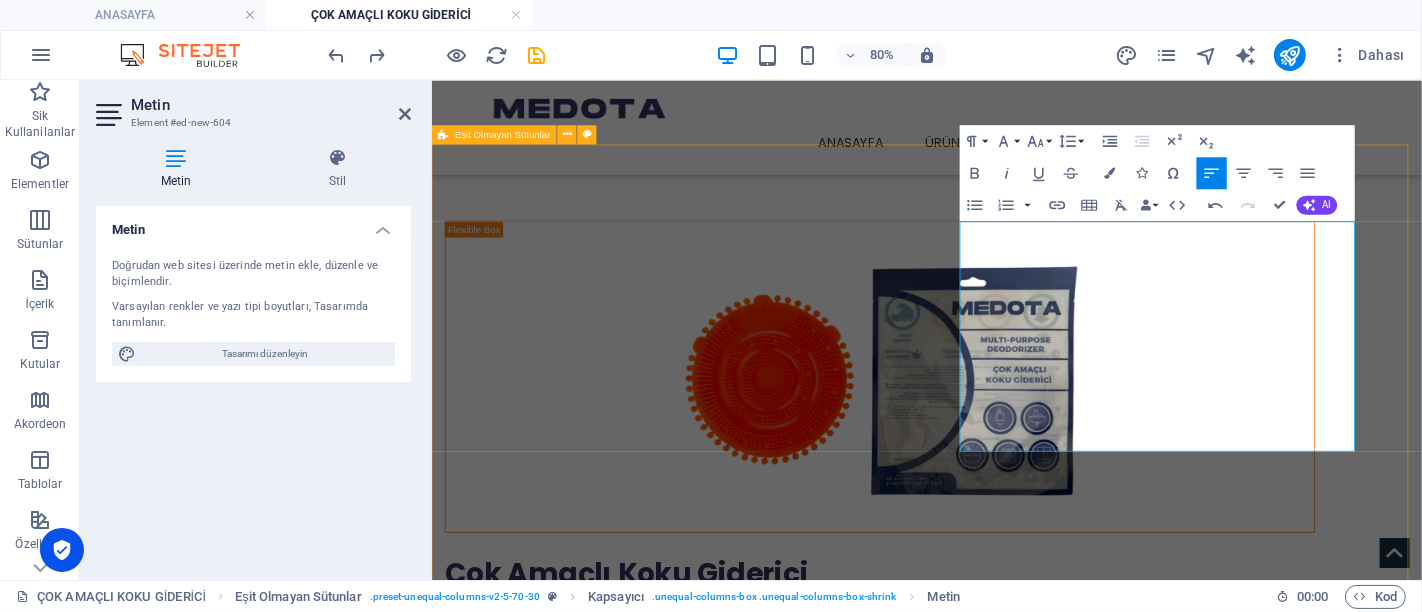 click on "Çok Amaçlı Koku Giderici Medota’nın geliştirdiği çok amaçlı koku giderici, yaşam alanlarınızda karşılaşabileceğiniz istenmeyen kokulara karşı etkili ve pratik bir çözümdür. Modern tasarımı ve güçlü formülü ile kötü kokuları yok ederken, ortama ferah ve temiz bir hava kazandırır. Hijyenin ve konforun buluştuğu bu özel ürün, hem bireysel kullanıcılar hem de kurumsal alanlar için ideal bir tercihtir." at bounding box center (1050, 561) 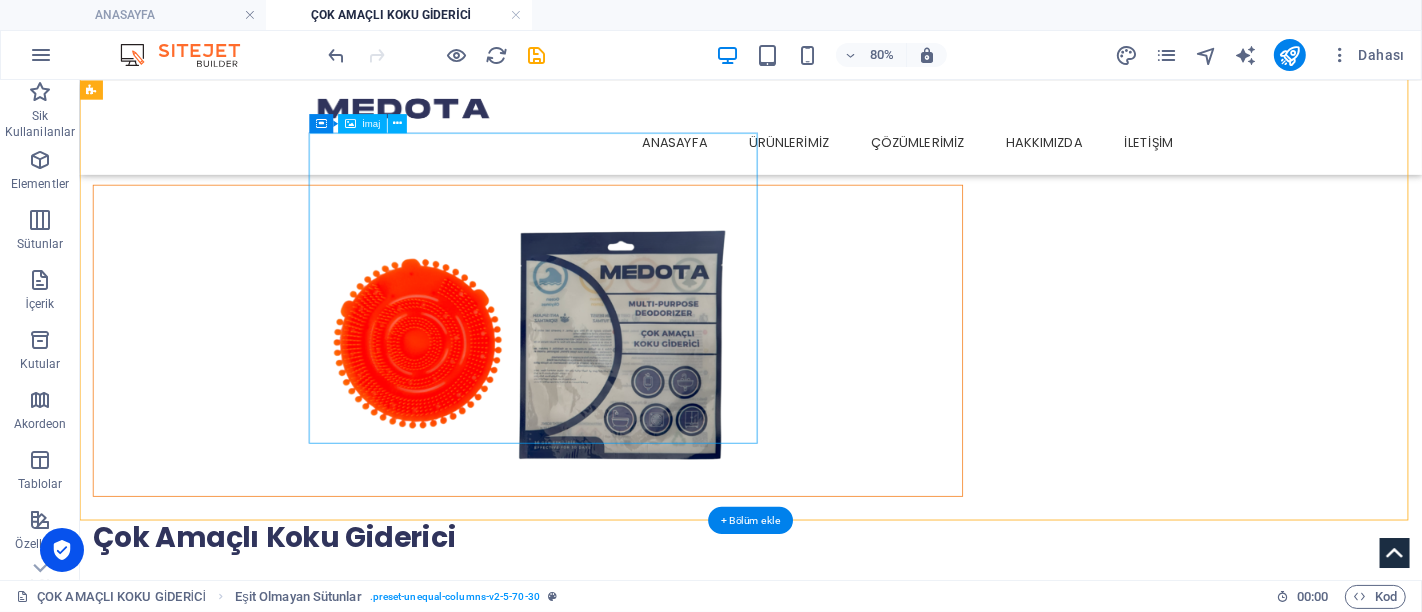 scroll, scrollTop: 0, scrollLeft: 0, axis: both 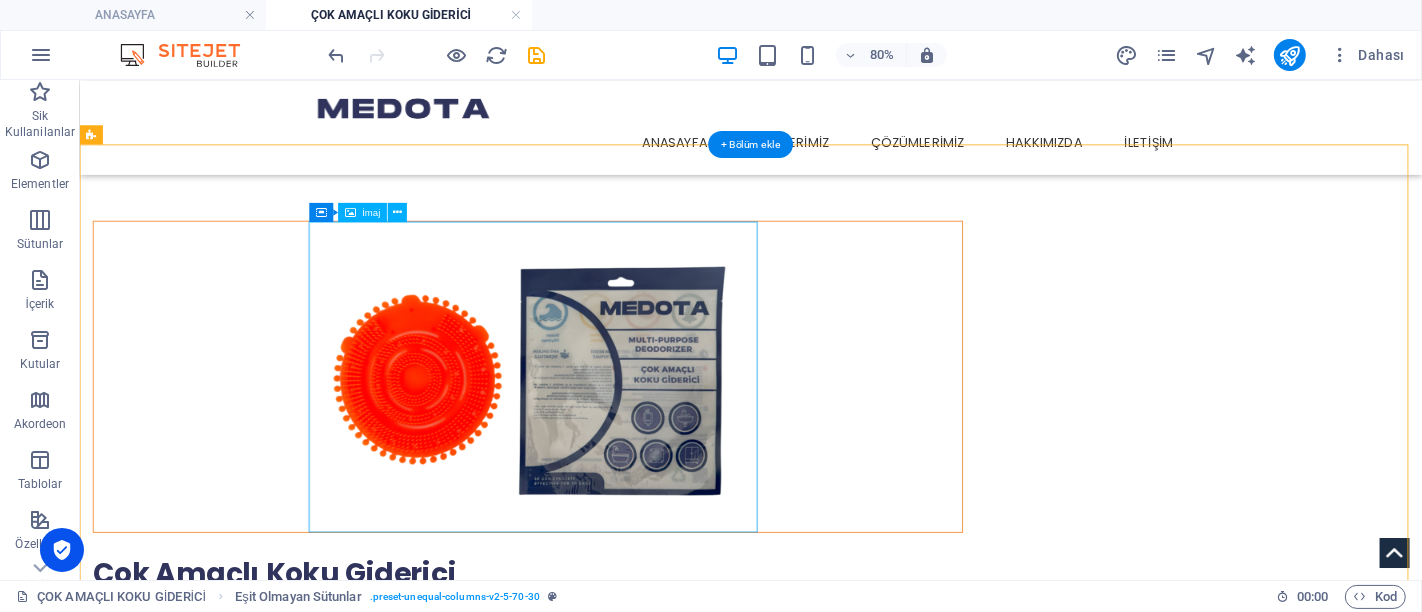 click at bounding box center (639, 450) 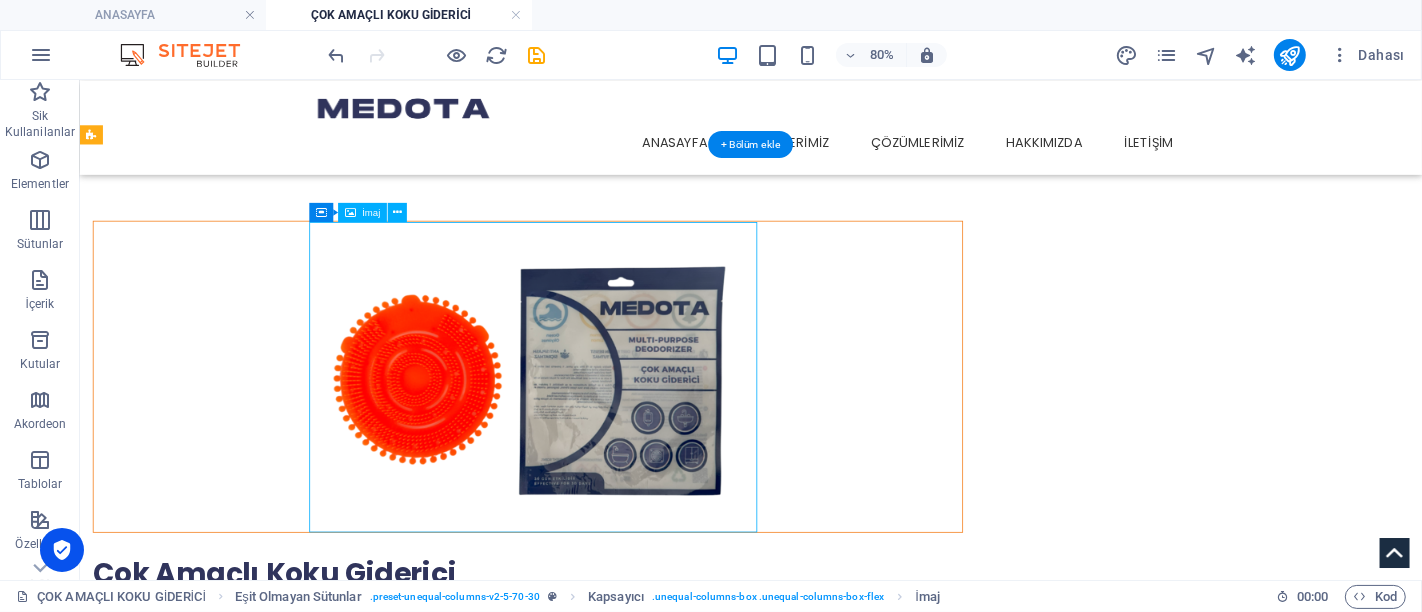 click at bounding box center (639, 450) 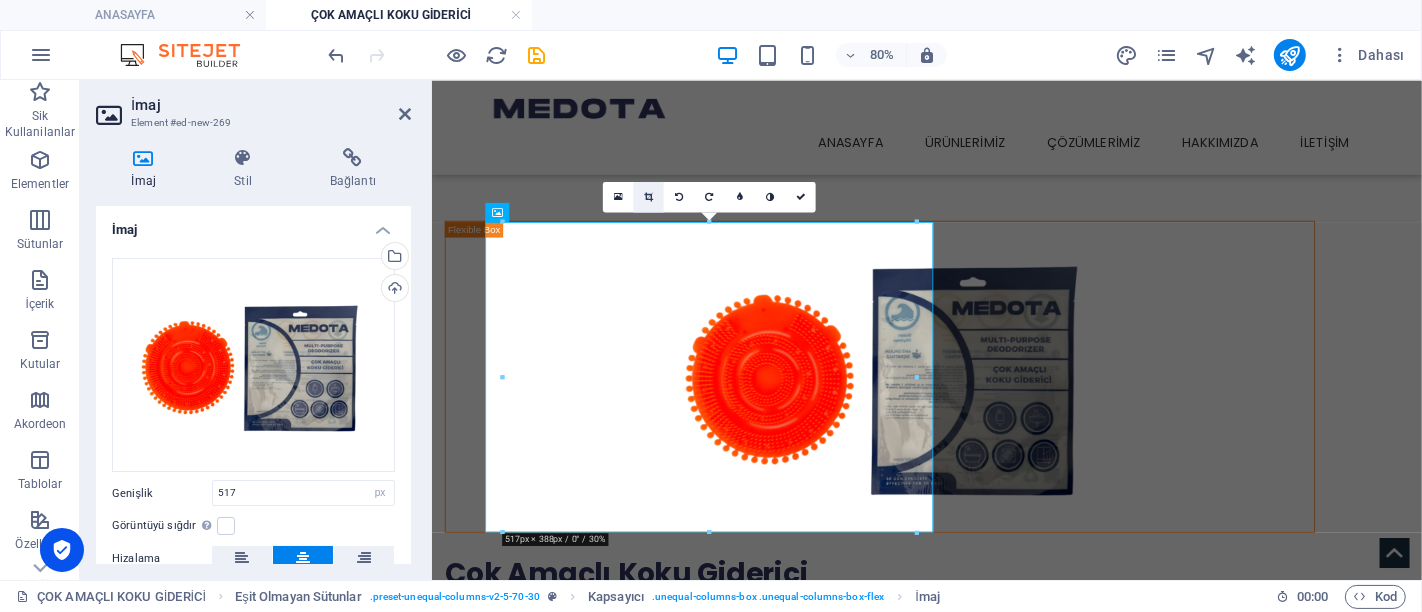 click at bounding box center [649, 196] 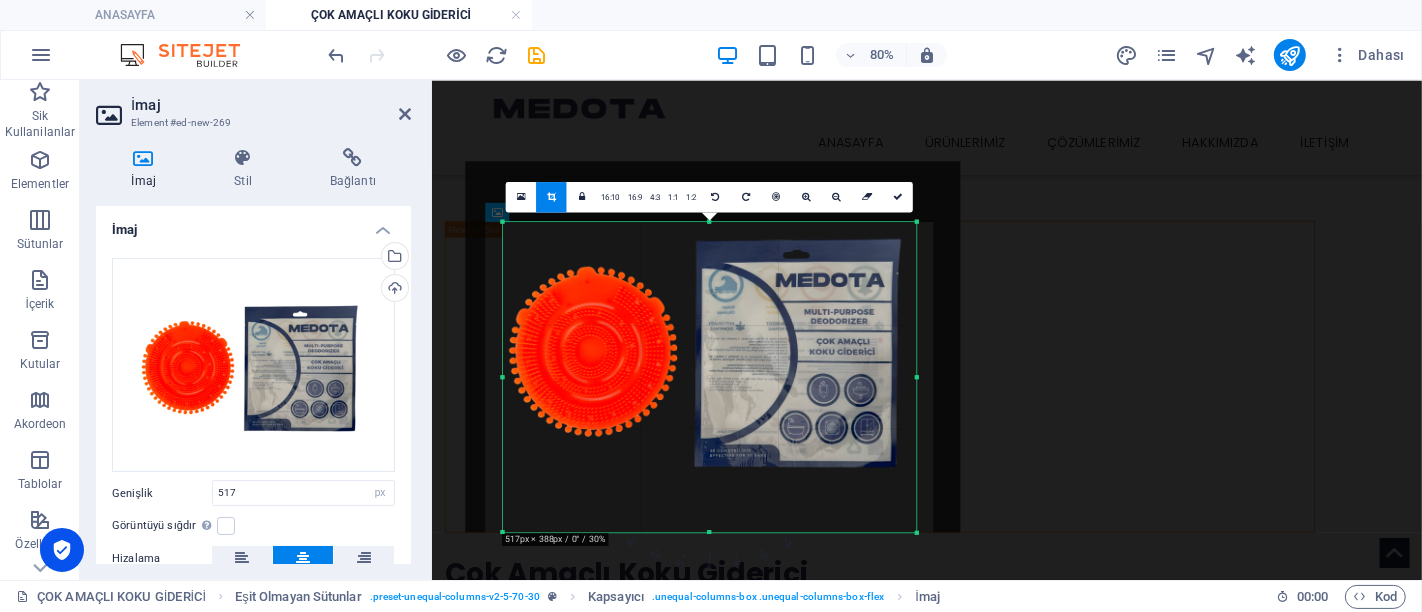 drag, startPoint x: 743, startPoint y: 300, endPoint x: 728, endPoint y: 263, distance: 39.92493 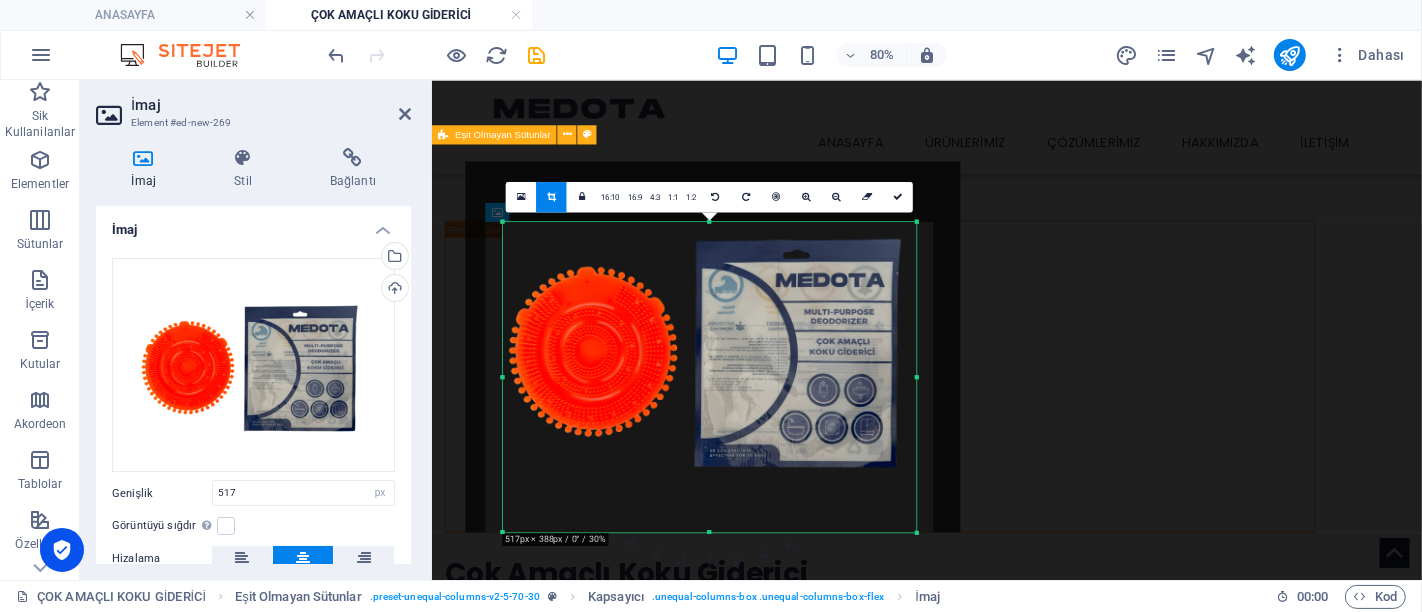 click on "Çok Amaçlı Koku Giderici Medota’nın geliştirdiği çok amaçlı koku giderici, yaşam alanlarınızda karşılaşabileceğiniz istenmeyen kokulara karşı etkili ve pratik bir çözümdür. Modern tasarımı ve güçlü formülü ile kötü kokuları yok ederken, ortama ferah ve temiz bir hava kazandırır. Hijyenin ve konforun buluştuğu bu özel ürün, hem bireysel kullanıcılar hem de kurumsal alanlar için ideal bir tercihtir." at bounding box center [1050, 561] 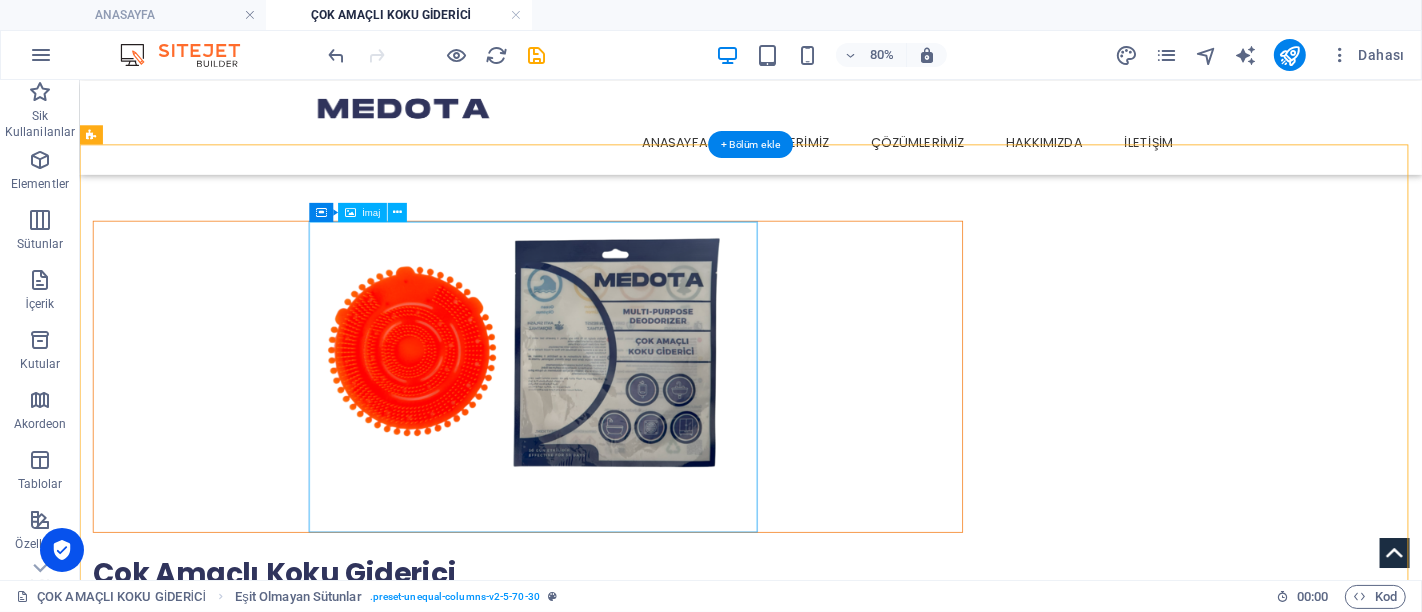 click at bounding box center [639, 450] 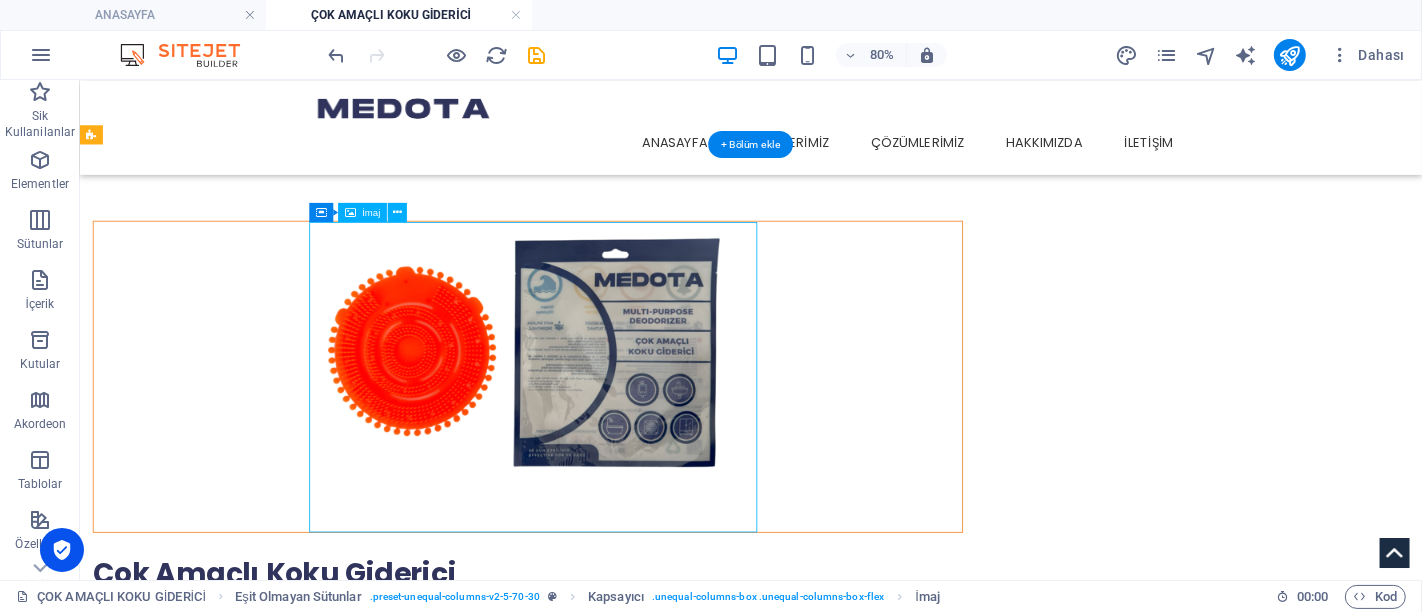 click at bounding box center (639, 450) 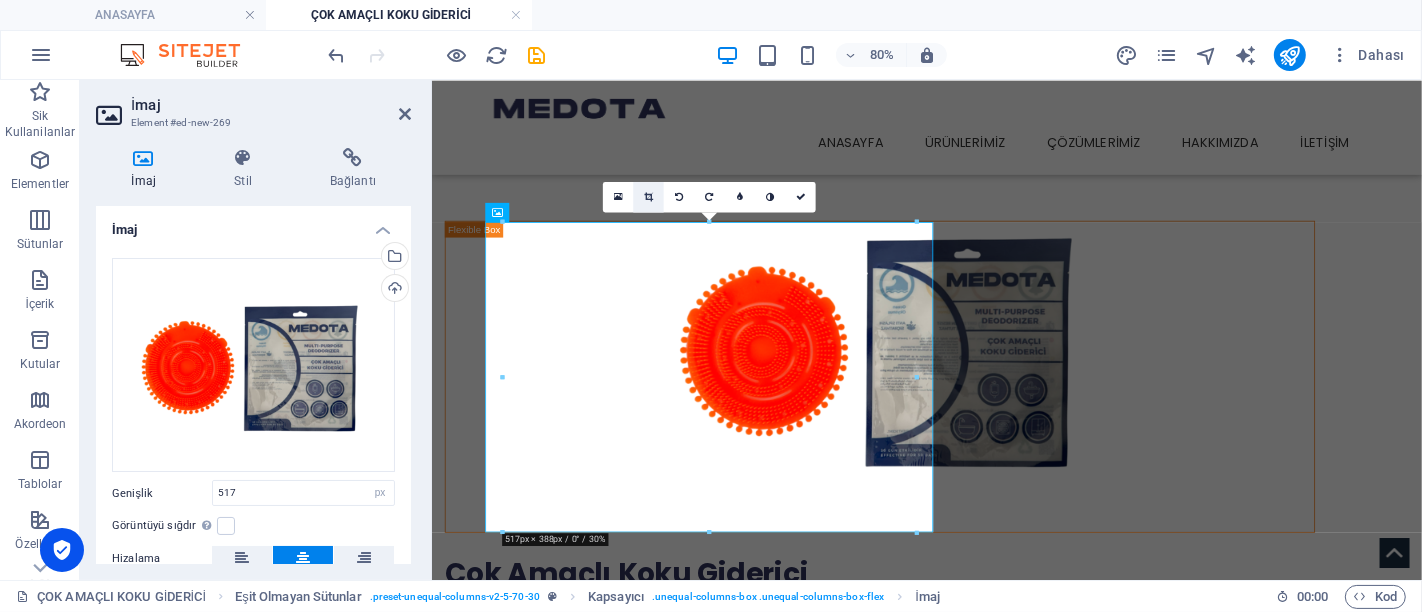 click at bounding box center (648, 197) 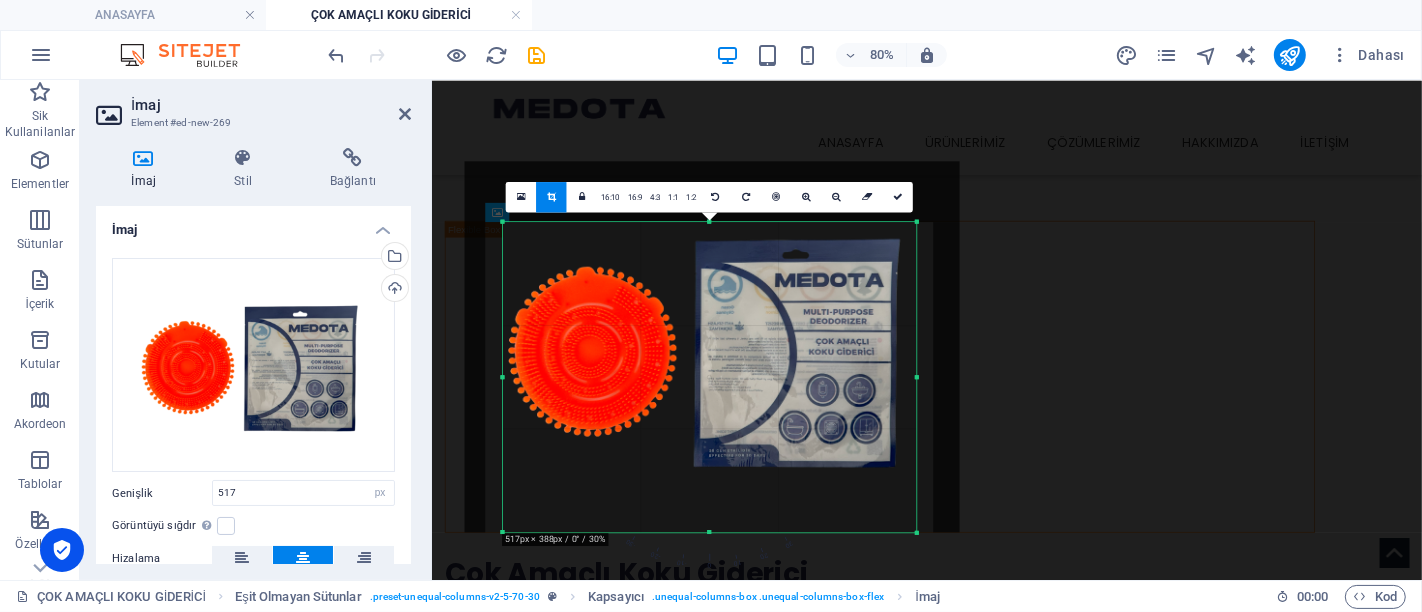 drag, startPoint x: 717, startPoint y: 295, endPoint x: 707, endPoint y: 285, distance: 14.142136 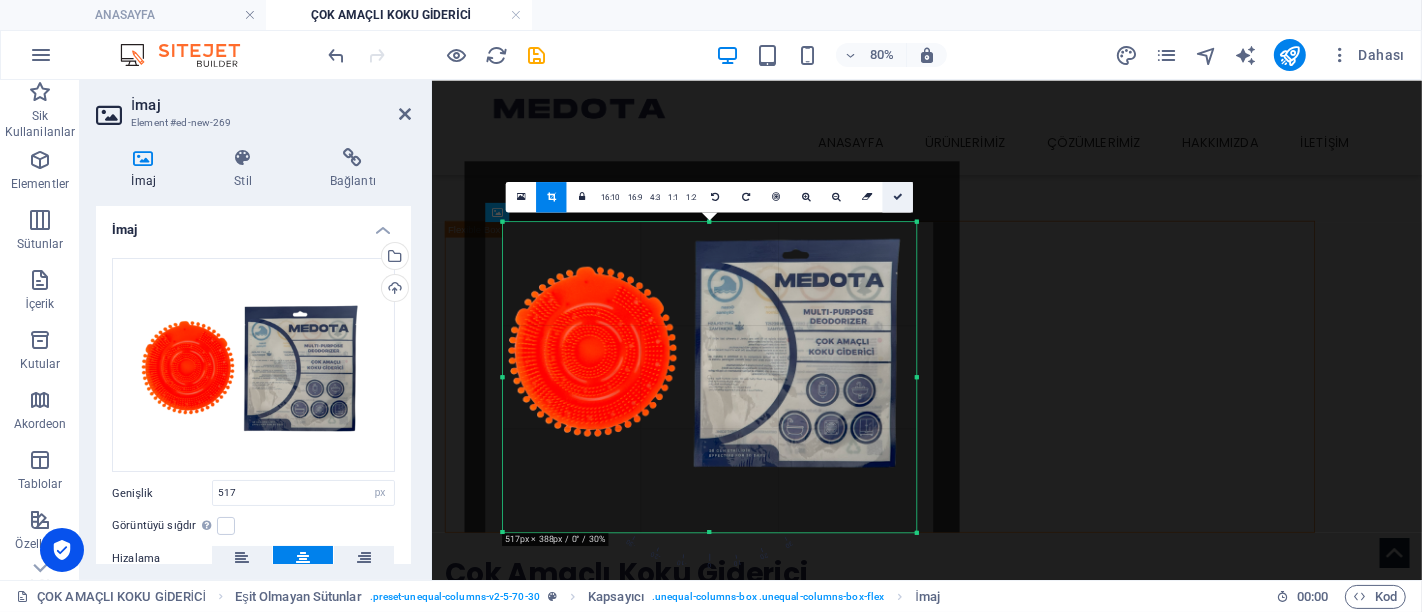 click at bounding box center (898, 196) 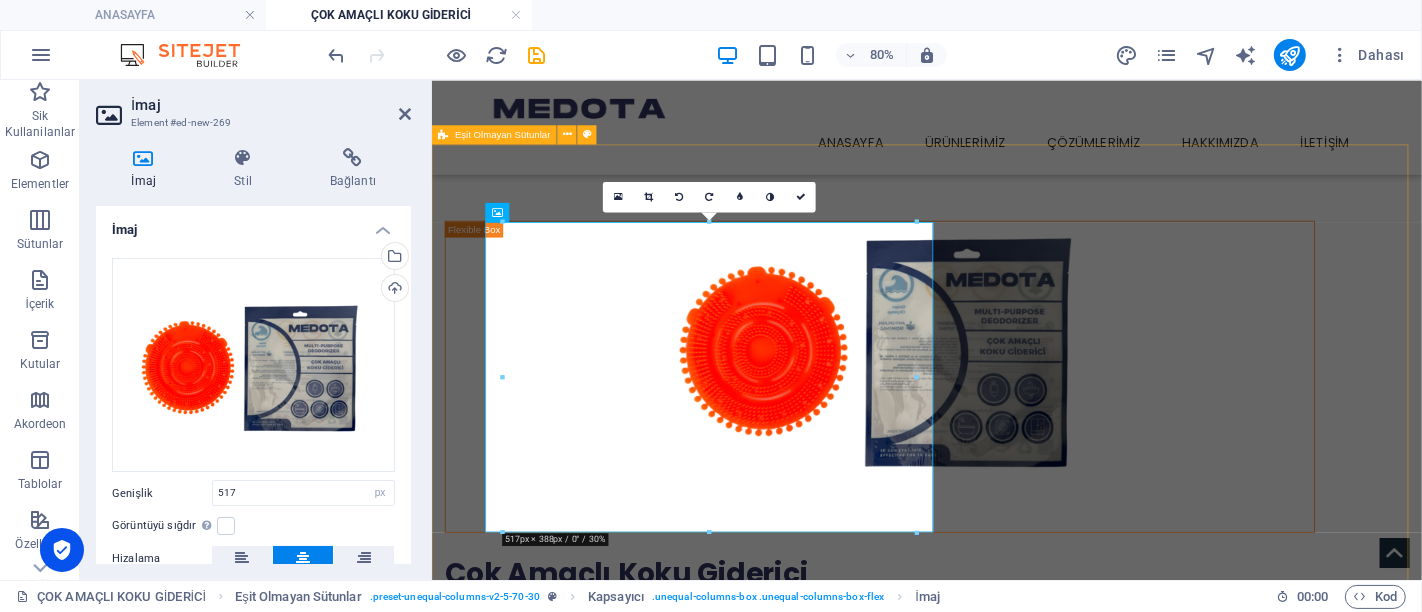 click on "Çok Amaçlı Koku Giderici Medota’nın geliştirdiği çok amaçlı koku giderici, yaşam alanlarınızda karşılaşabileceğiniz istenmeyen kokulara karşı etkili ve pratik bir çözümdür. Modern tasarımı ve güçlü formülü ile kötü kokuları yok ederken, ortama ferah ve temiz bir hava kazandırır. Hijyenin ve konforun buluştuğu bu özel ürün, hem bireysel kullanıcılar hem de kurumsal alanlar için ideal bir tercihtir." at bounding box center [1050, 561] 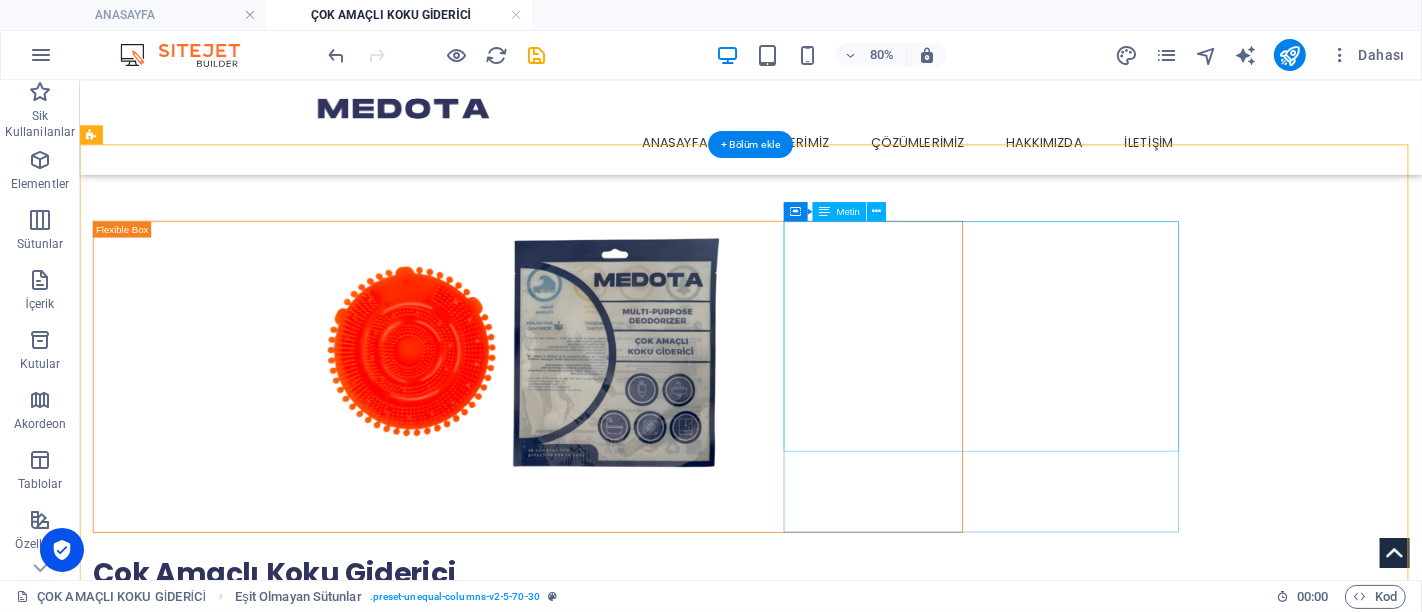 click on "Çok Amaçlı Koku Giderici Medota’nın geliştirdiği çok amaçlı koku giderici, yaşam alanlarınızda karşılaşabileceğiniz istenmeyen kokulara karşı etkili ve pratik bir çözümdür. Modern tasarımı ve güçlü formülü ile kötü kokuları yok ederken, ortama ferah ve temiz bir hava kazandırır. Hijyenin ve konforun buluştuğu bu özel ürün, hem bireysel kullanıcılar hem de kurumsal alanlar için ideal bir tercihtir." at bounding box center [639, 764] 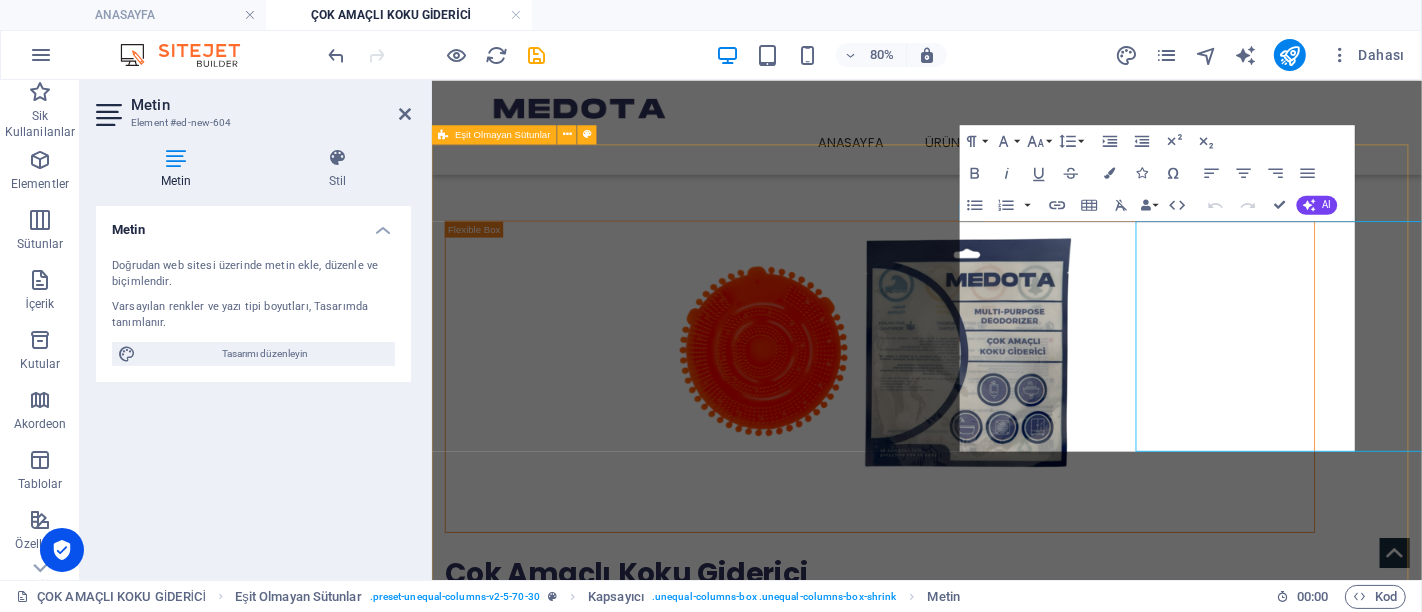 click on "Çok Amaçlı Koku Giderici Medota’nın geliştirdiği çok amaçlı koku giderici, yaşam alanlarınızda karşılaşabileceğiniz istenmeyen kokulara karşı etkili ve pratik bir çözümdür. Modern tasarımı ve güçlü formülü ile kötü kokuları yok ederken, ortama ferah ve temiz bir hava kazandırır. Hijyenin ve konforun buluştuğu bu özel ürün, hem bireysel kullanıcılar hem de kurumsal alanlar için ideal bir tercihtir." at bounding box center [1050, 561] 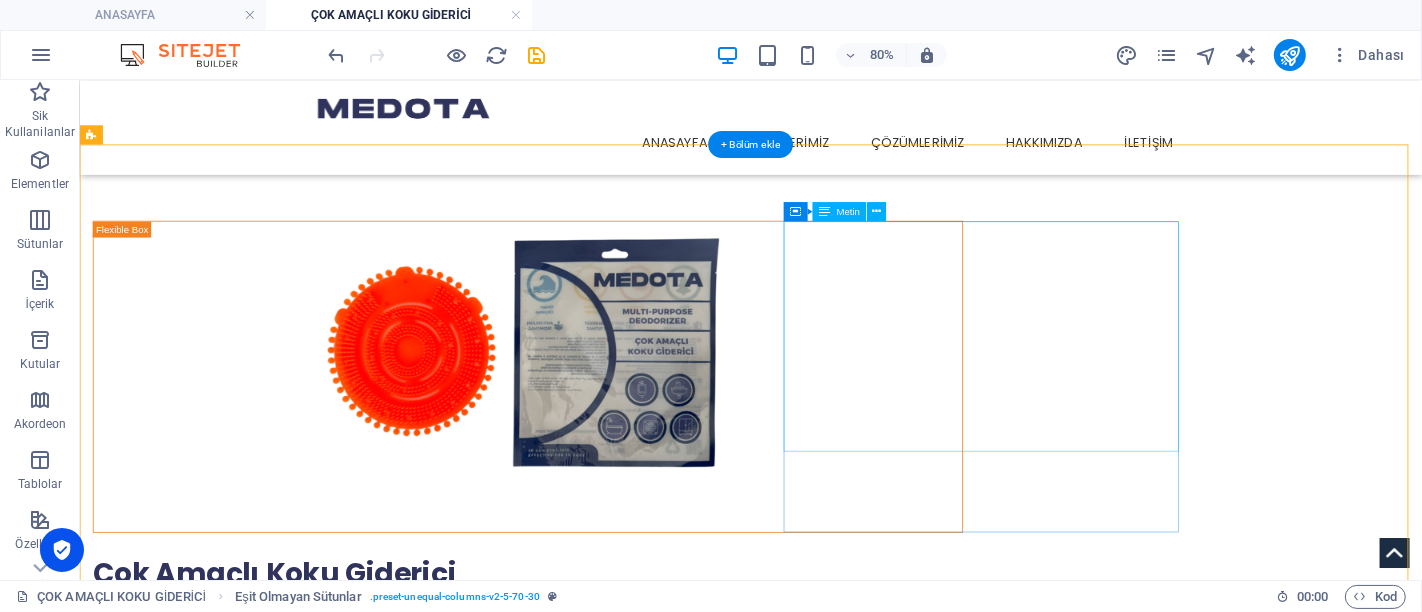 click on "Çok Amaçlı Koku Giderici Medota’nın geliştirdiği çok amaçlı koku giderici, yaşam alanlarınızda karşılaşabileceğiniz istenmeyen kokulara karşı etkili ve pratik bir çözümdür. Modern tasarımı ve güçlü formülü ile kötü kokuları yok ederken, ortama ferah ve temiz bir hava kazandırır. Hijyenin ve konforun buluştuğu bu özel ürün, hem bireysel kullanıcılar hem de kurumsal alanlar için ideal bir tercihtir." at bounding box center [639, 764] 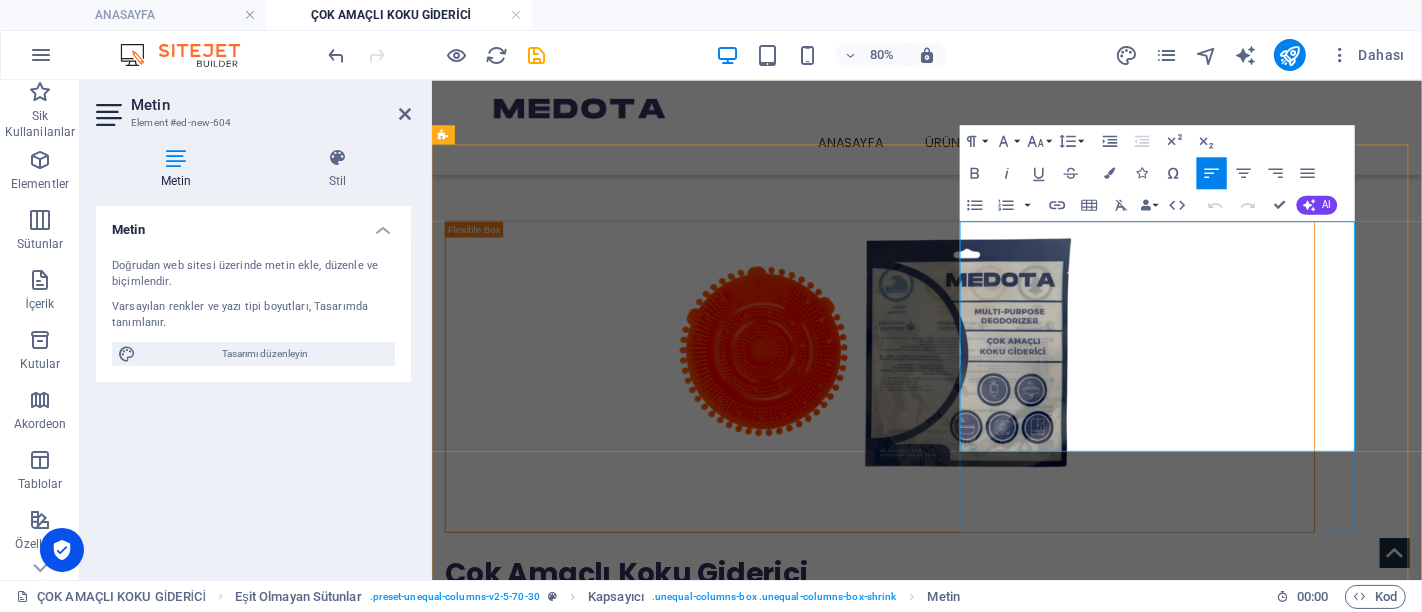 click at bounding box center [991, 744] 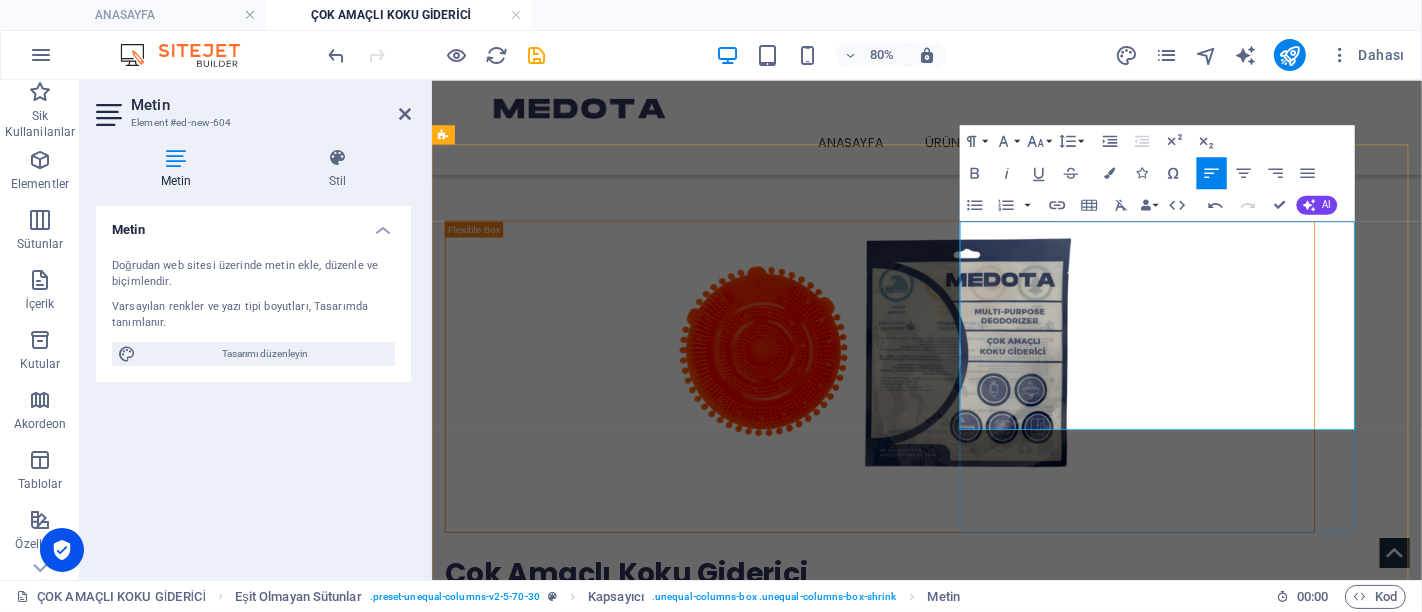click on "Çok Amaçlı Koku Giderici Medota’nın geliştirdiği çok amaçlı koku giderici, yaşam alanlarınızda karşılaşabileceğiniz istenmeyen kokulara karşı etkili ve pratik bir çözümdür. Modern tasarımı ve güçlü formülü ile kötü kokuları yok ederken, ortama ferah ve temiz bir hava kazandırır. Hijyenin ve konforun buluştuğu bu özel ürün, hem bireysel kullanıcılar hem de kurumsal alanlar için ideal bir tercihtir." at bounding box center (991, 750) 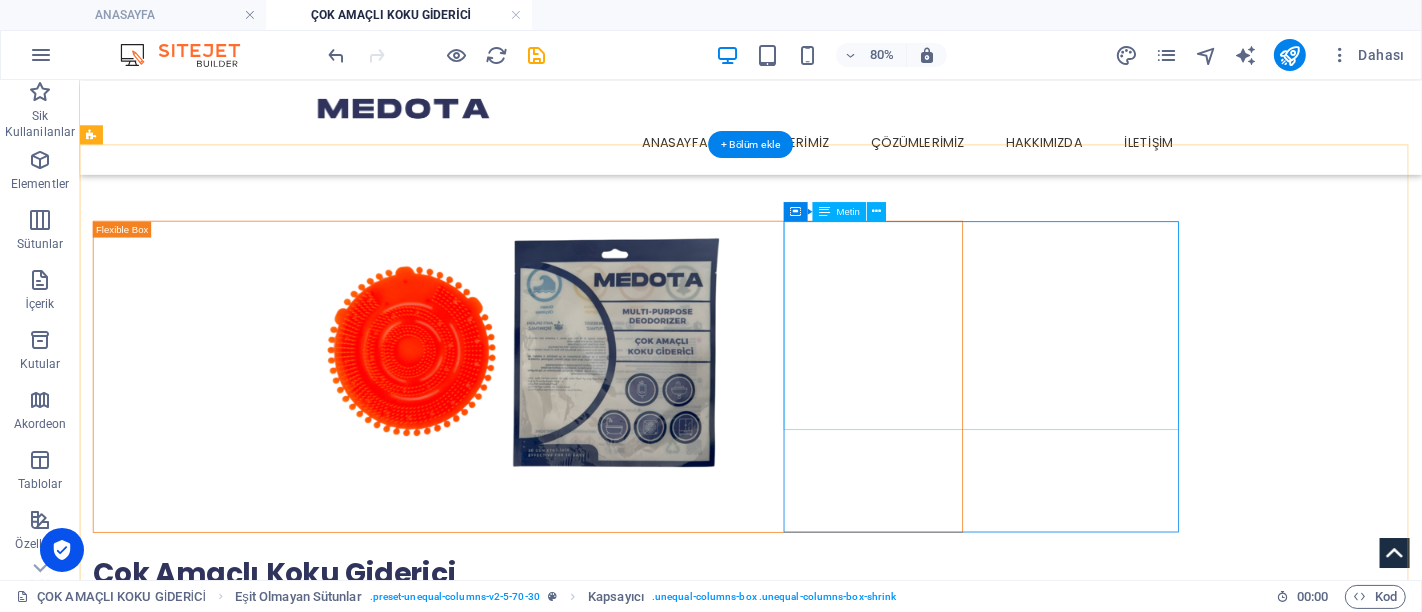 click on "Çok Amaçlı Koku Giderici Medota’nın geliştirdiği çok amaçlı koku giderici, yaşam alanlarınızda karşılaşabileceğiniz istenmeyen kokulara karşı etkili ve pratik bir çözümdür. Modern tasarımı ve güçlü formülü ile kötü kokuları yok ederken, ortama ferah ve temiz bir hava kazandırır. Hijyenin ve konforun buluştuğu bu özel ürün, hem bireysel kullanıcılar hem de kurumsal alanlar için ideal bir tercihtir." at bounding box center [639, 750] 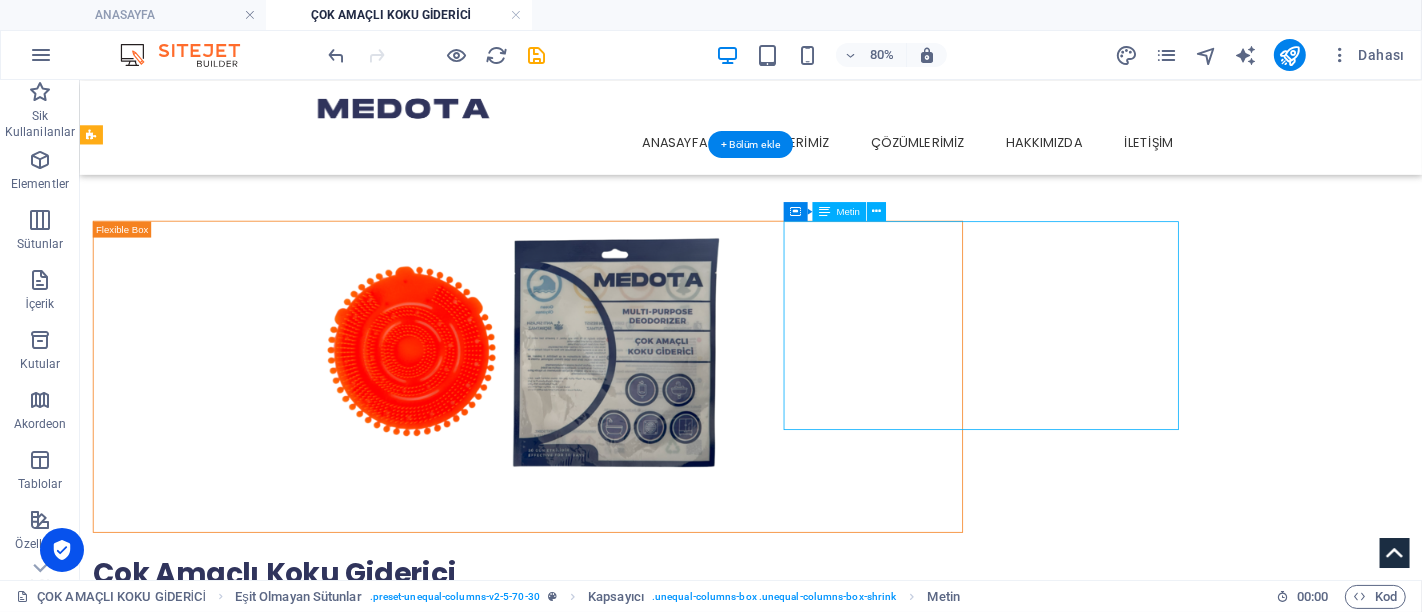 click on "Çok Amaçlı Koku Giderici Medota’nın geliştirdiği çok amaçlı koku giderici, yaşam alanlarınızda karşılaşabileceğiniz istenmeyen kokulara karşı etkili ve pratik bir çözümdür. Modern tasarımı ve güçlü formülü ile kötü kokuları yok ederken, ortama ferah ve temiz bir hava kazandırır. Hijyenin ve konforun buluştuğu bu özel ürün, hem bireysel kullanıcılar hem de kurumsal alanlar için ideal bir tercihtir." at bounding box center (639, 750) 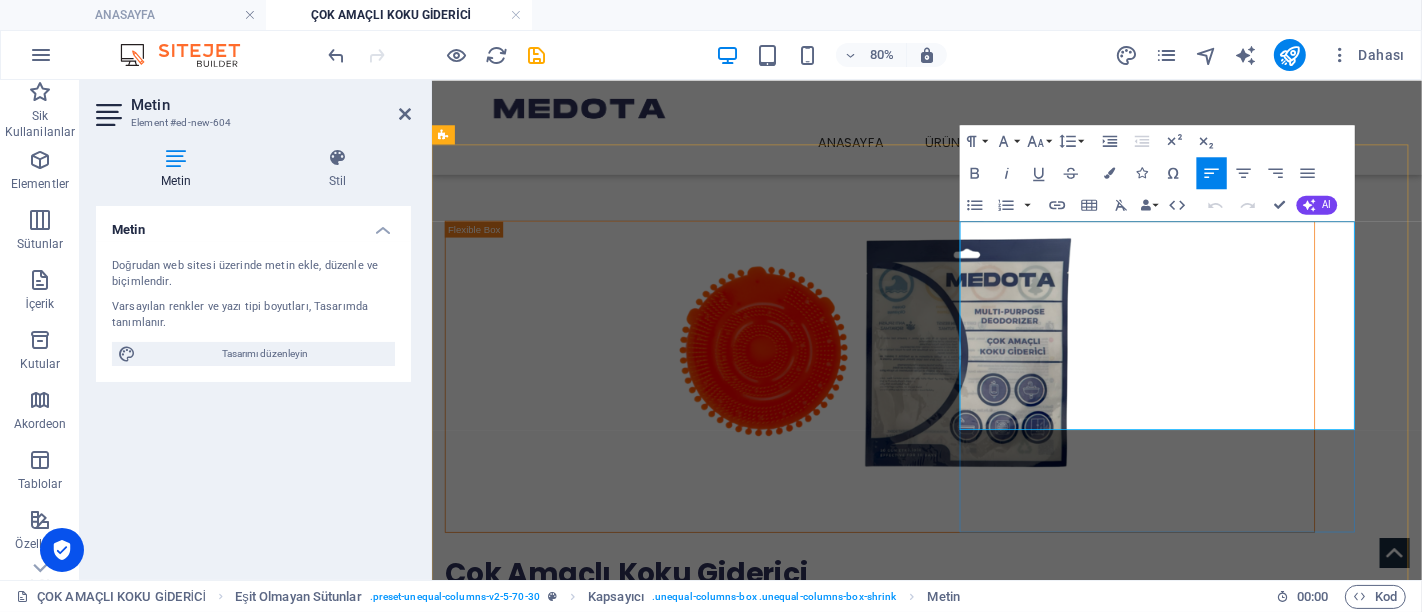 click on "Medota’nın geliştirdiği çok amaçlı koku giderici, yaşam alanlarınızda karşılaşabileceğiniz istenmeyen kokulara karşı etkili ve pratik bir çözümdür. Modern tasarımı ve güçlü formülü ile kötü kokuları yok ederken, ortama ferah ve temiz bir hava kazandırır. Hijyenin ve konforun buluştuğu bu özel ürün, hem bireysel kullanıcılar hem de kurumsal alanlar için ideal bir tercihtir." at bounding box center [991, 785] 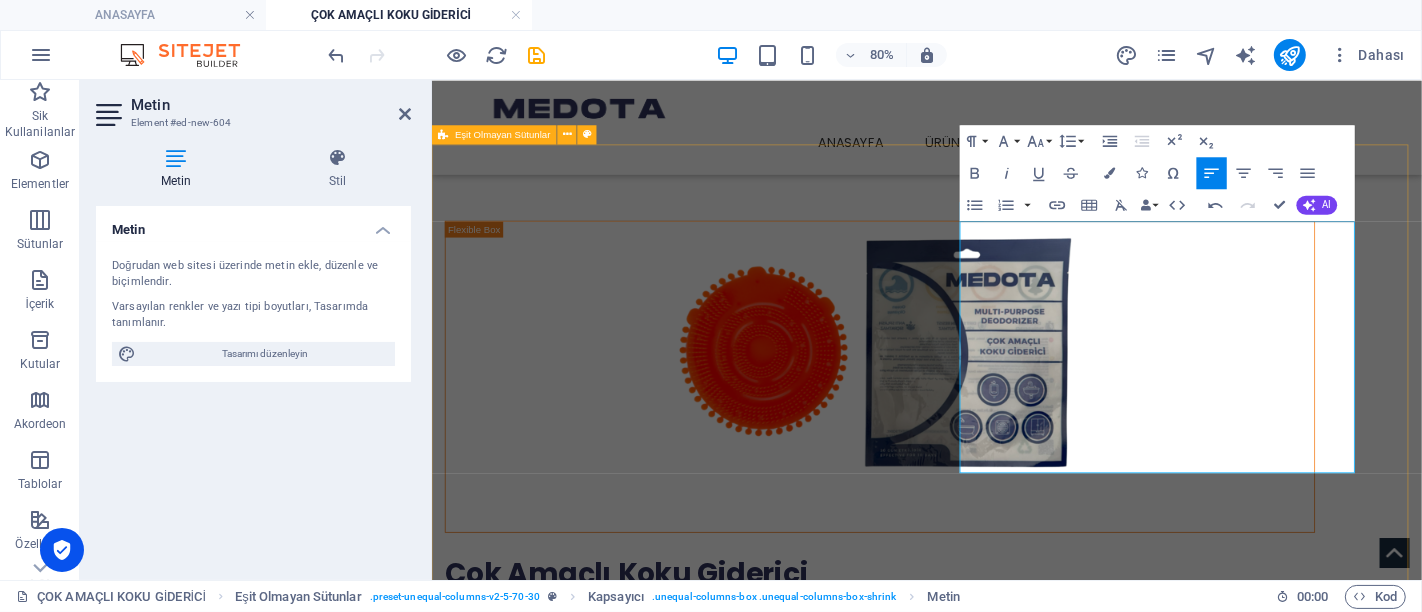 click on "Çok Amaçlı Koku Giderici Medota’nın geliştirdiği çok amaçlı koku giderici, yaşam alanlarınızda karşılaşabileceğiniz istenmeyen kokulara karşı etkili ve pratik bir çözümdür. Modern tasarımı ve güçlü formülü ile kötü kokuları yok ederken, ortama ferah ve temiz bir hava kazandırır. Hijyenin ve konforun buluştuğu bu özel ürün, hem bireysel kullanıcılar hem de kurumsal alanlar için ideal bir tercihtir.  Koku maskesi değil, çözümün ta kendisi.  Medota kalitesiyle, her kullanımda güven verir." at bounding box center (1050, 561) 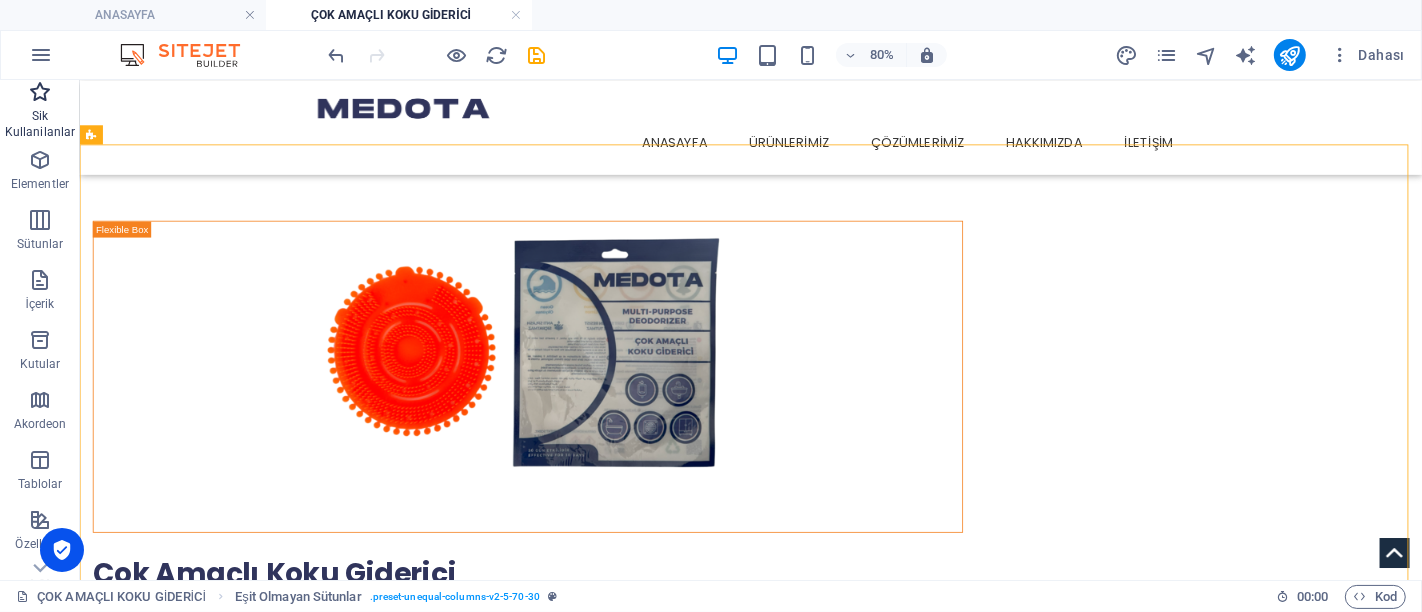 click at bounding box center [40, 92] 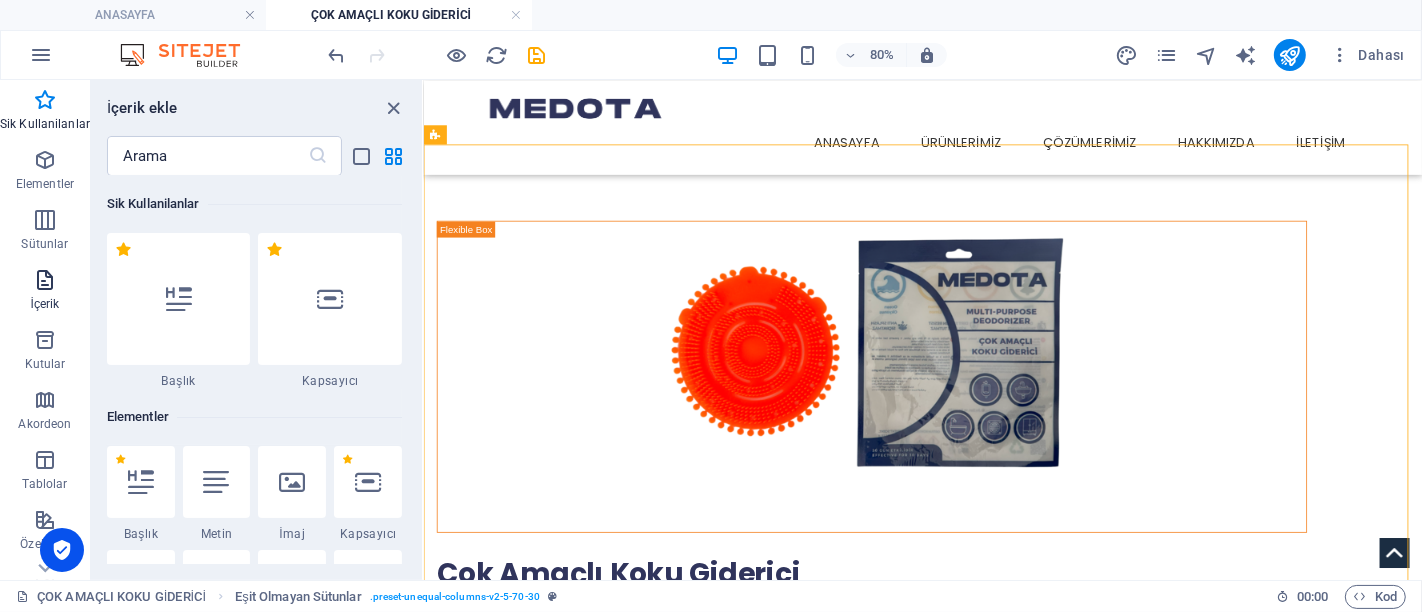 click on "İçerik" at bounding box center [45, 292] 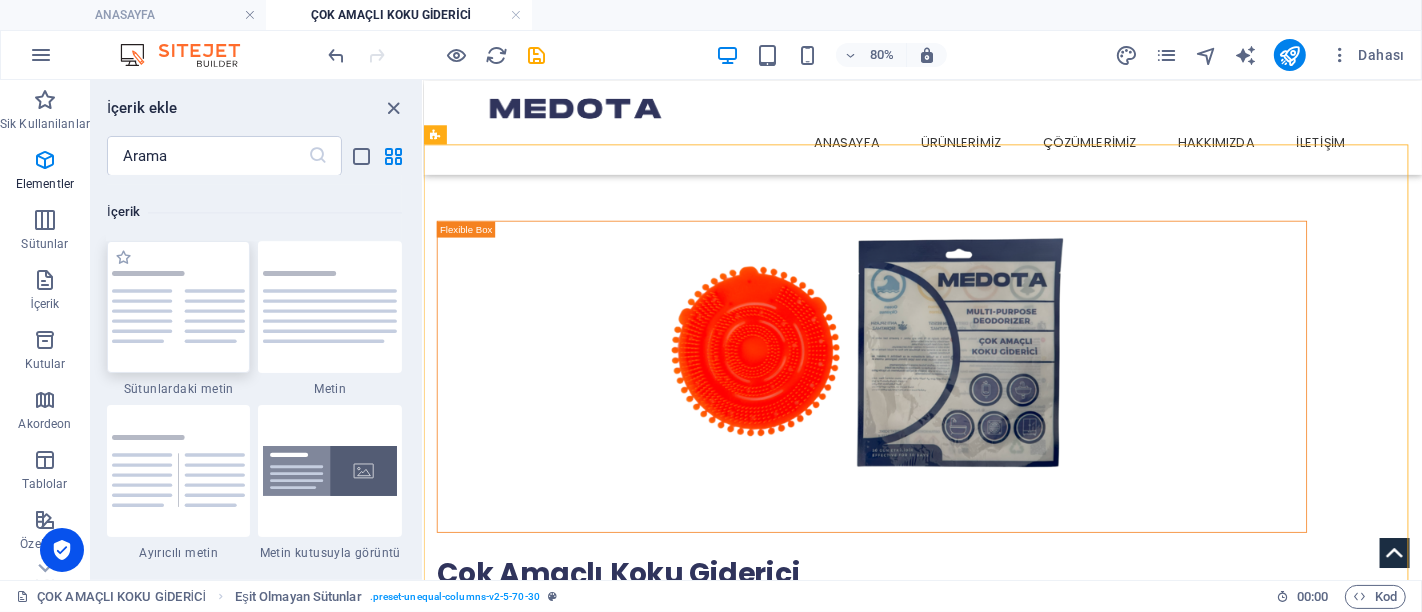scroll, scrollTop: 3499, scrollLeft: 0, axis: vertical 